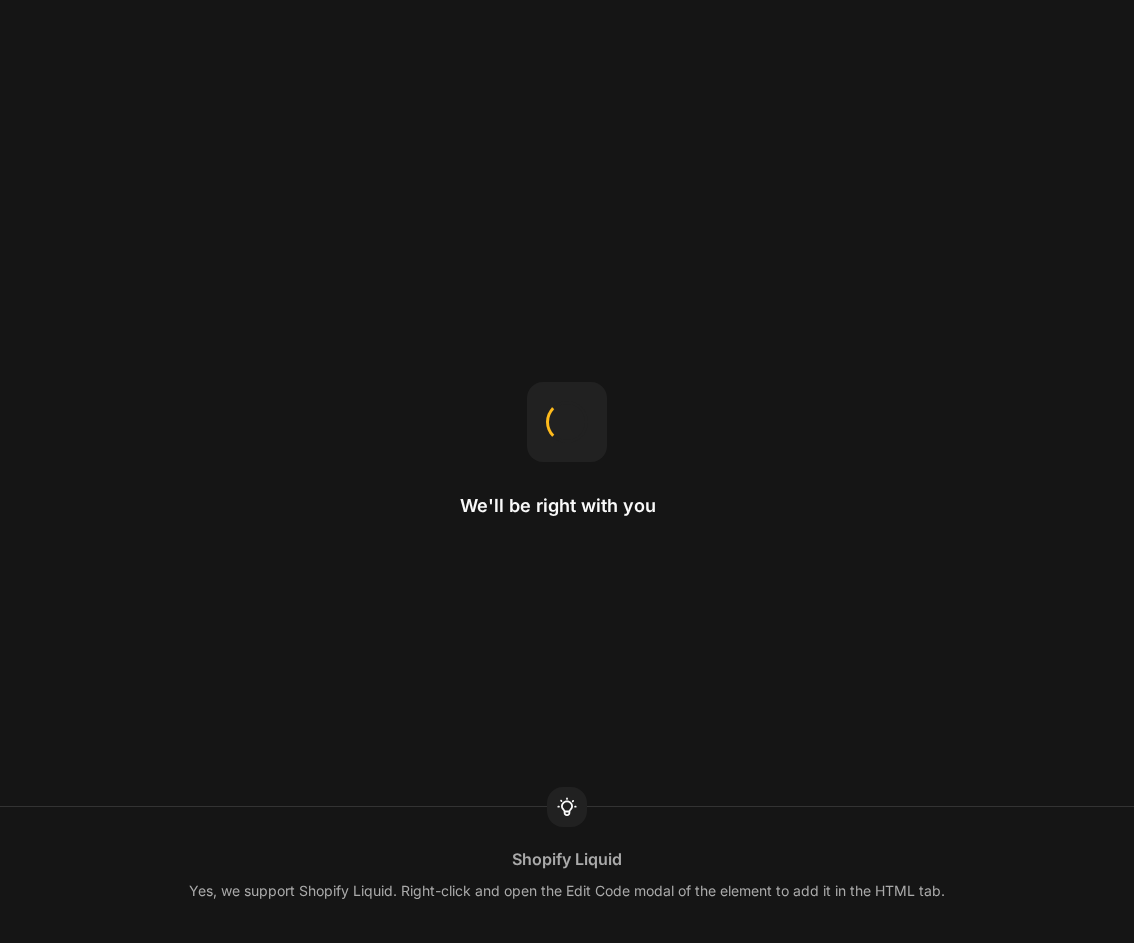 scroll, scrollTop: 0, scrollLeft: 0, axis: both 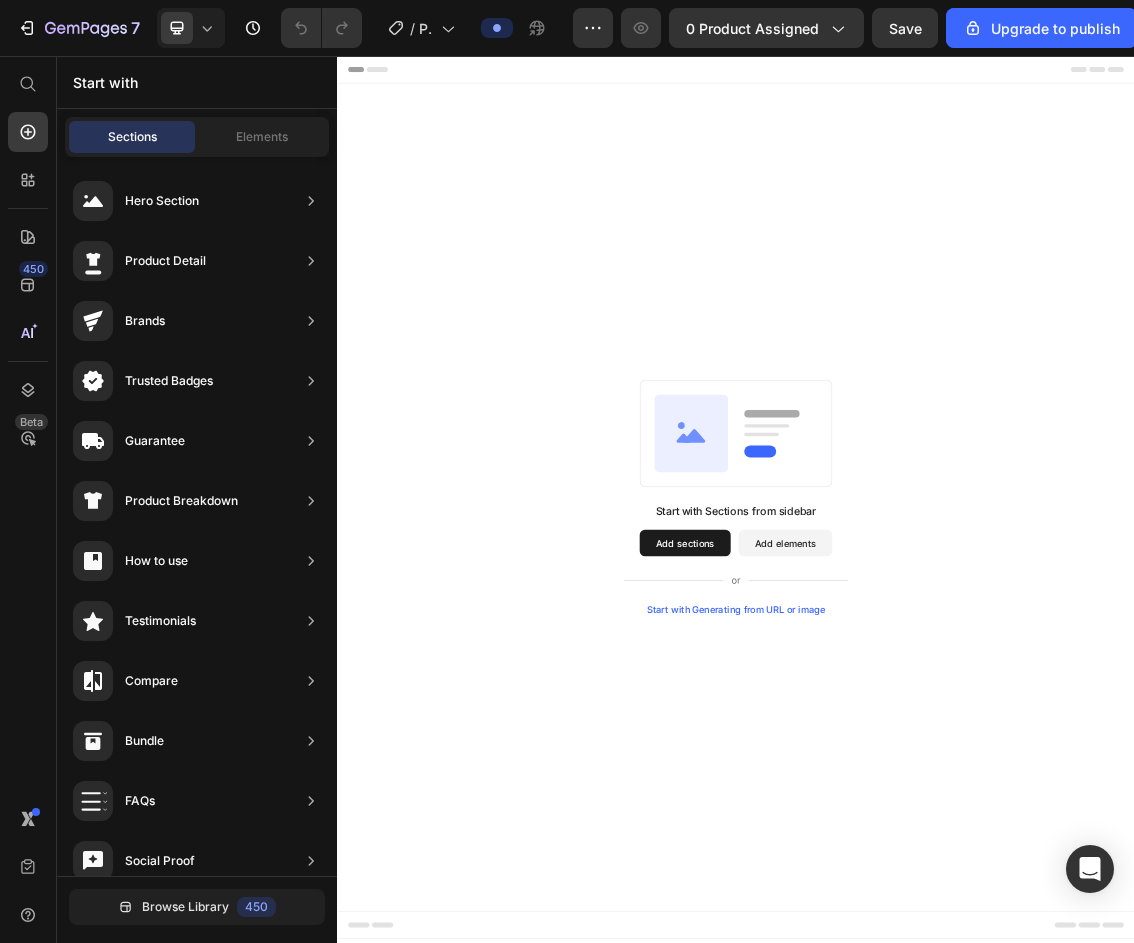 click on "Add sections" at bounding box center (860, 789) 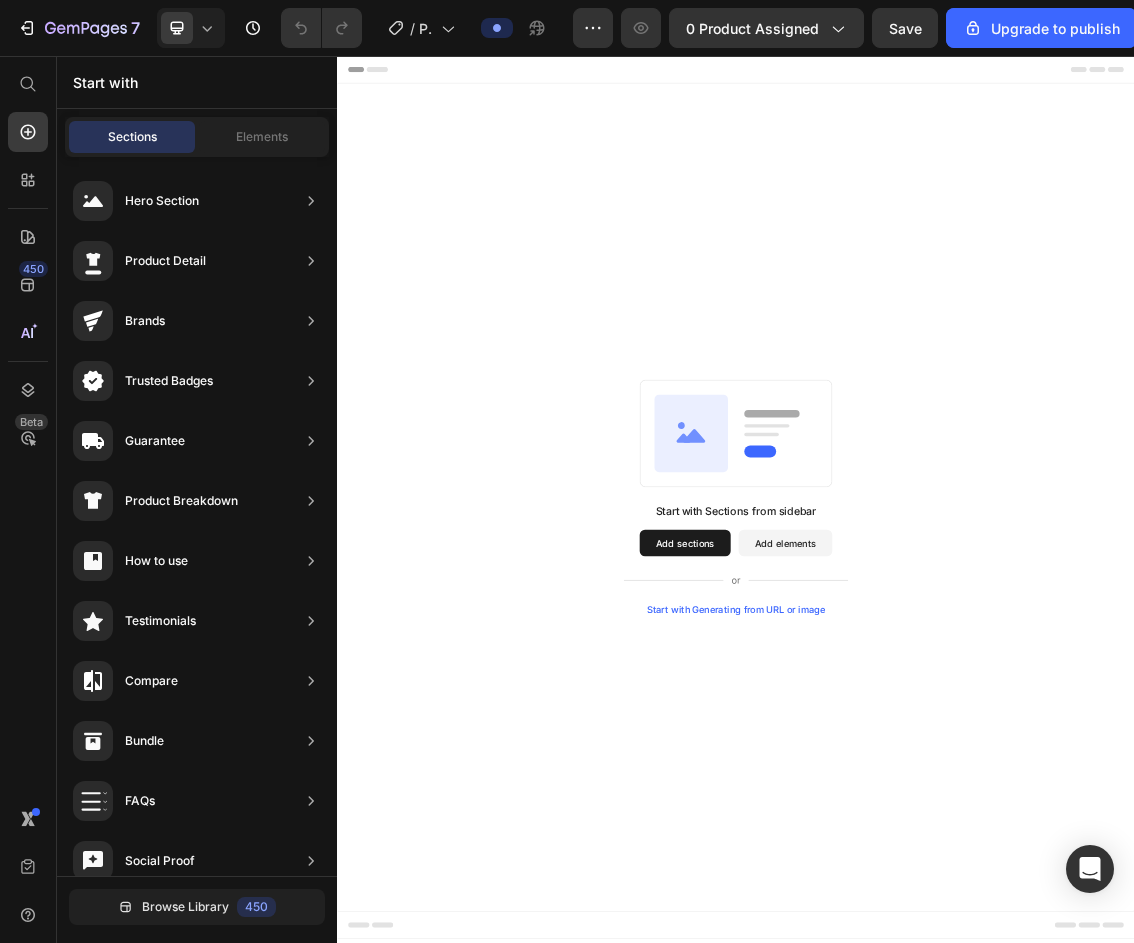 click on "Add sections" at bounding box center (860, 789) 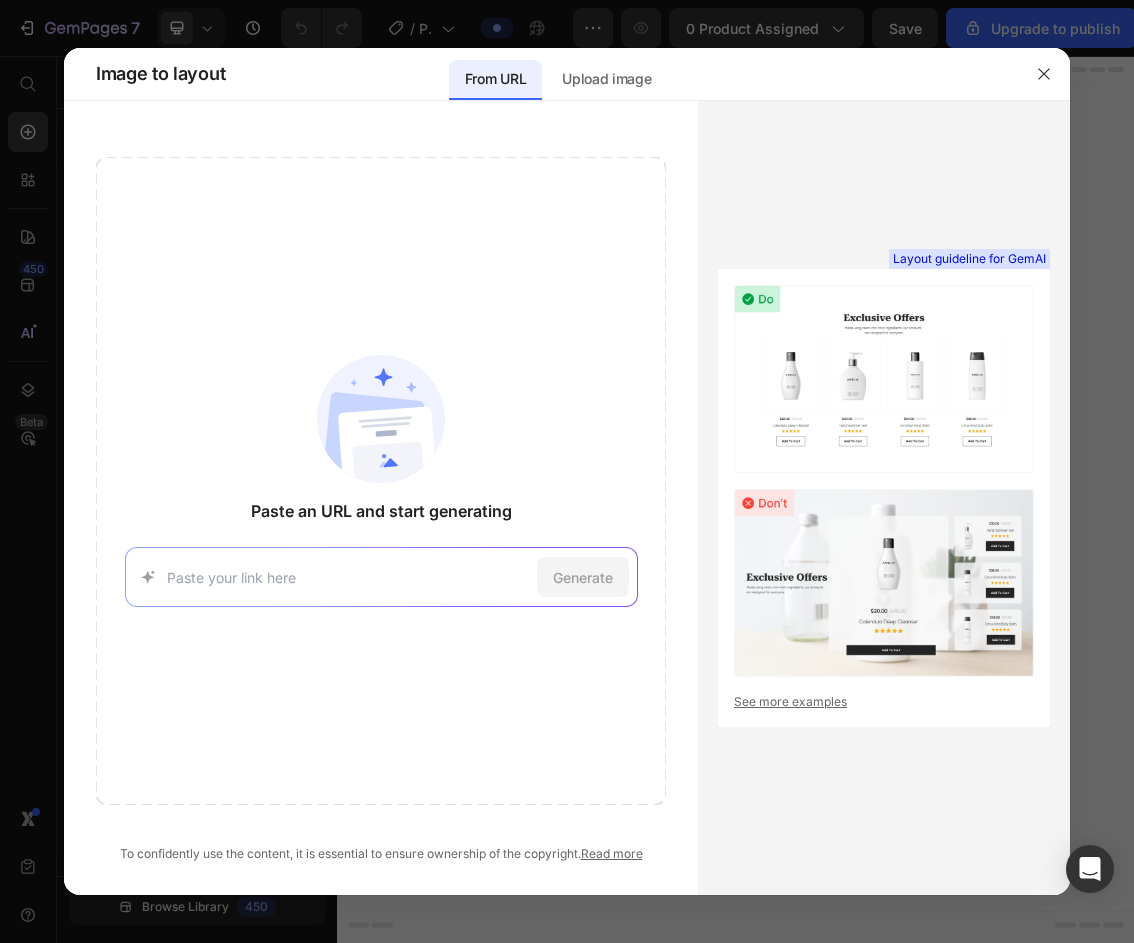 click at bounding box center (348, 577) 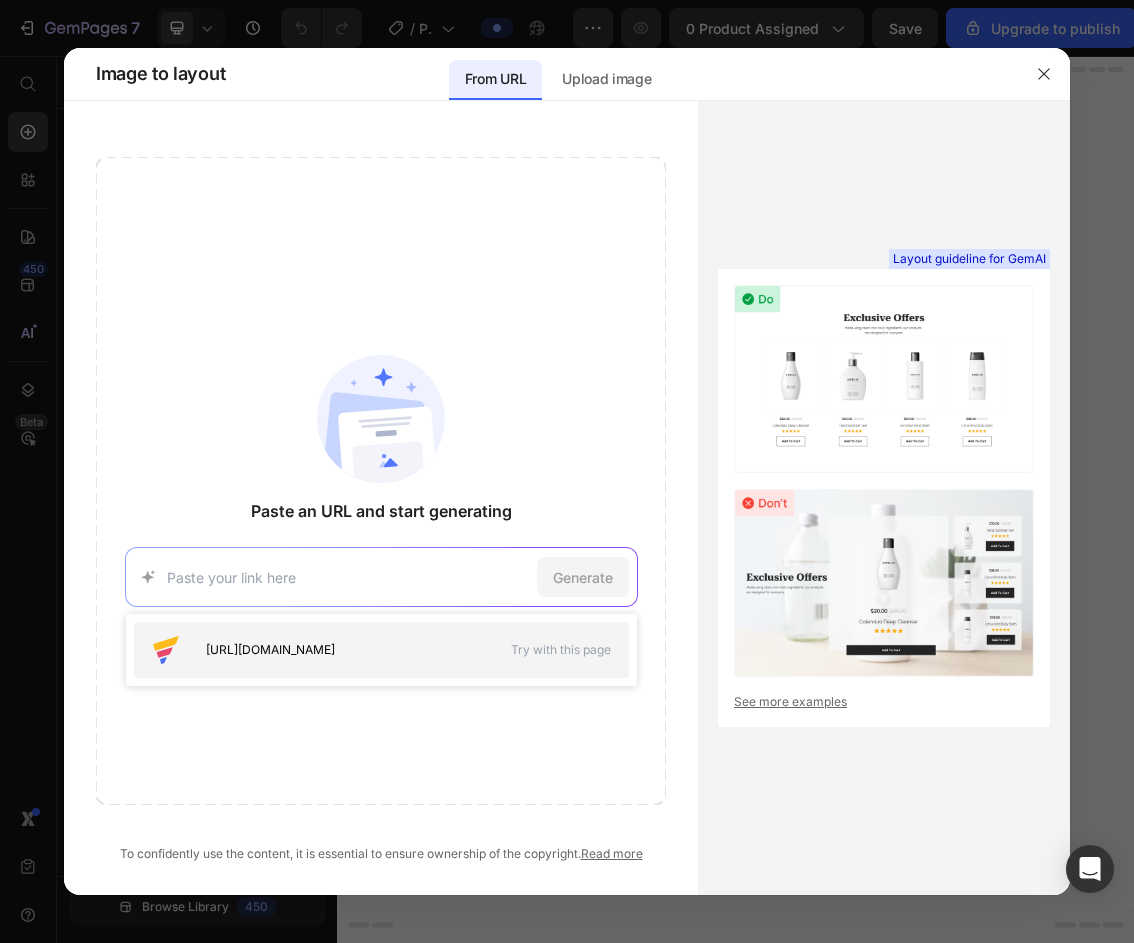 click on "[URL][DOMAIN_NAME]" at bounding box center [318, 650] 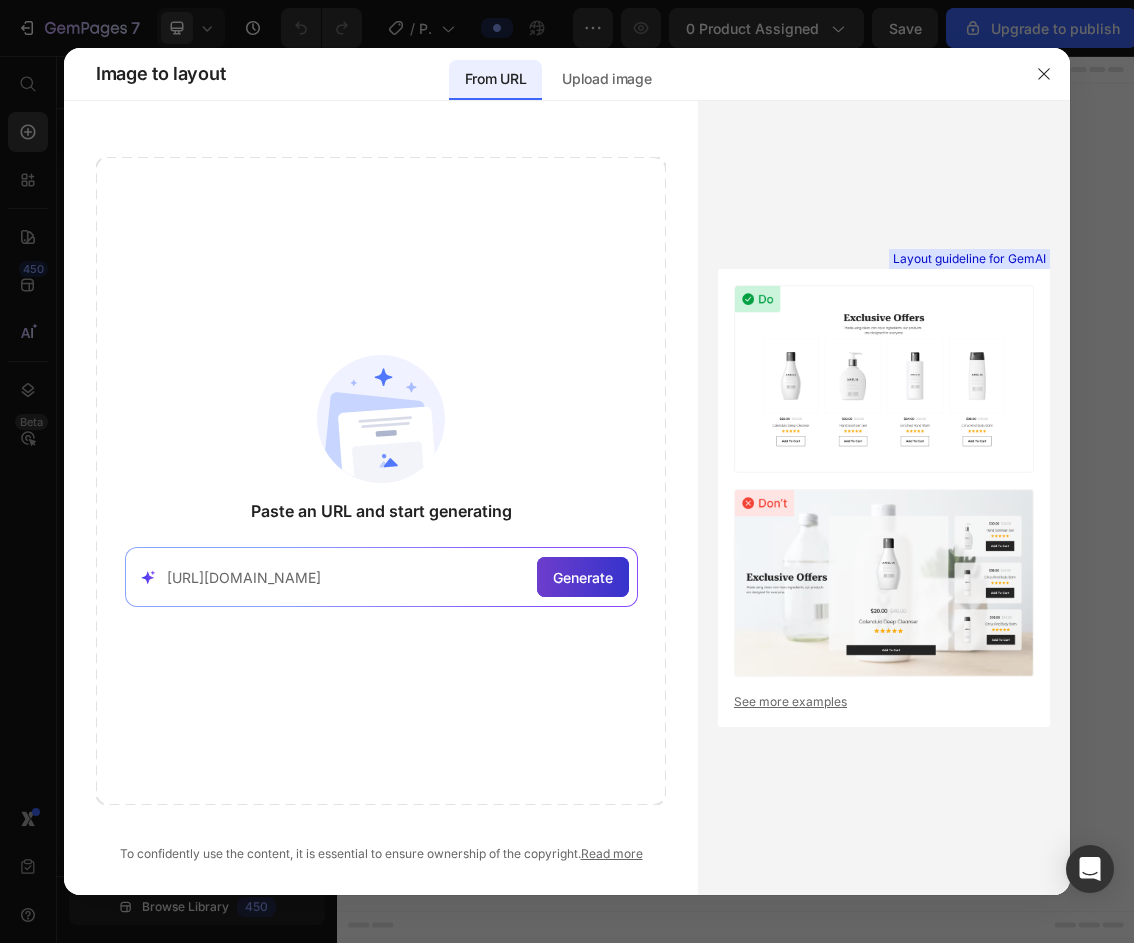 click on "Generate" 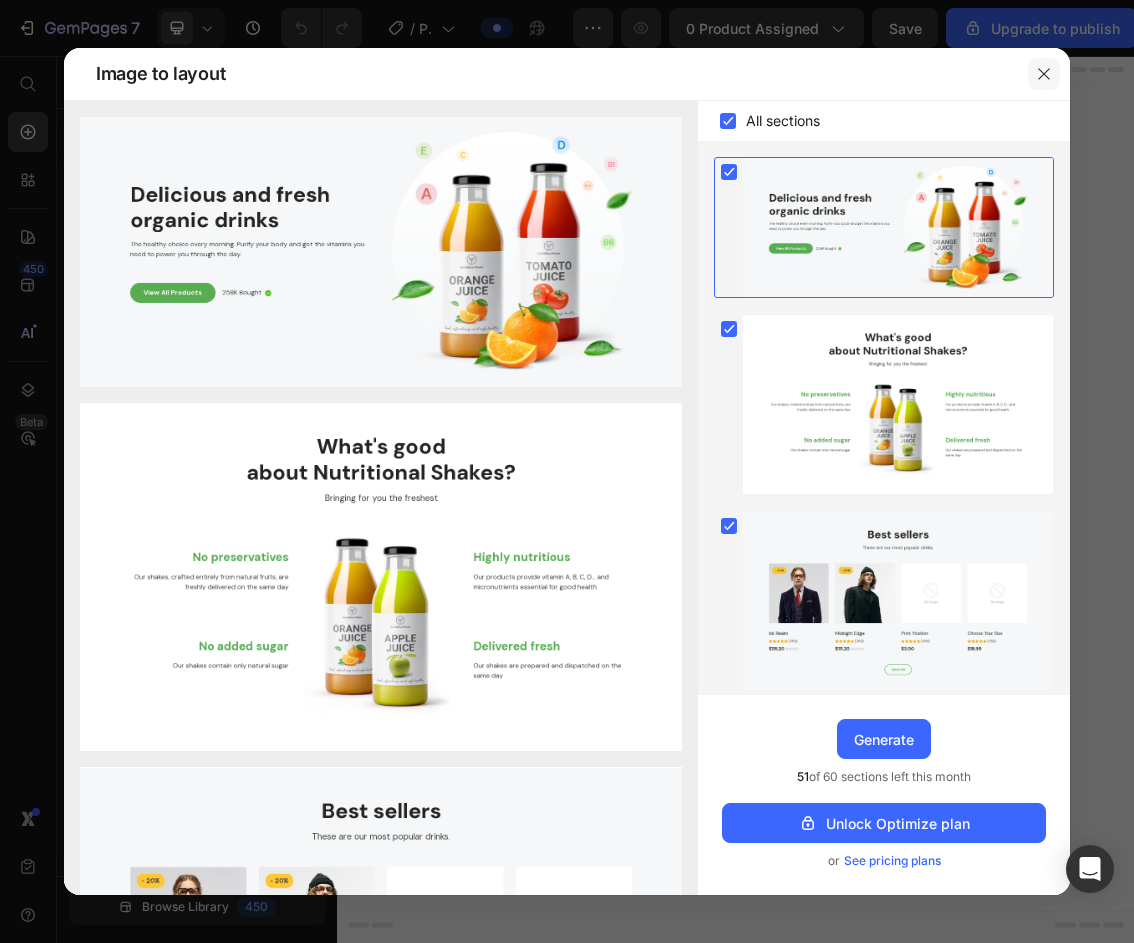 click 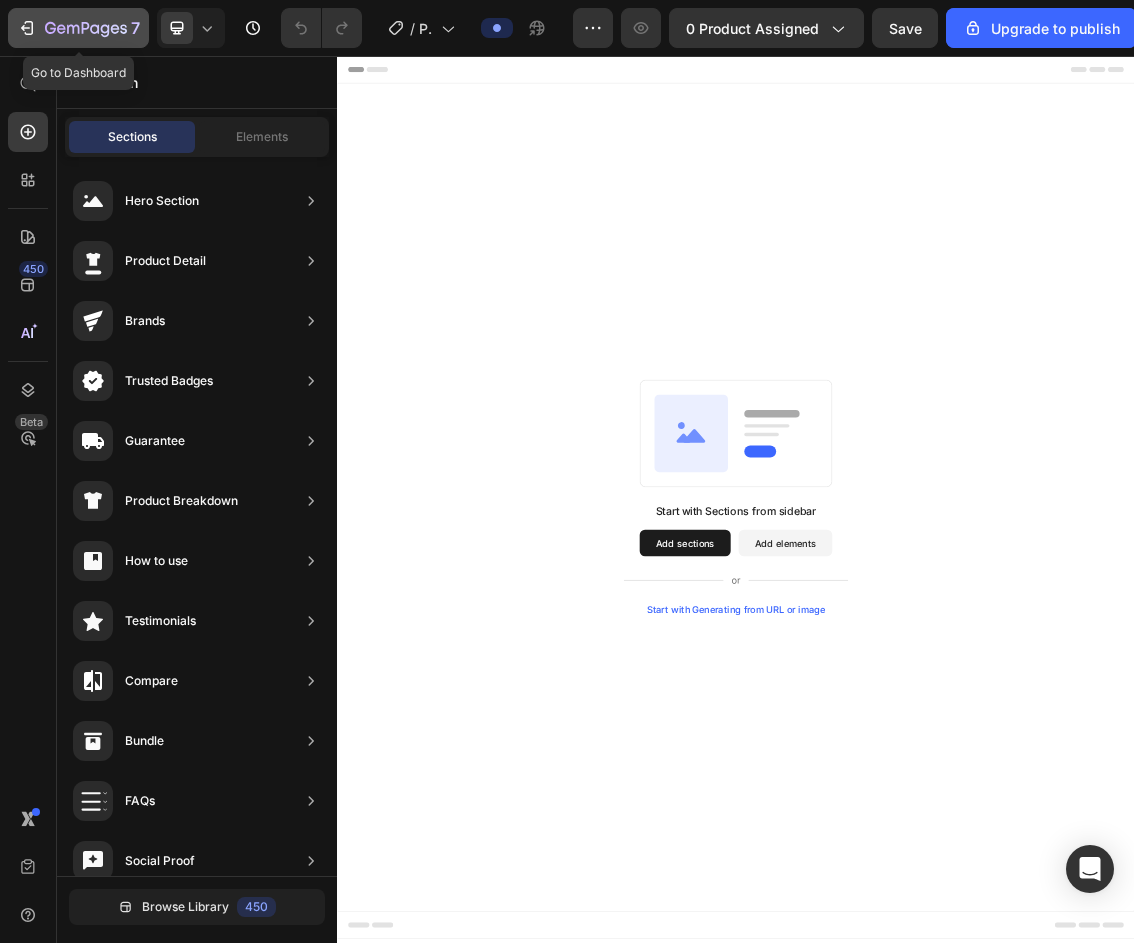 click 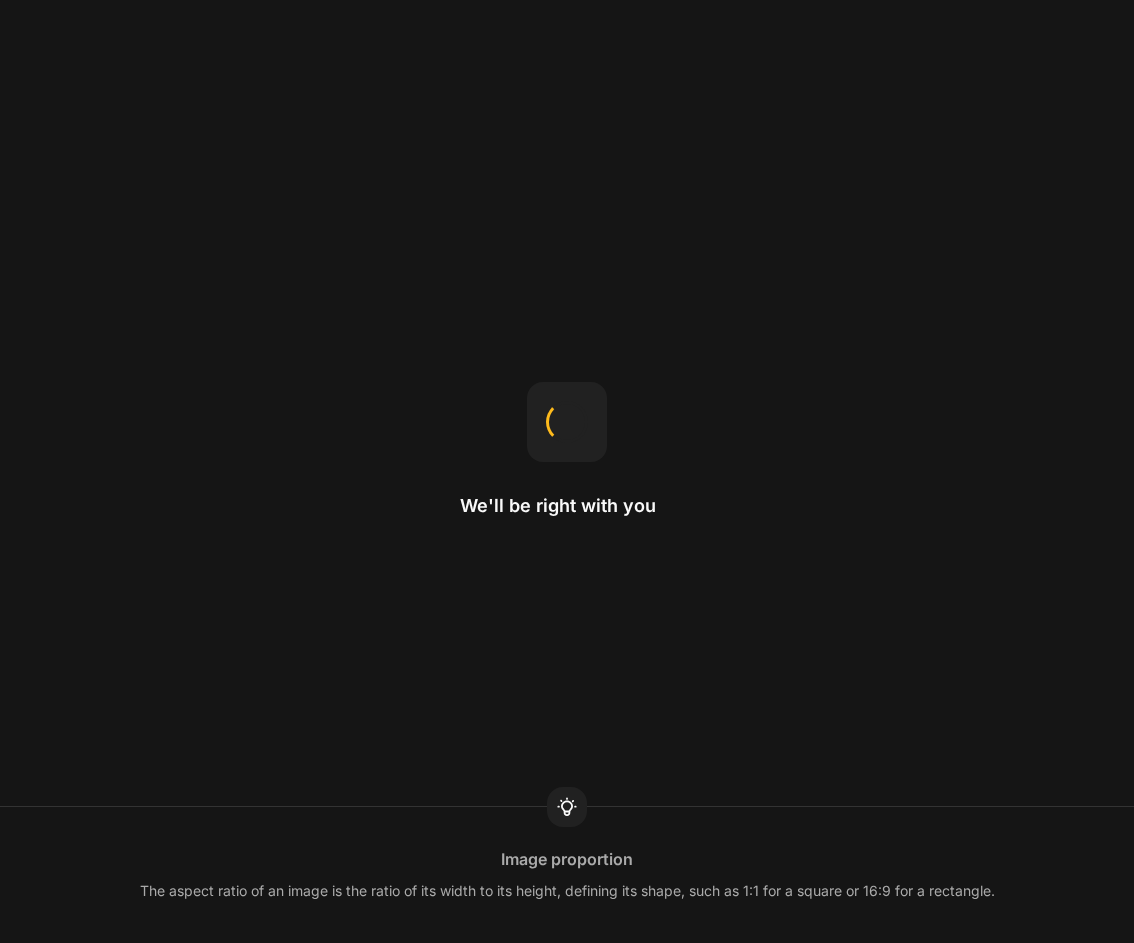 scroll, scrollTop: 0, scrollLeft: 0, axis: both 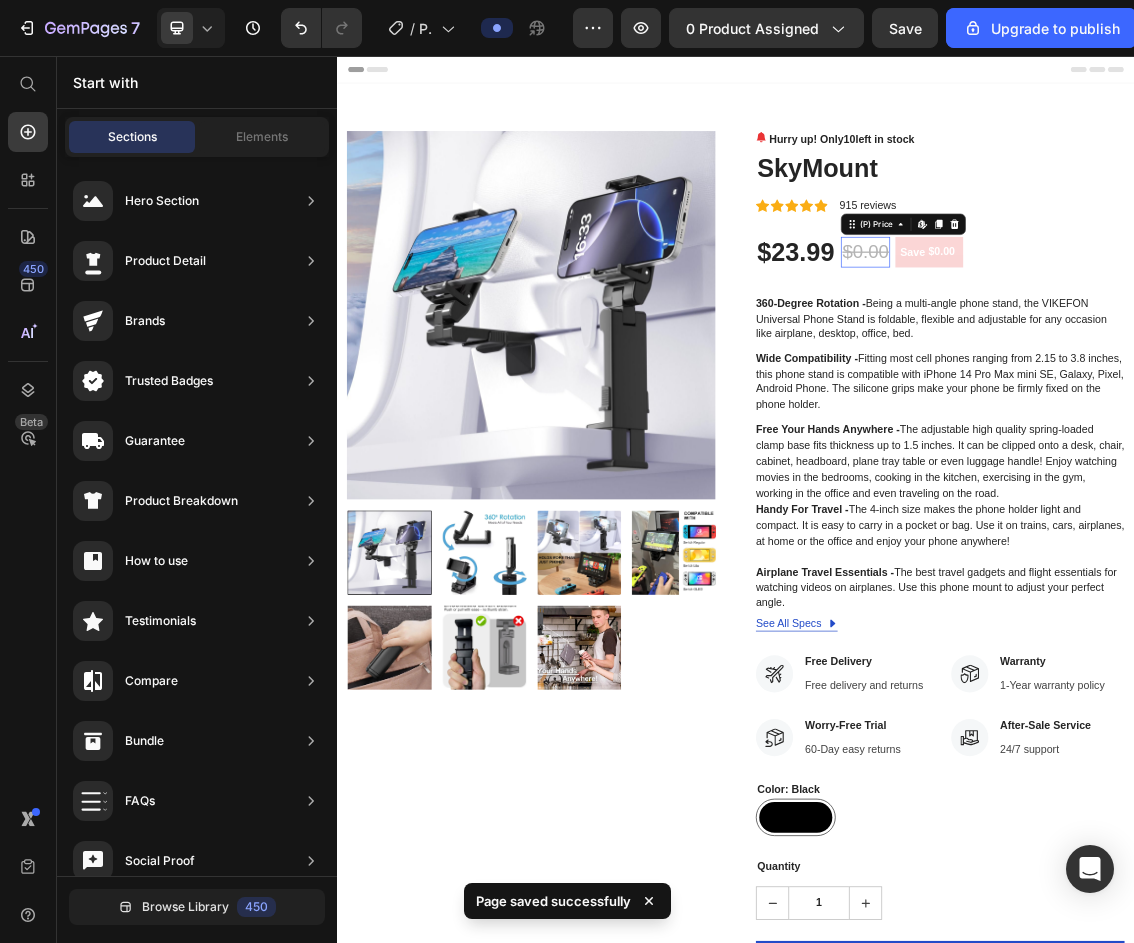 click on "$0.00" at bounding box center [1132, 351] 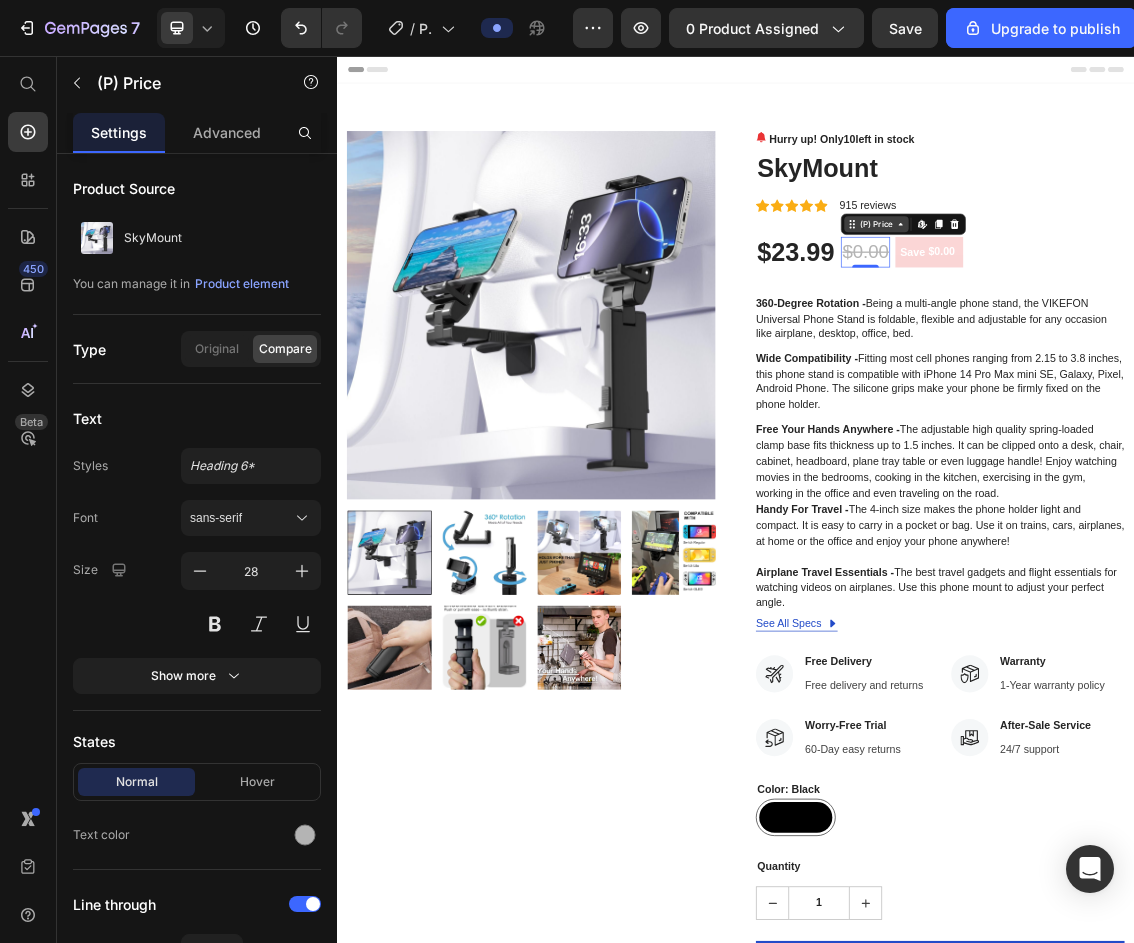 click 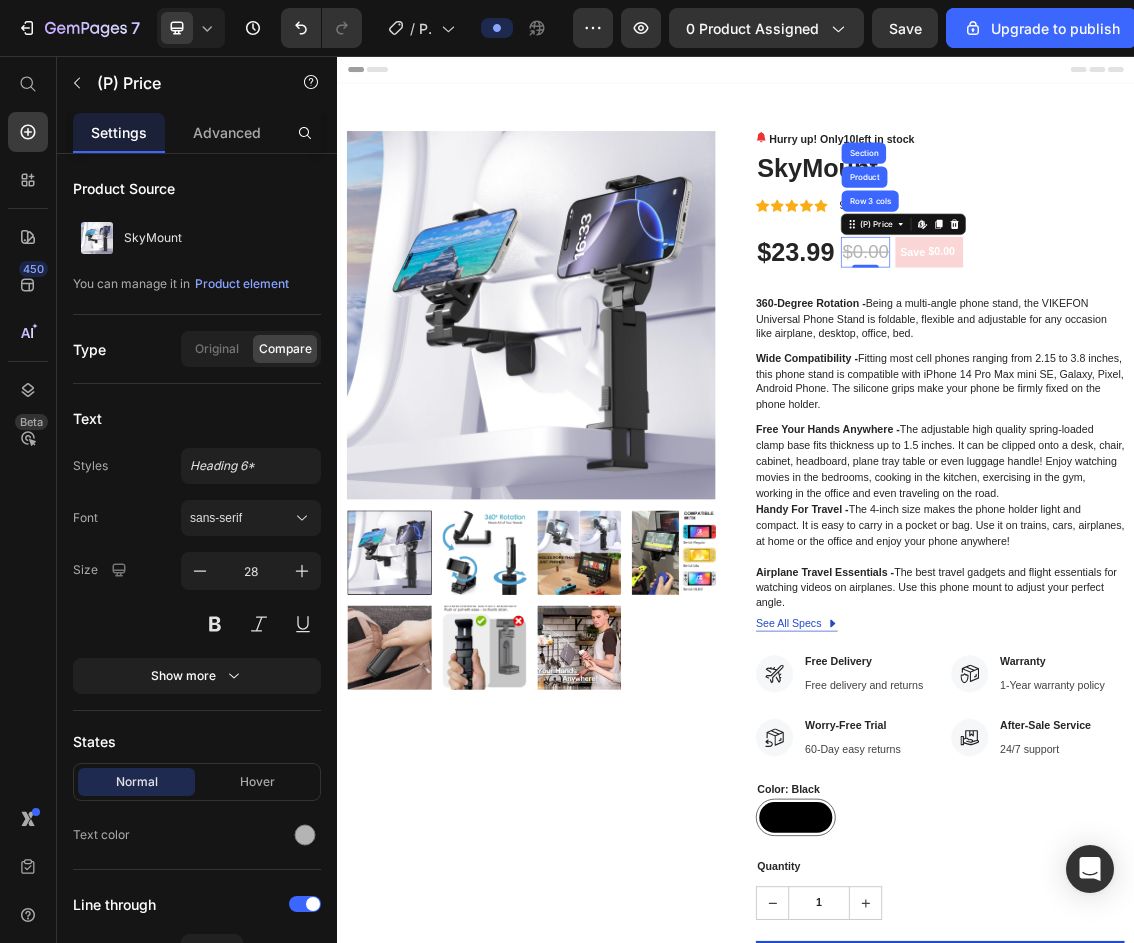 click on "$0.00" at bounding box center [1132, 351] 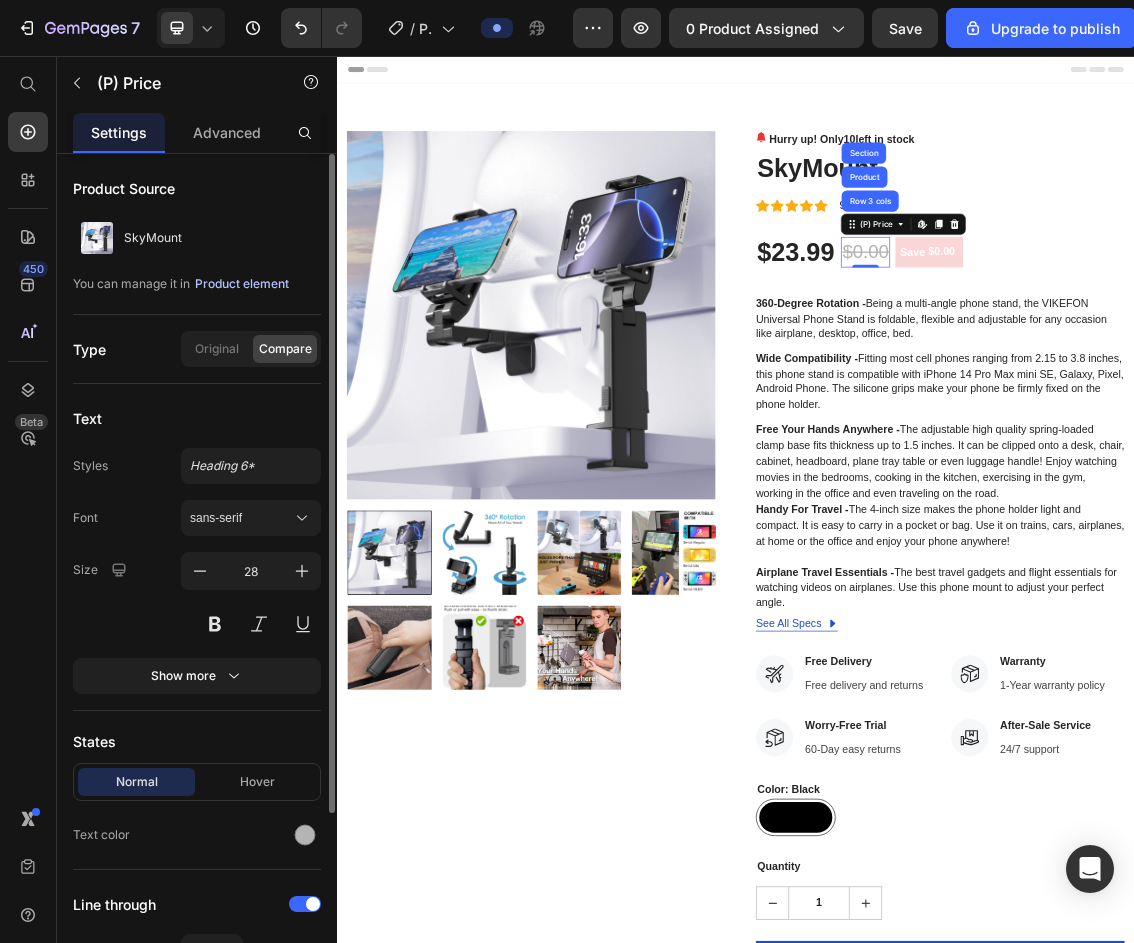click on "Product element" at bounding box center (242, 284) 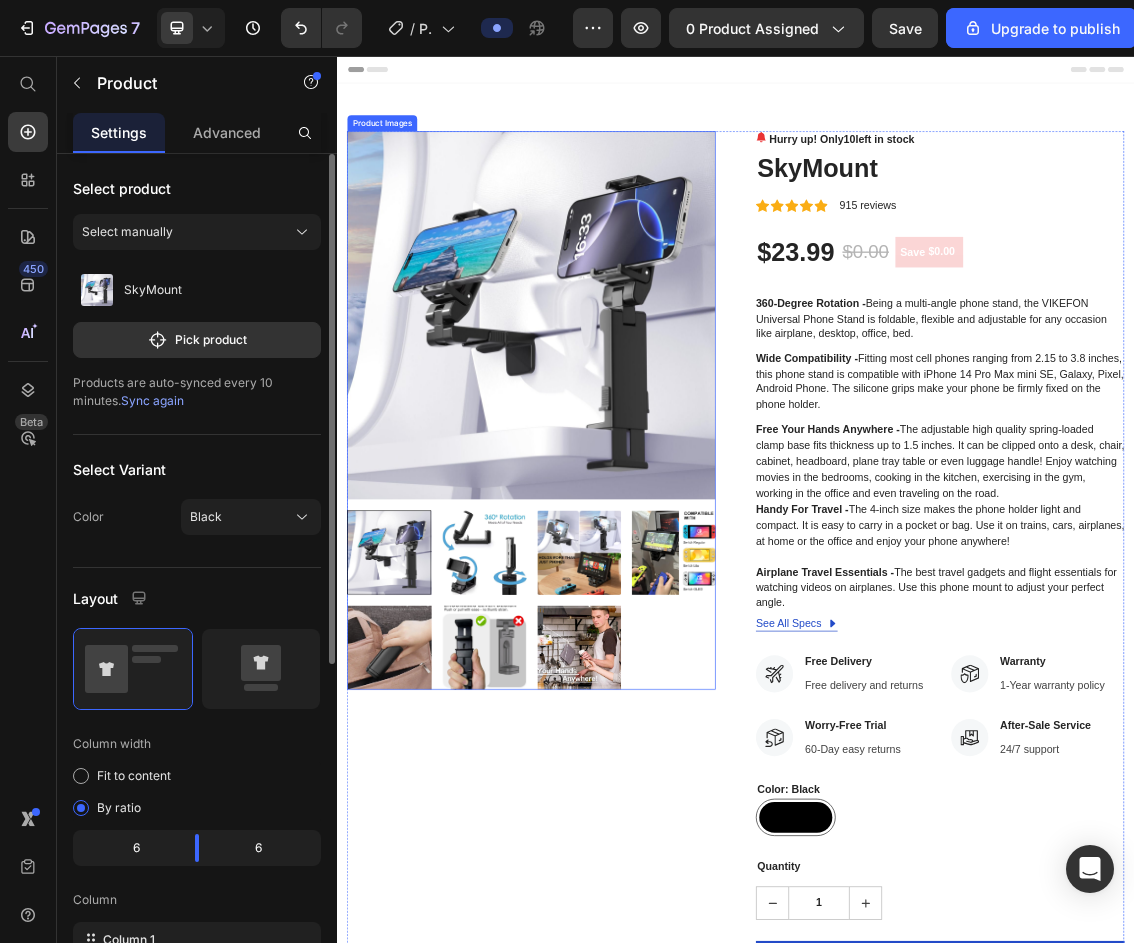 click at bounding box center [558, 803] 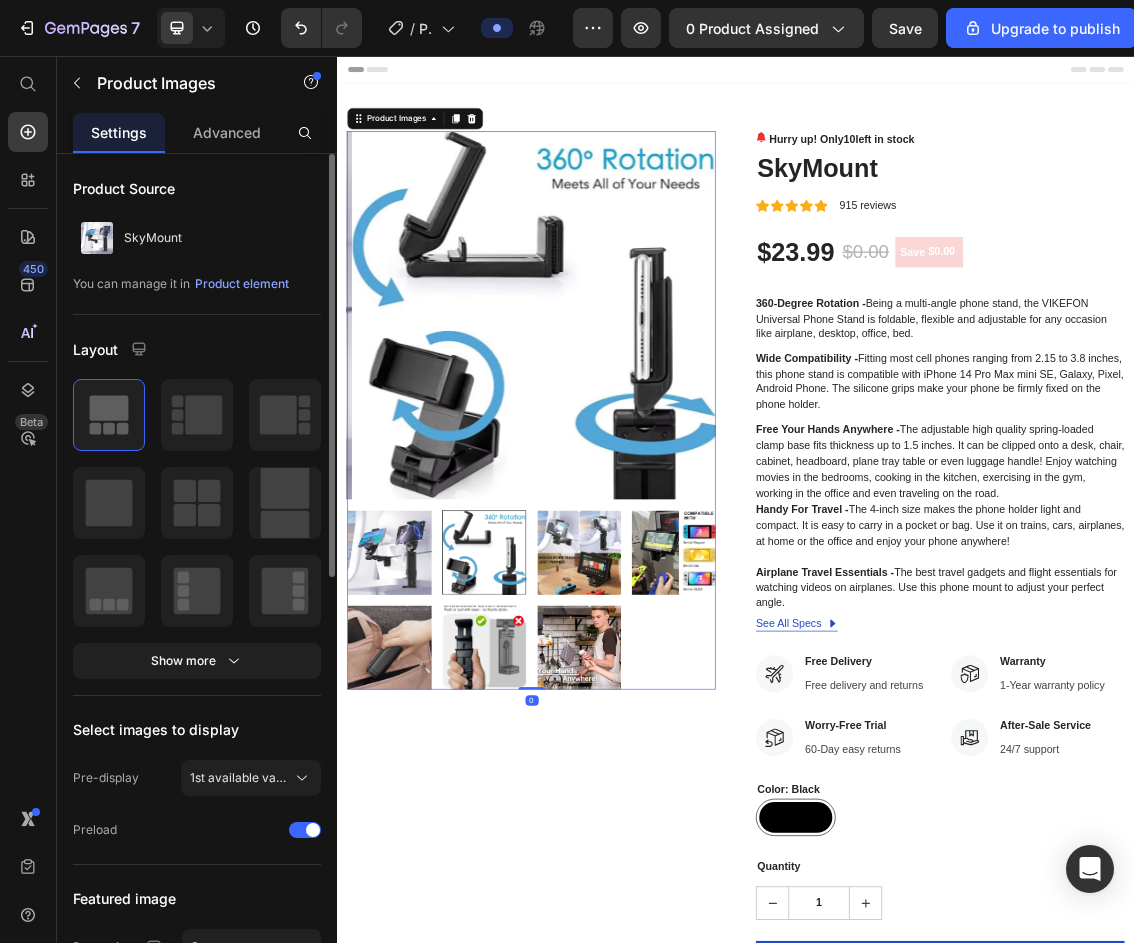 click at bounding box center [701, 803] 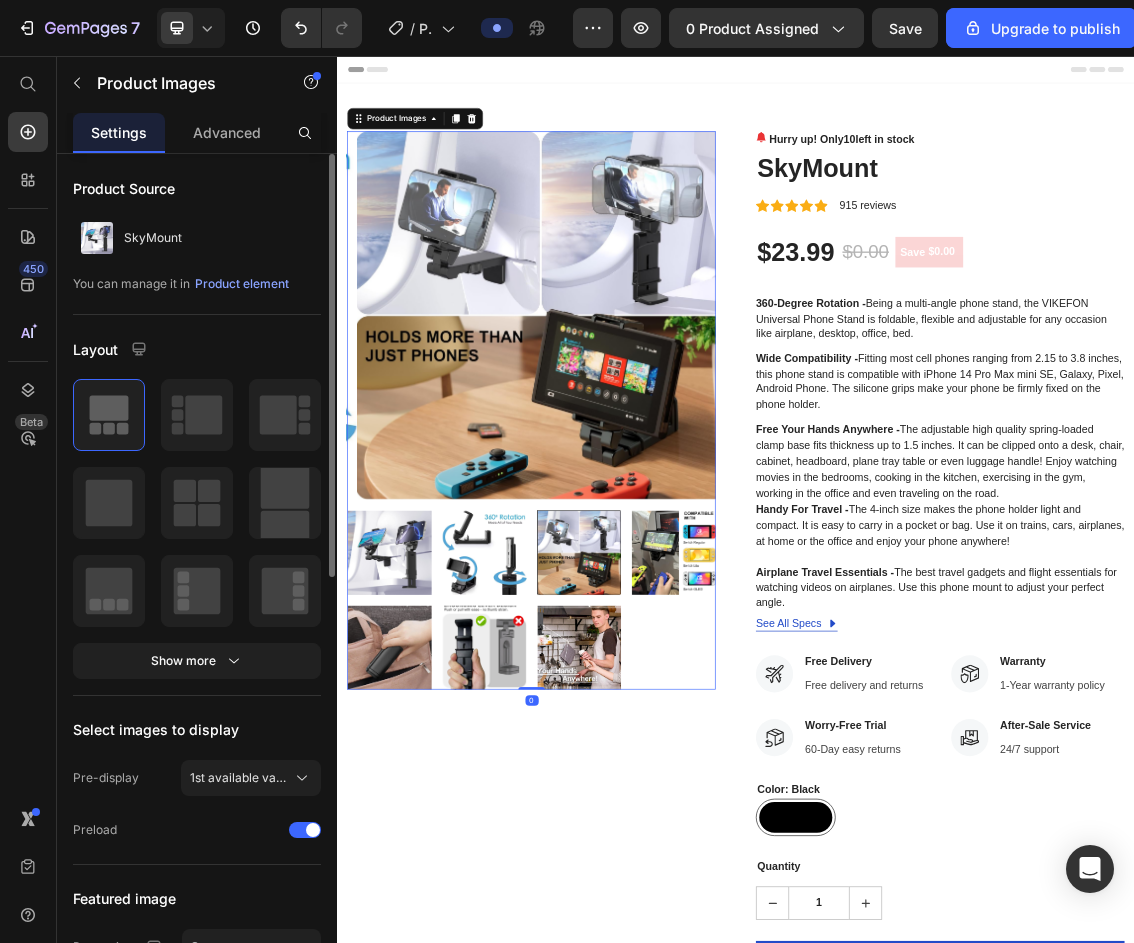 click at bounding box center (843, 803) 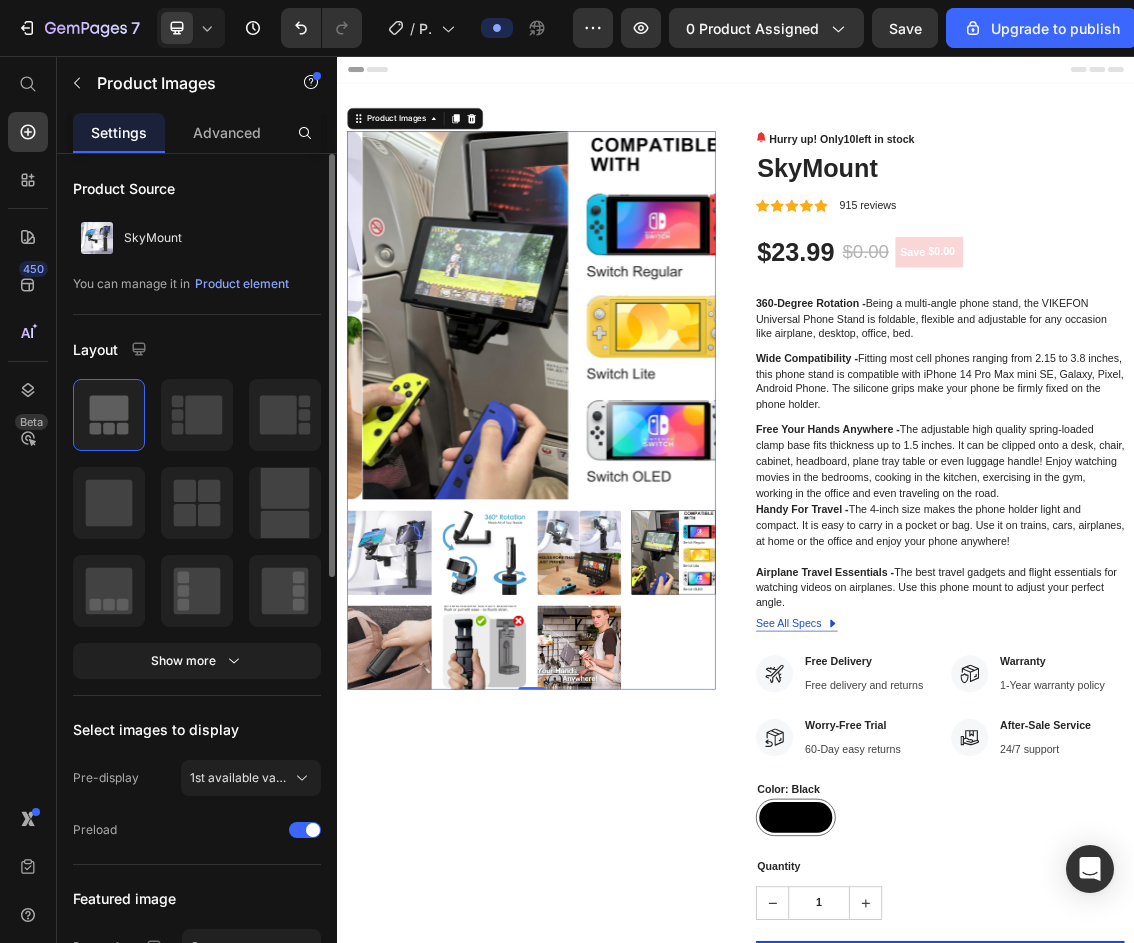 click at bounding box center (415, 946) 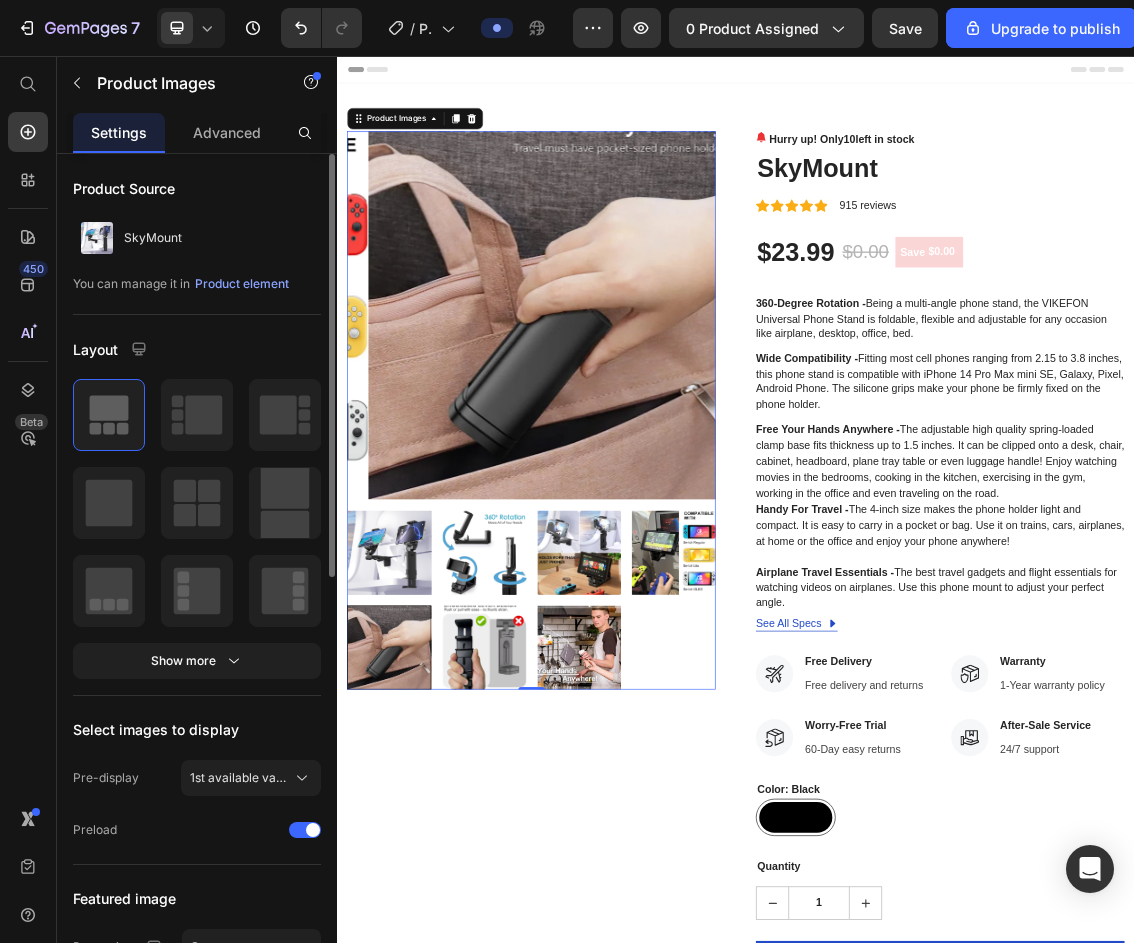 click at bounding box center (558, 946) 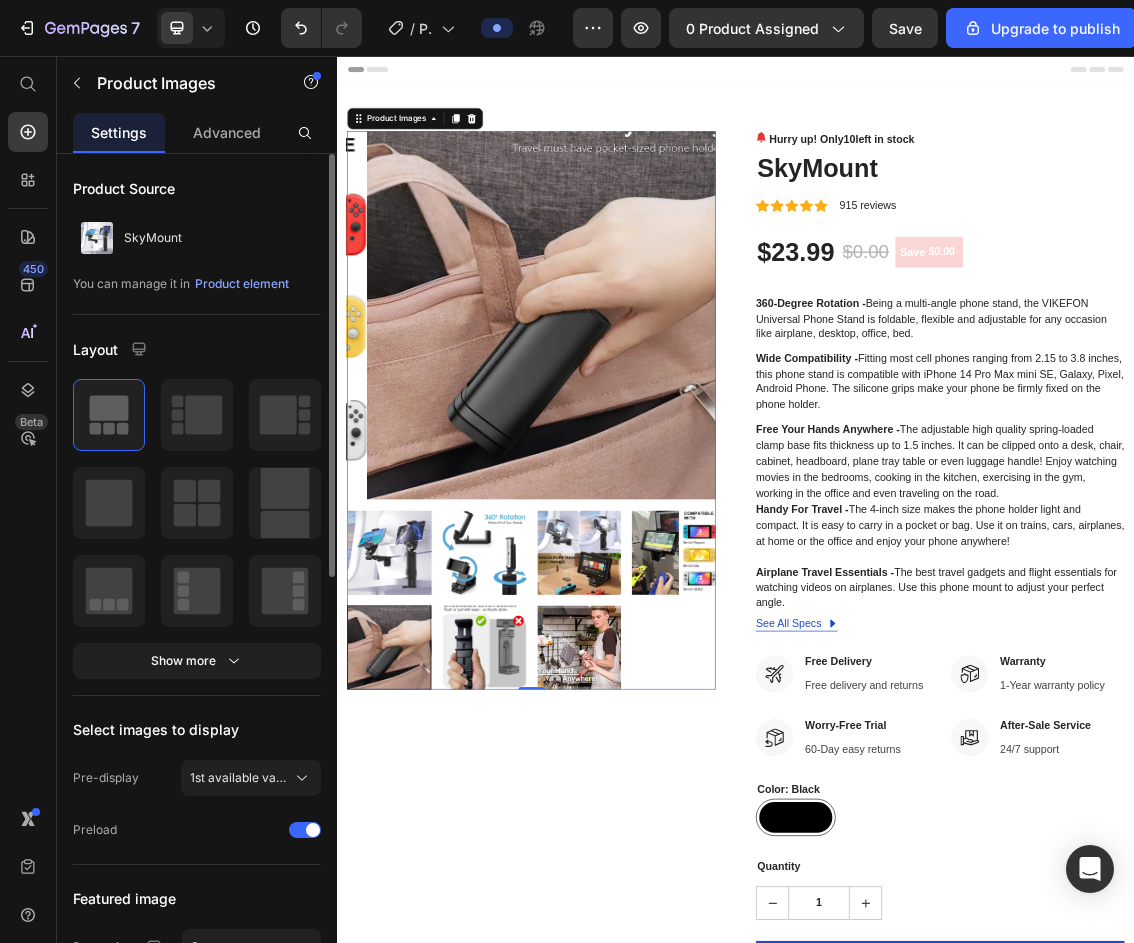 click at bounding box center (558, 946) 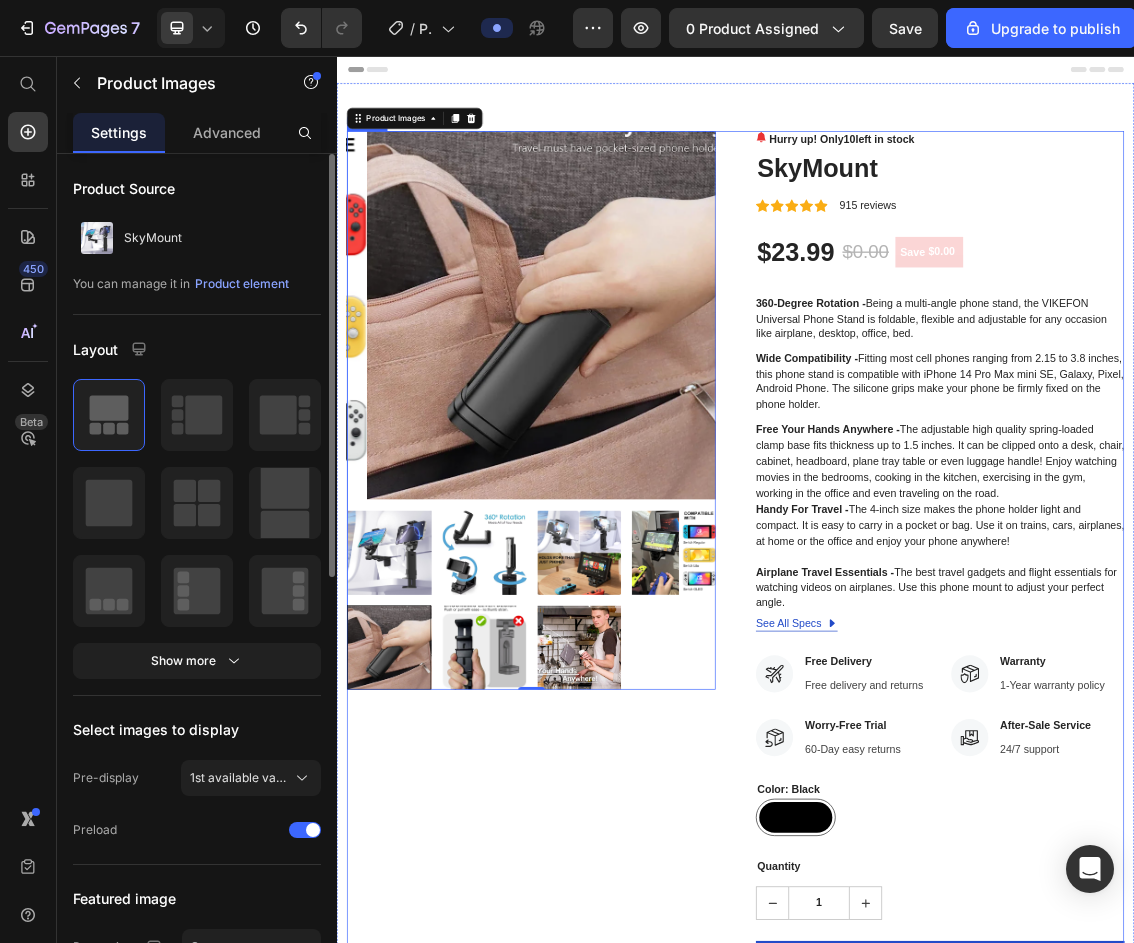click on "Product Images   0" at bounding box center [629, 850] 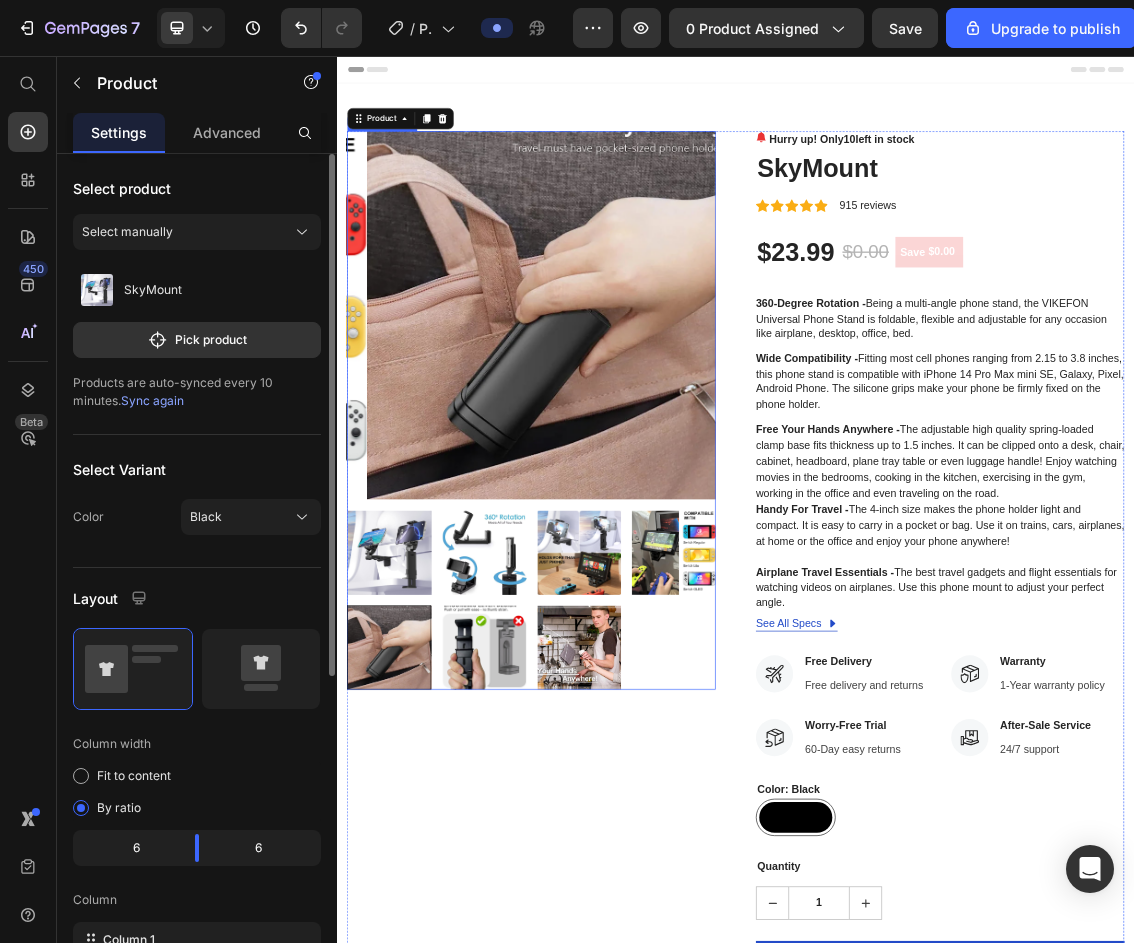 click at bounding box center [558, 803] 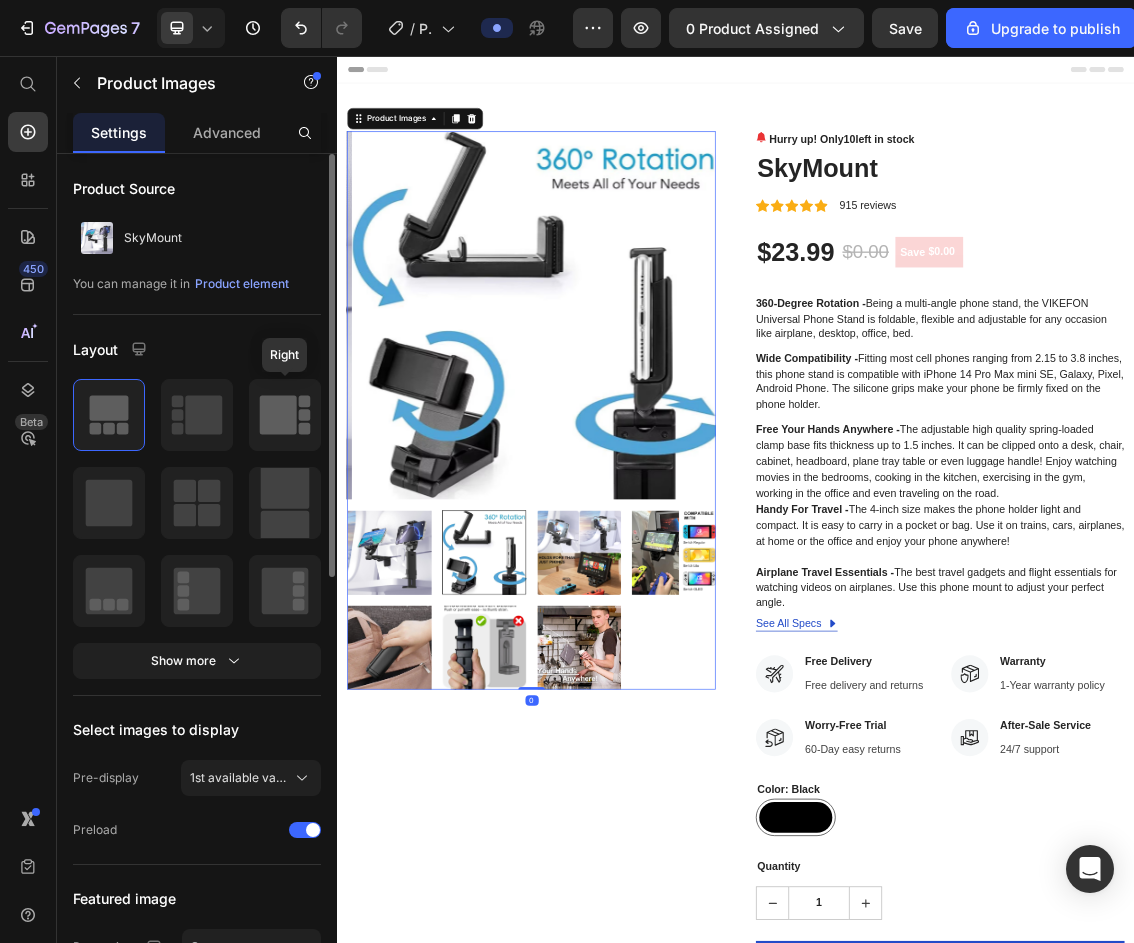 click 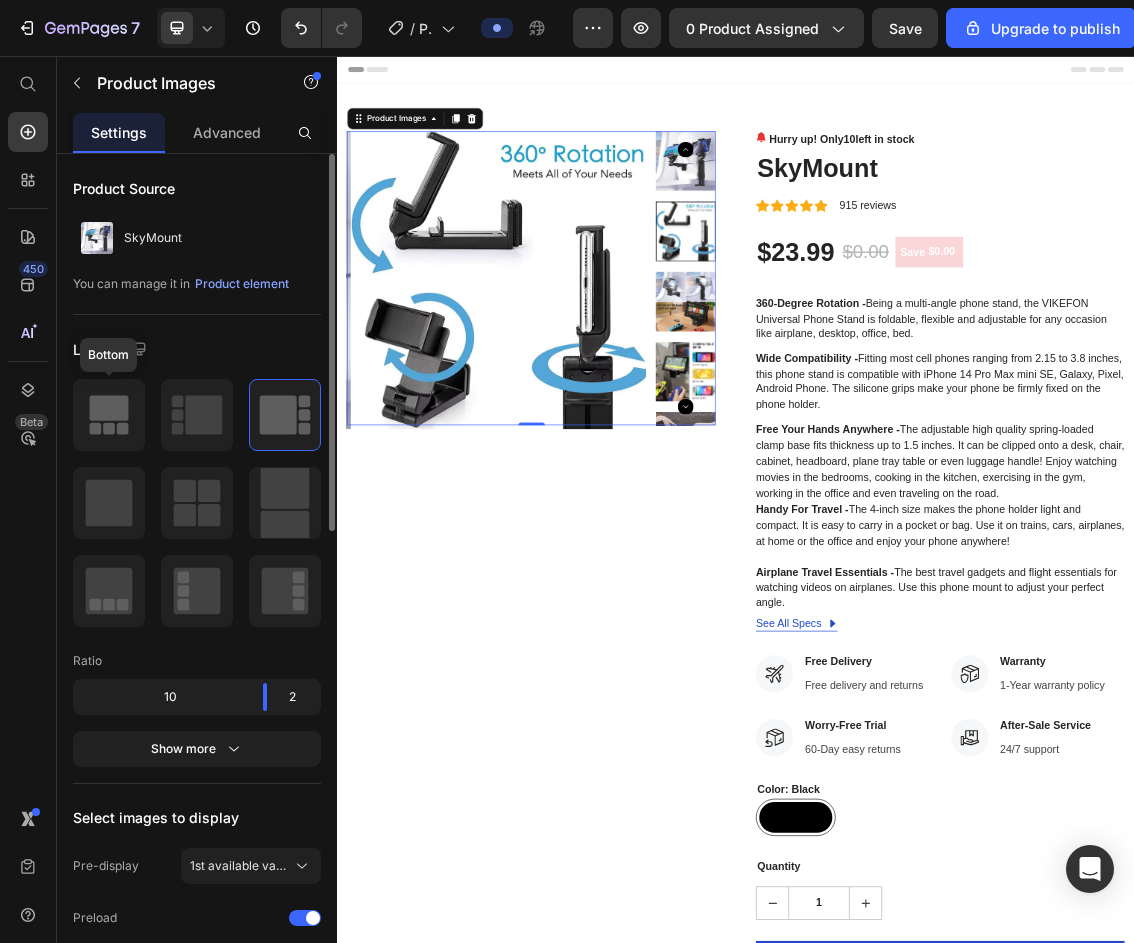 click 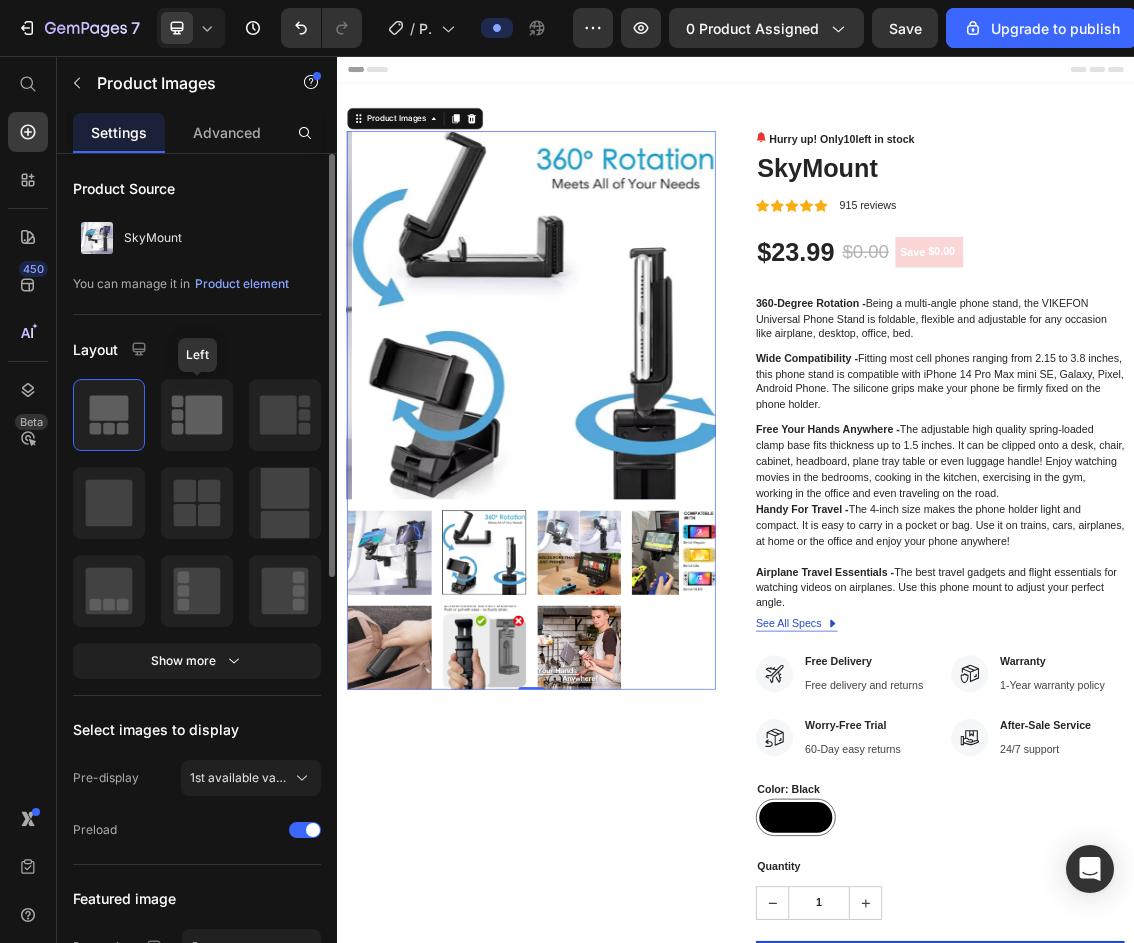 click 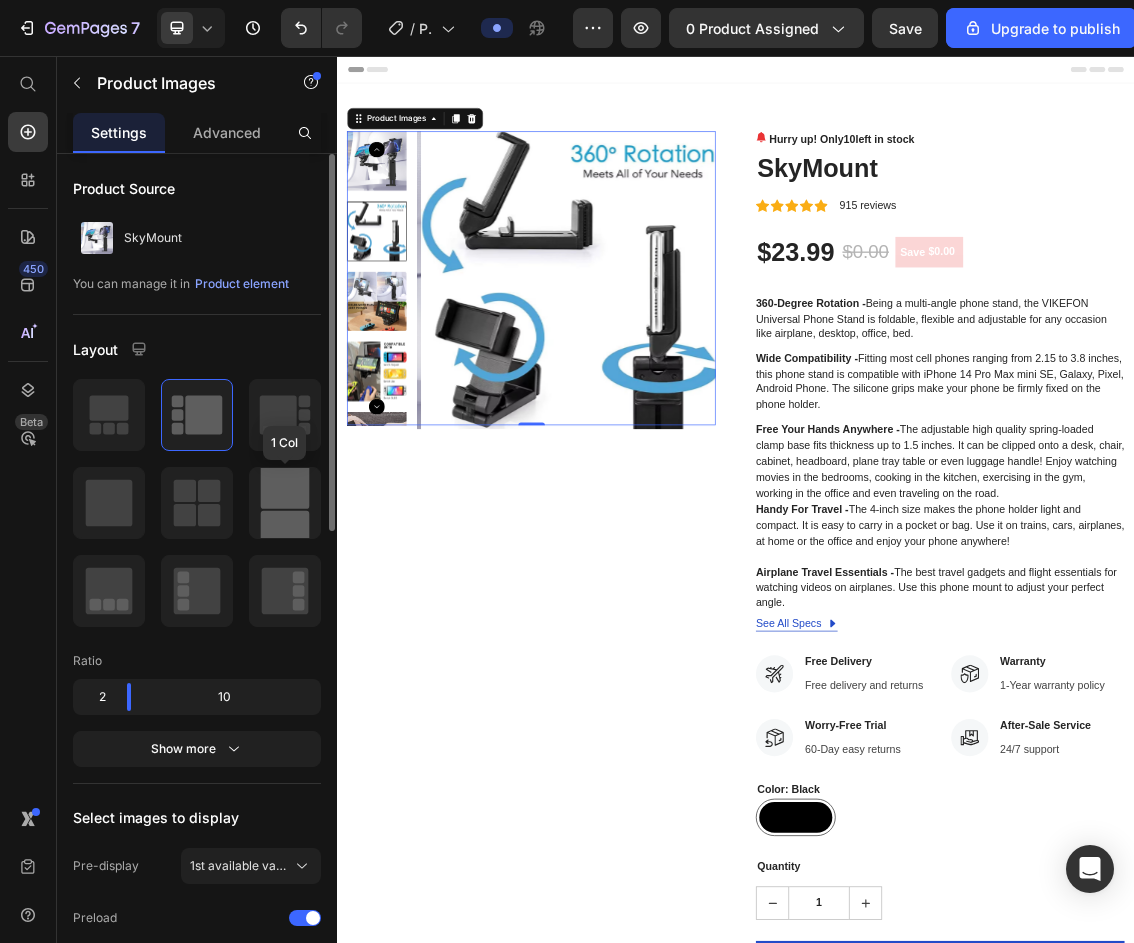 click 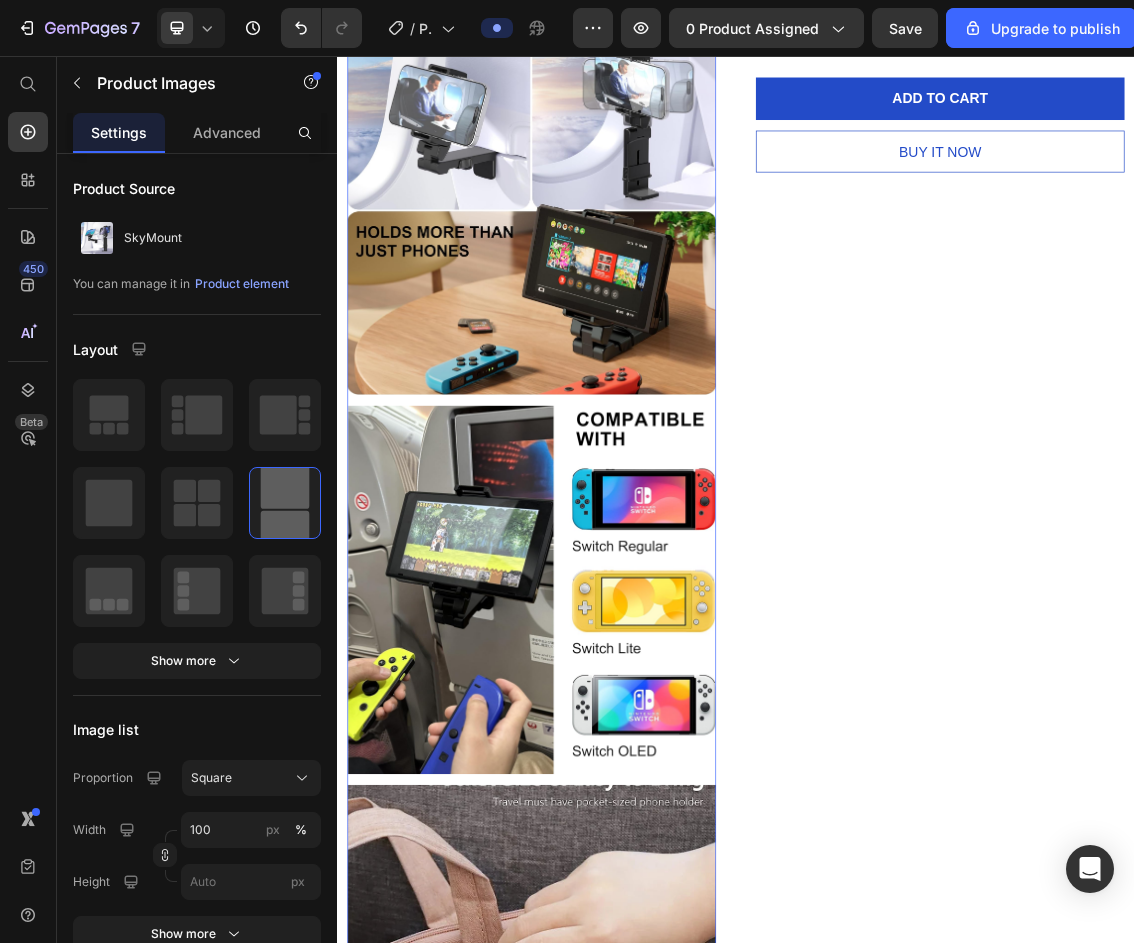 scroll, scrollTop: 800, scrollLeft: 0, axis: vertical 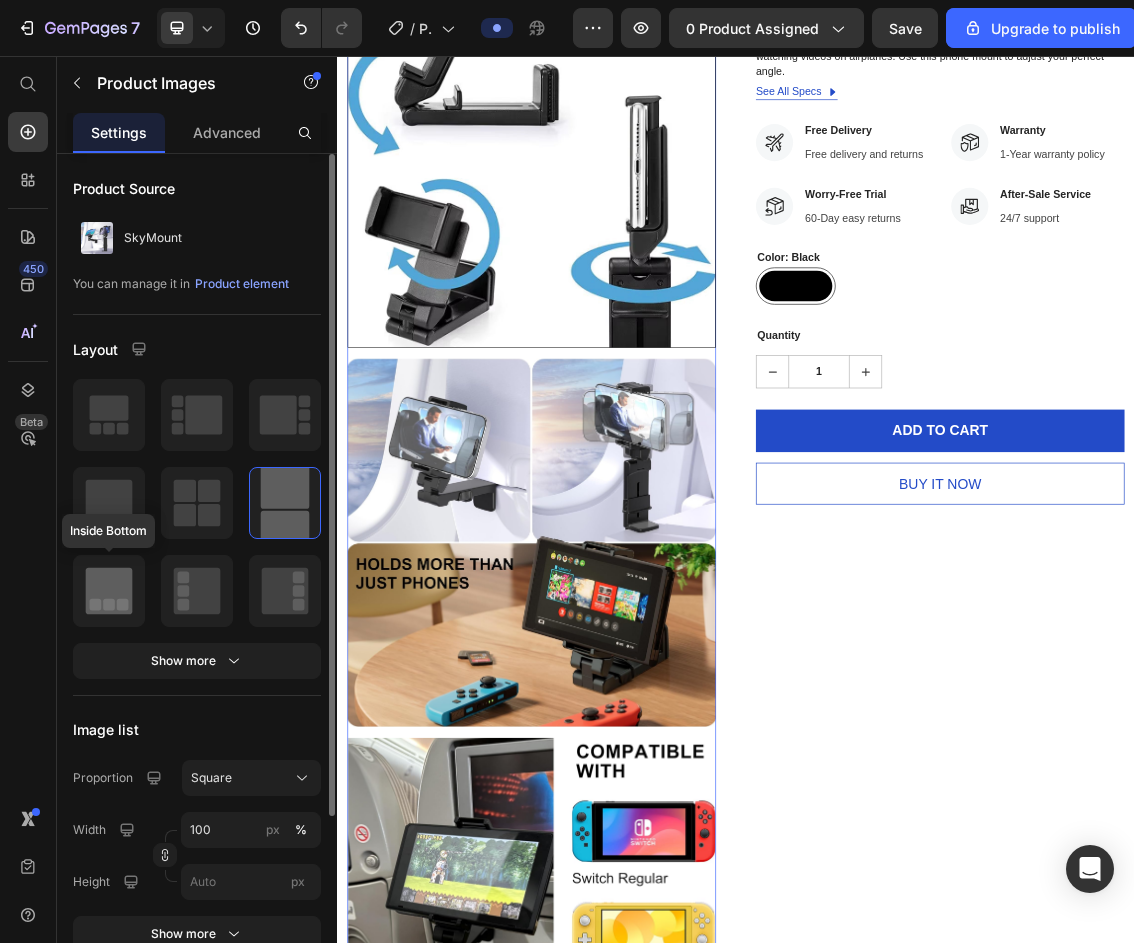 drag, startPoint x: 129, startPoint y: 582, endPoint x: 137, endPoint y: 645, distance: 63.505905 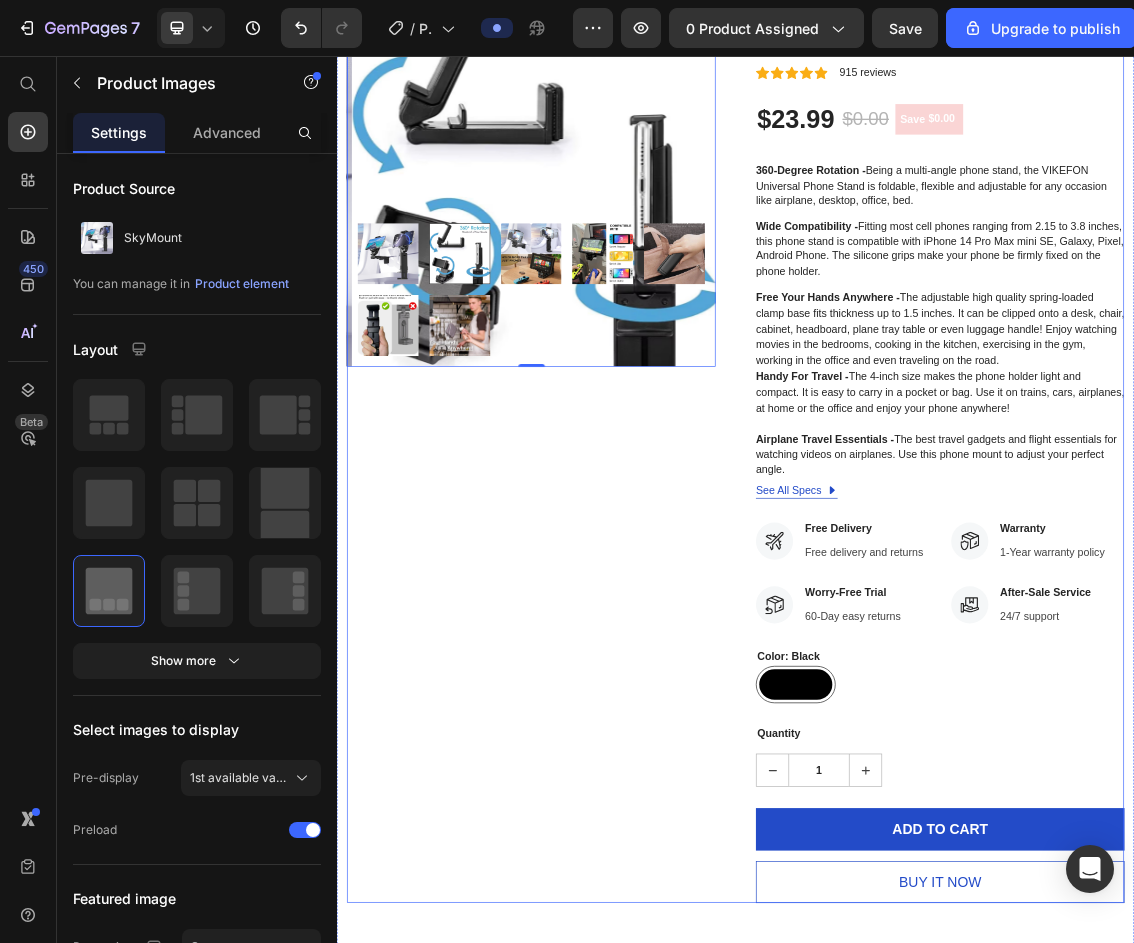 scroll, scrollTop: 0, scrollLeft: 0, axis: both 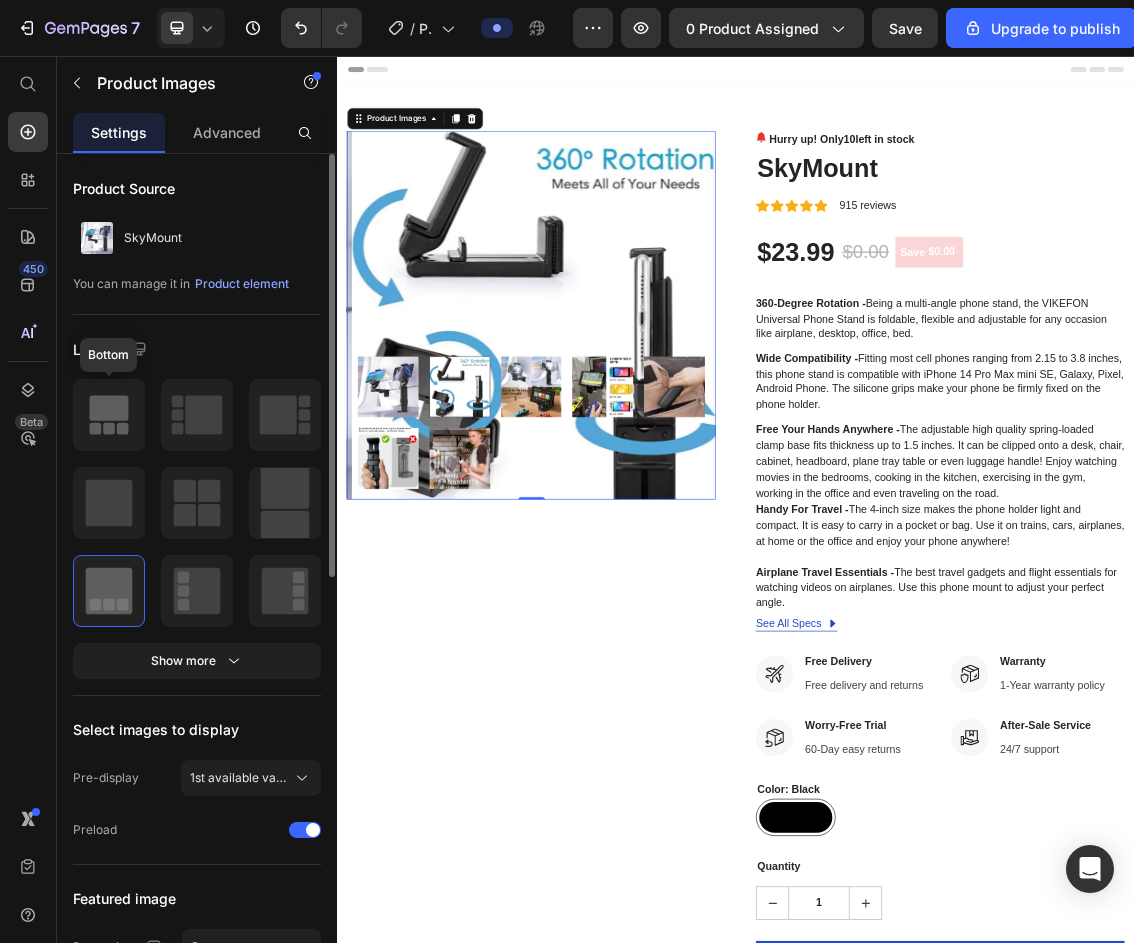 click 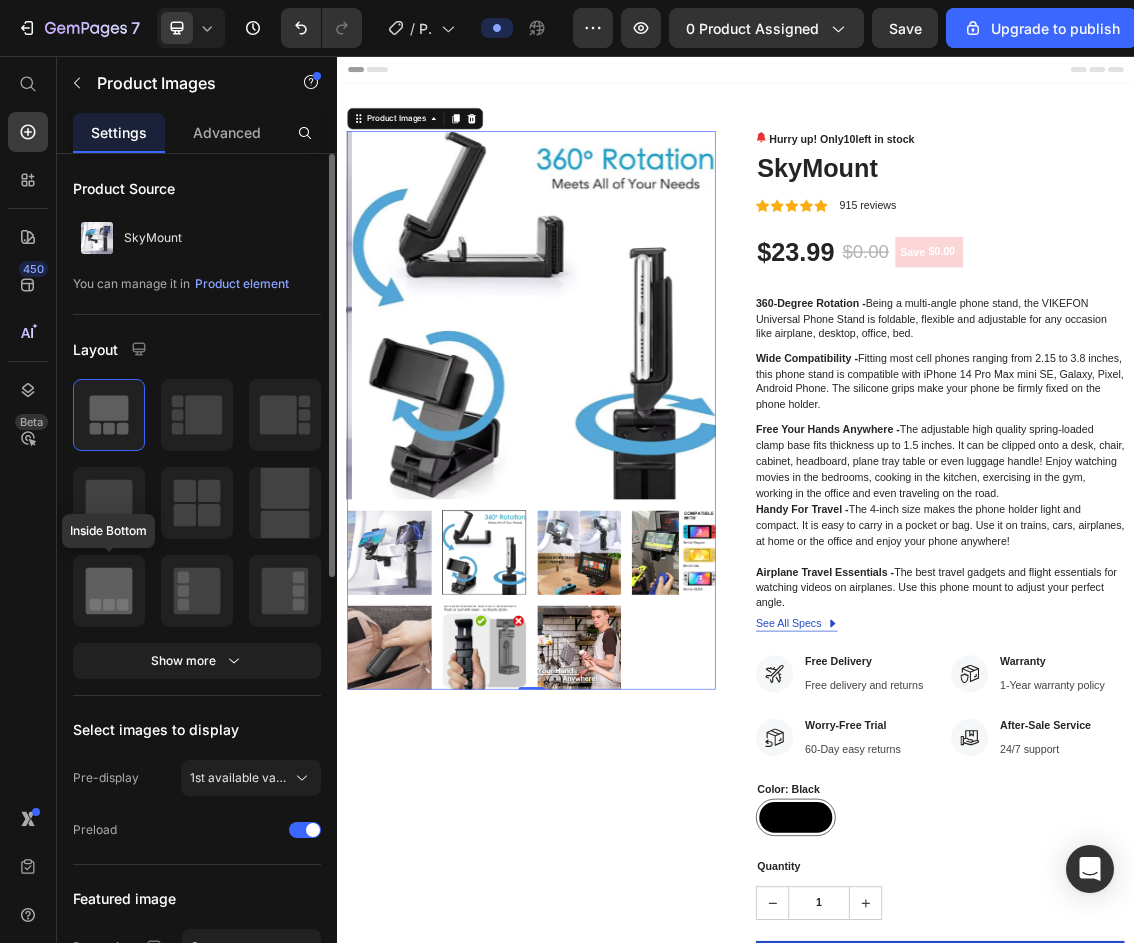 click 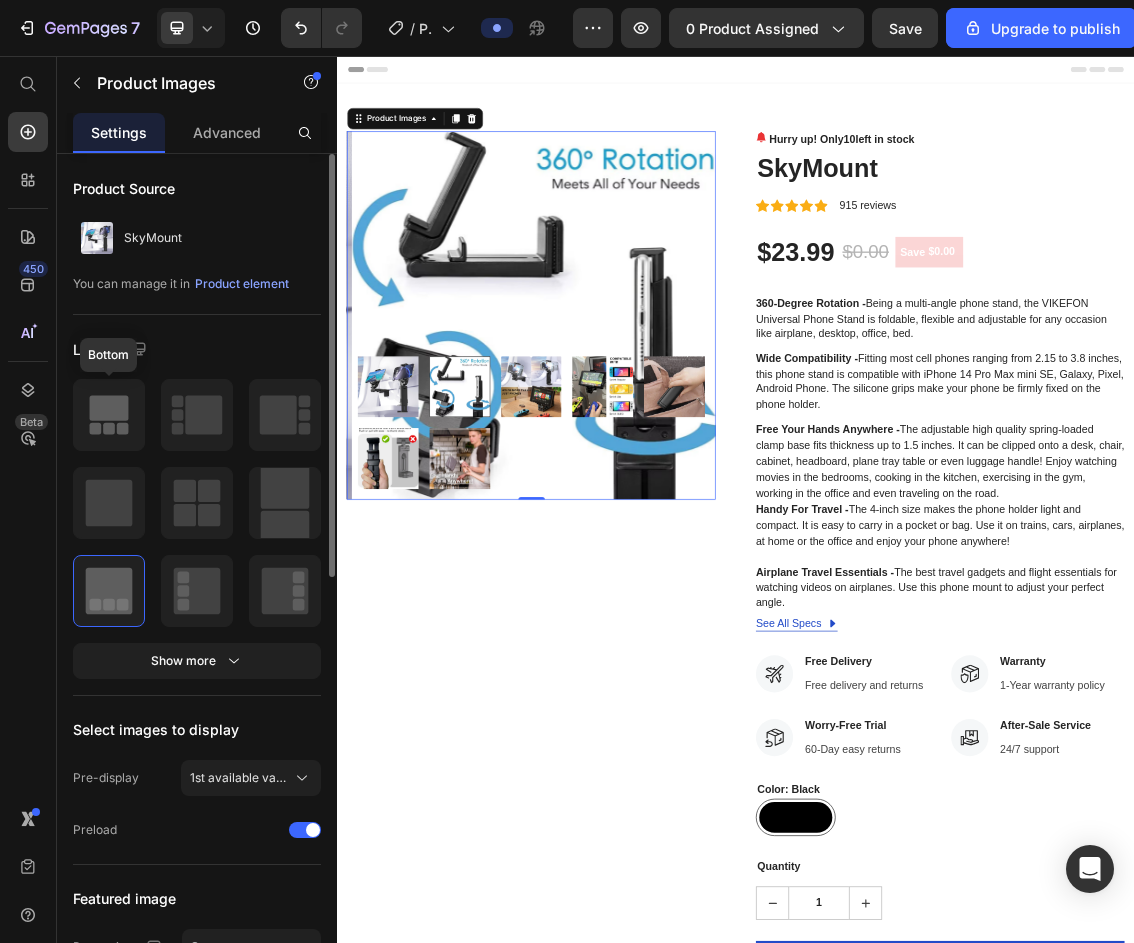 click 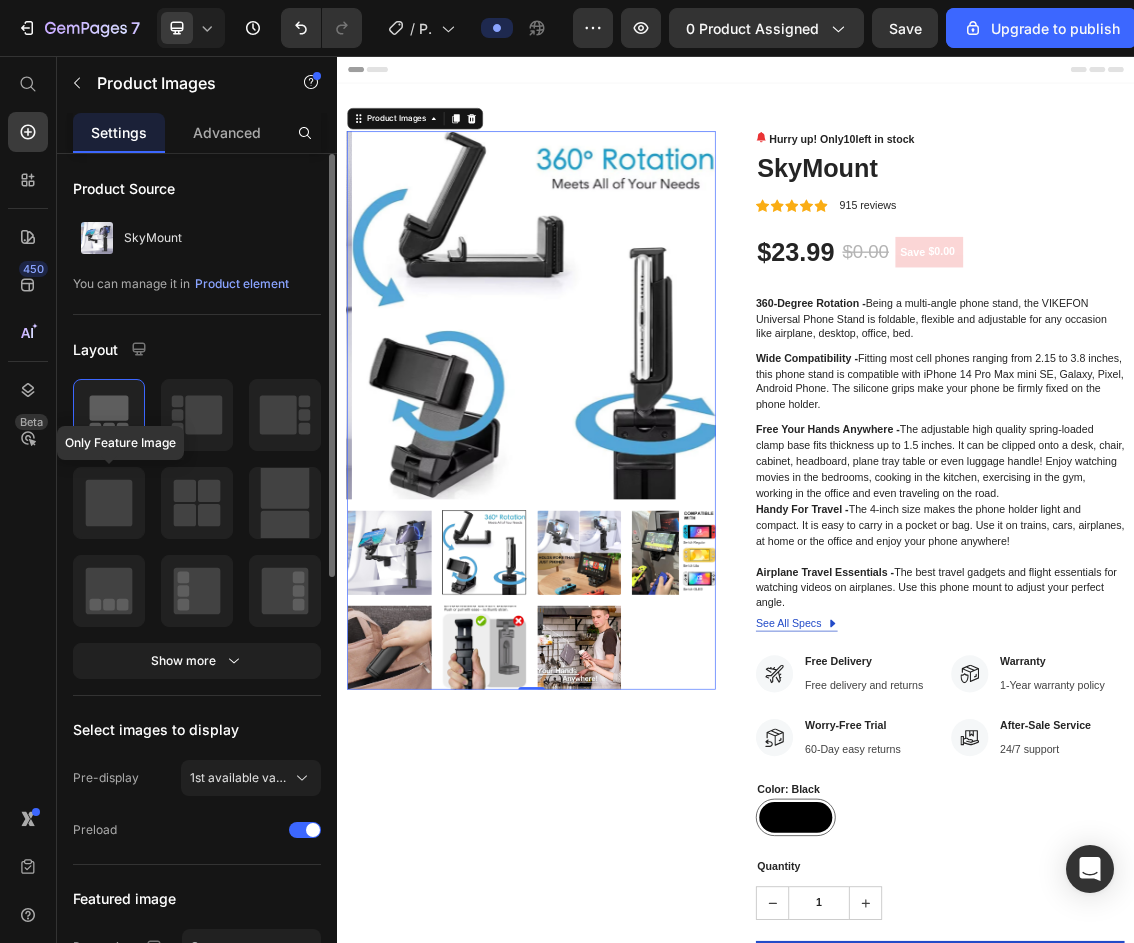 click 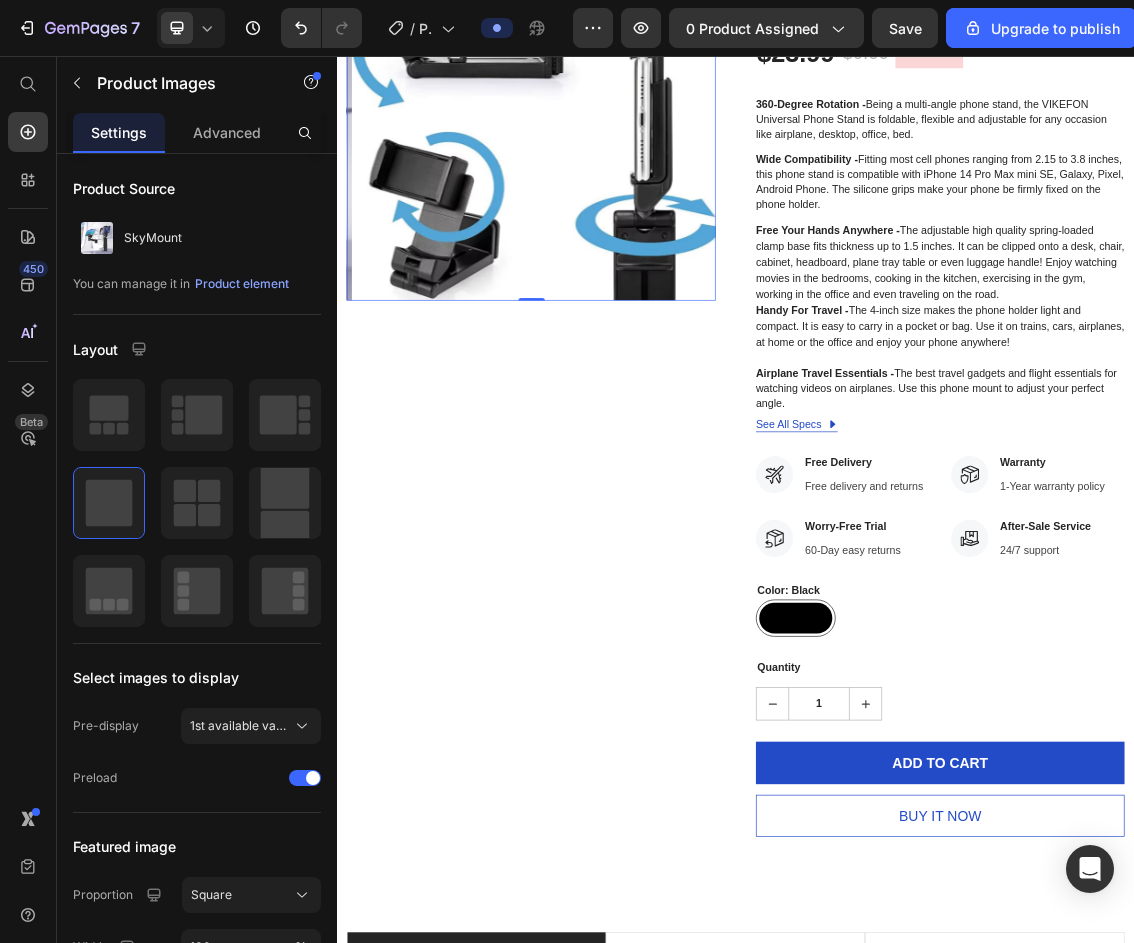 scroll, scrollTop: 0, scrollLeft: 0, axis: both 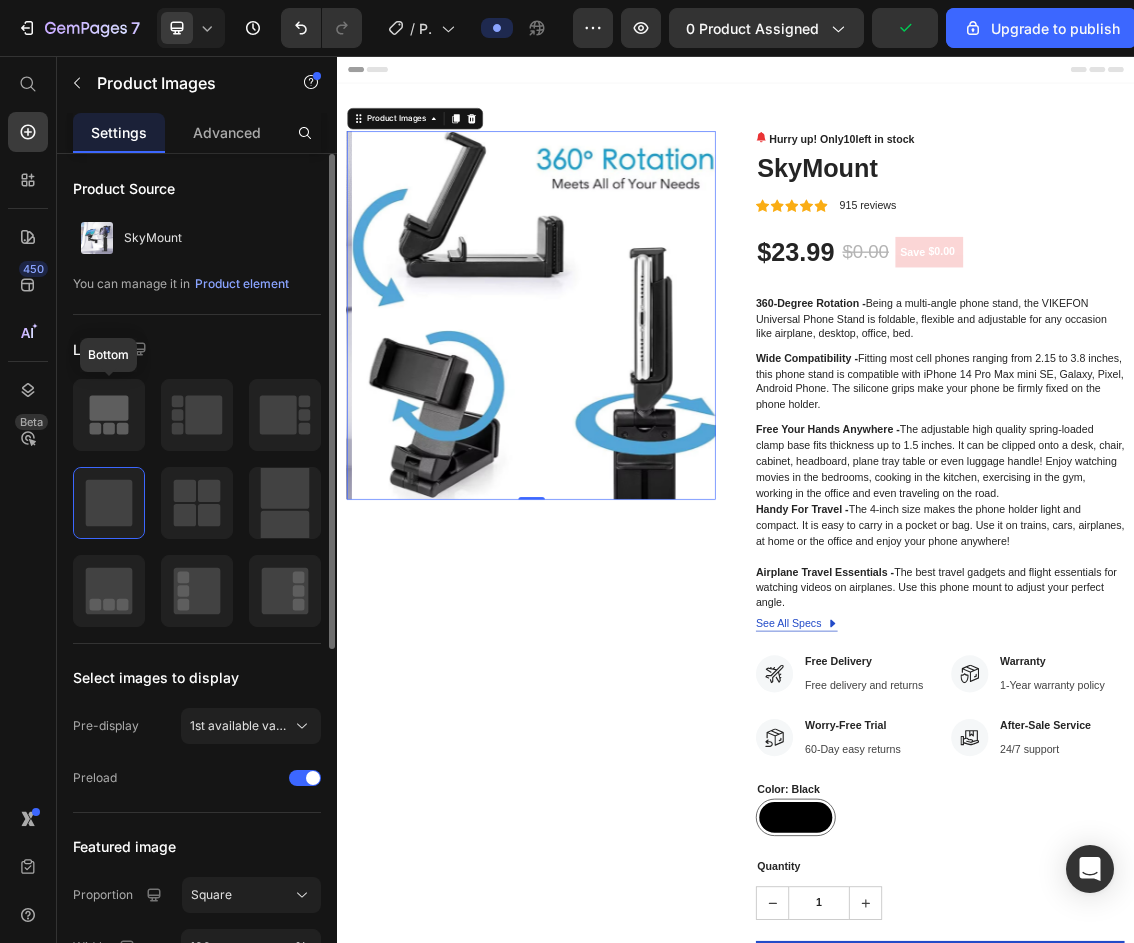 click 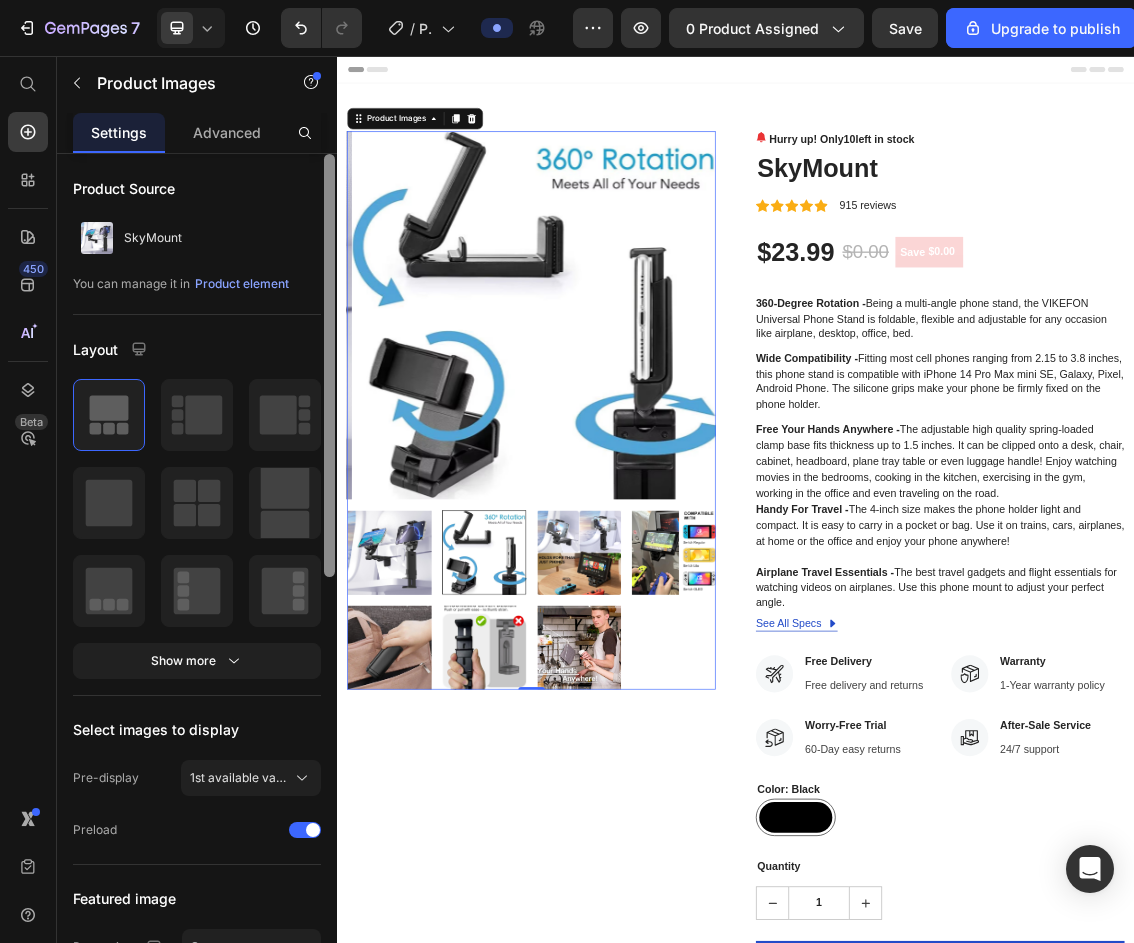 click at bounding box center [329, 365] 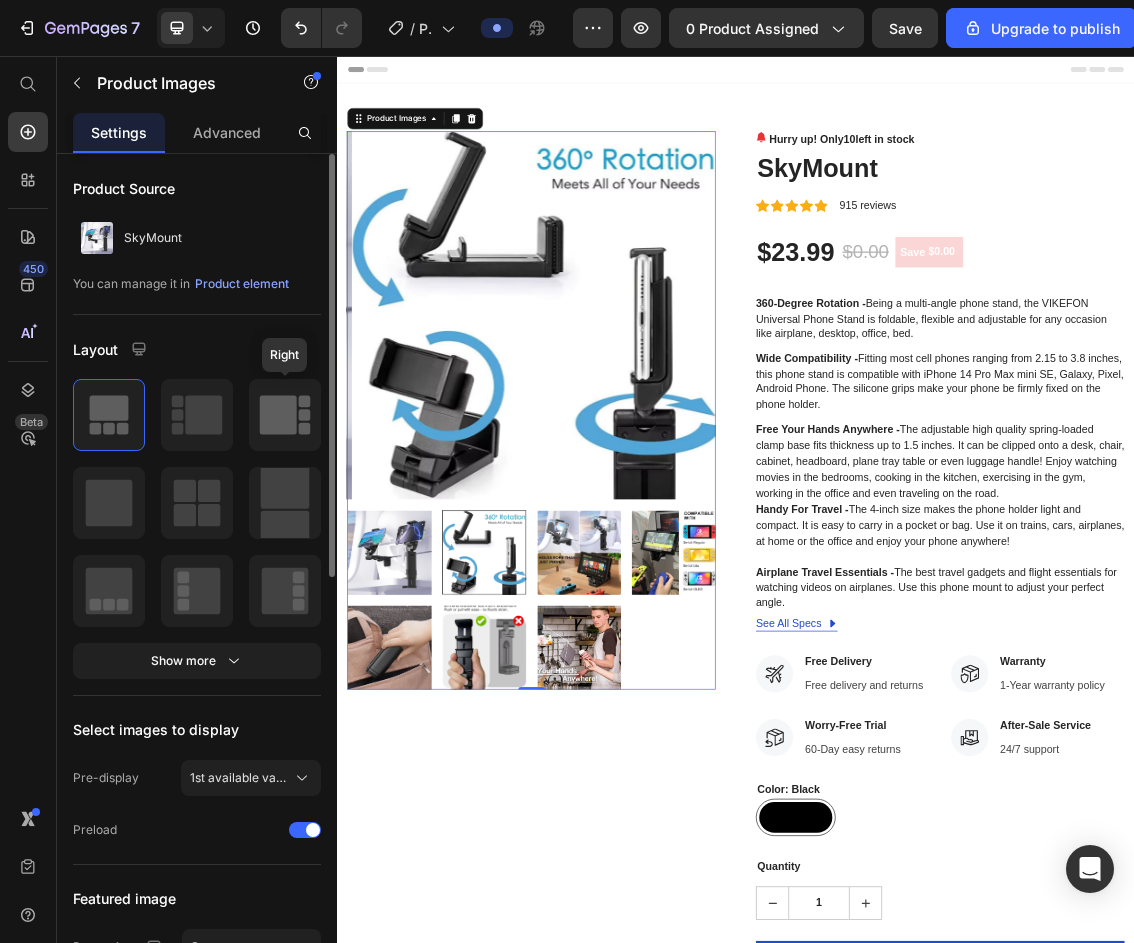click 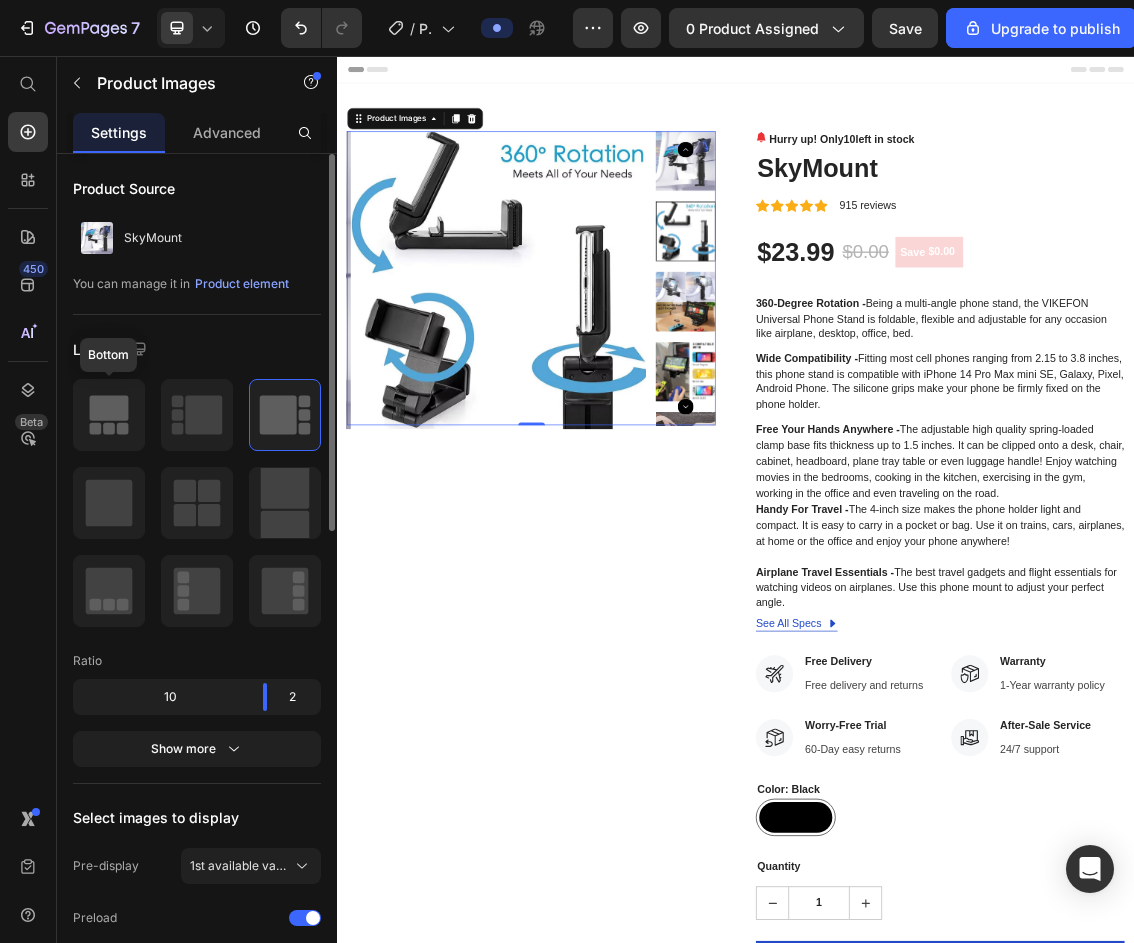 click 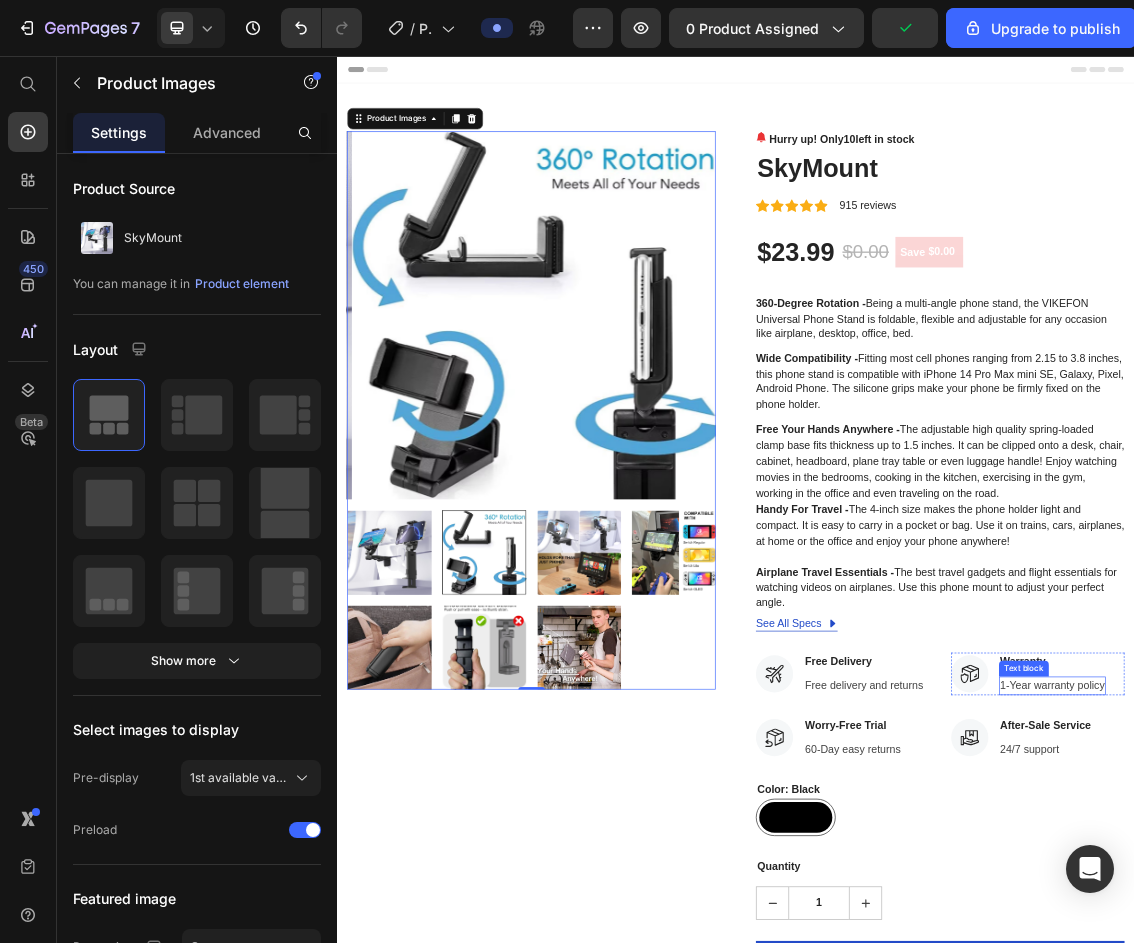 click on "1-Year warranty policy" at bounding box center [1414, 1004] 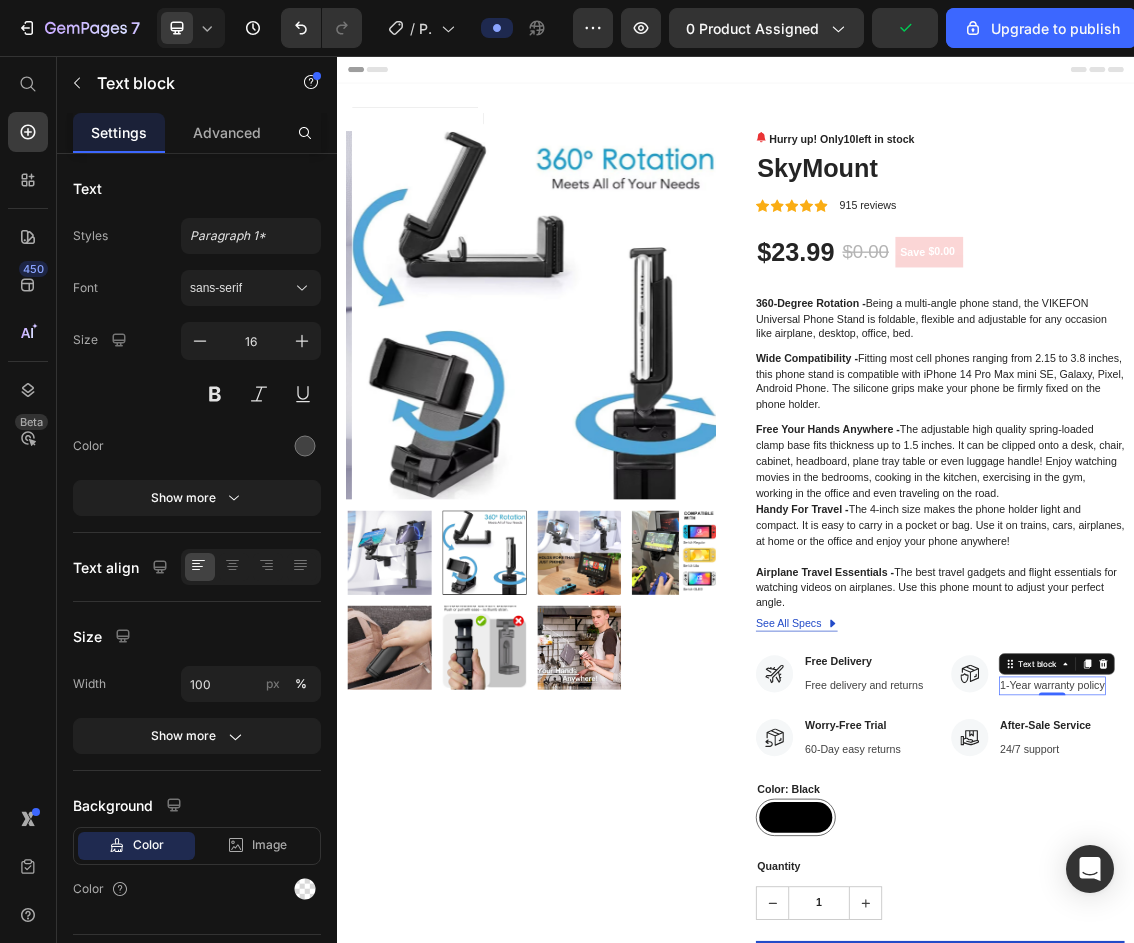 click on "1-Year warranty policy" at bounding box center (1414, 1004) 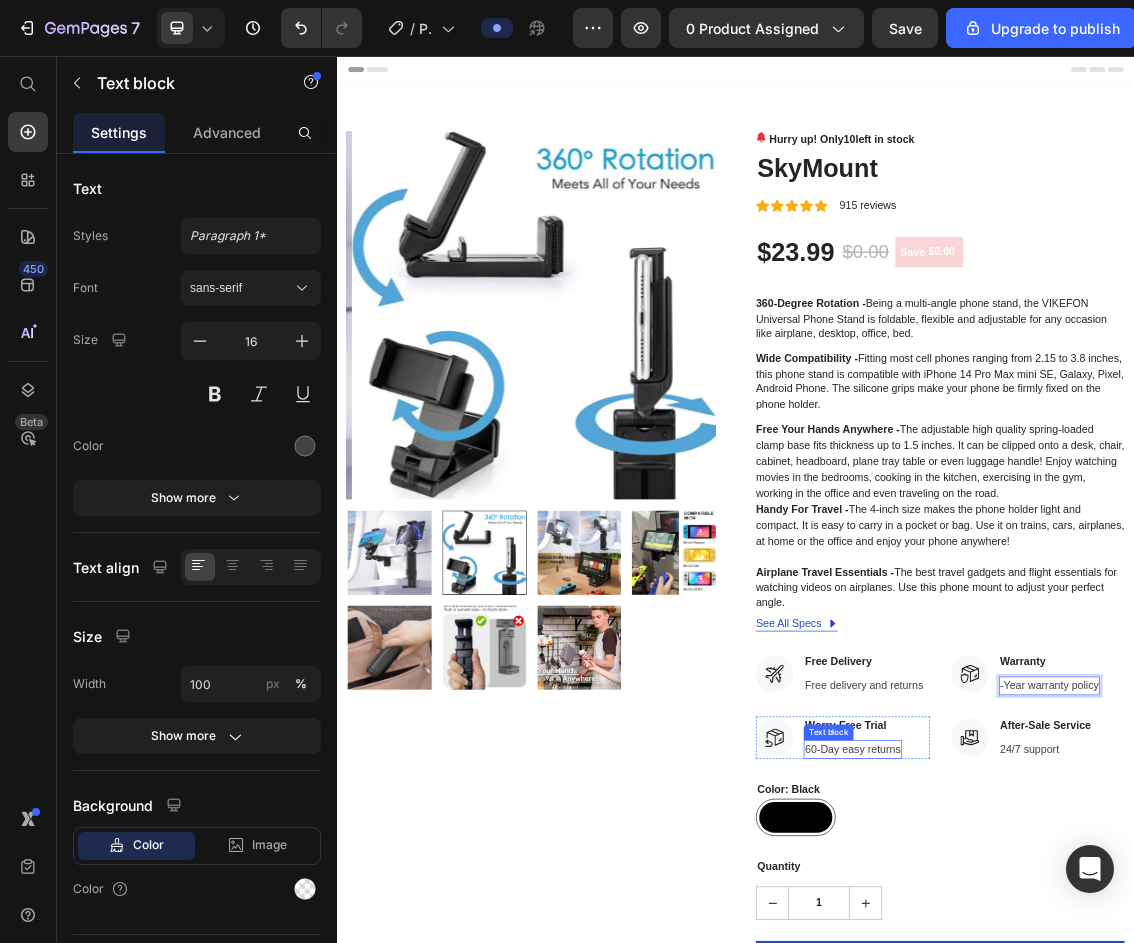 click on "60-Day easy returns" at bounding box center (1113, 1100) 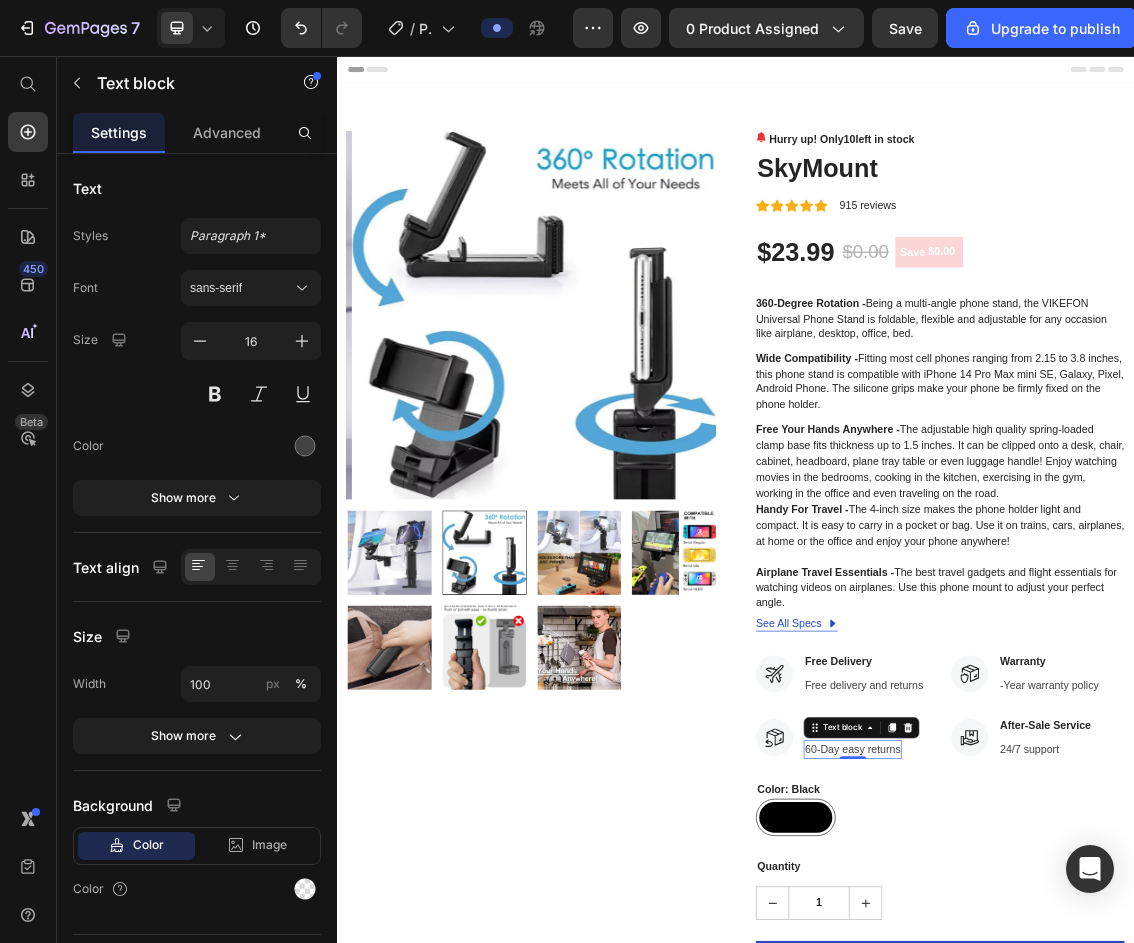 click on "60-Day easy returns" at bounding box center (1113, 1100) 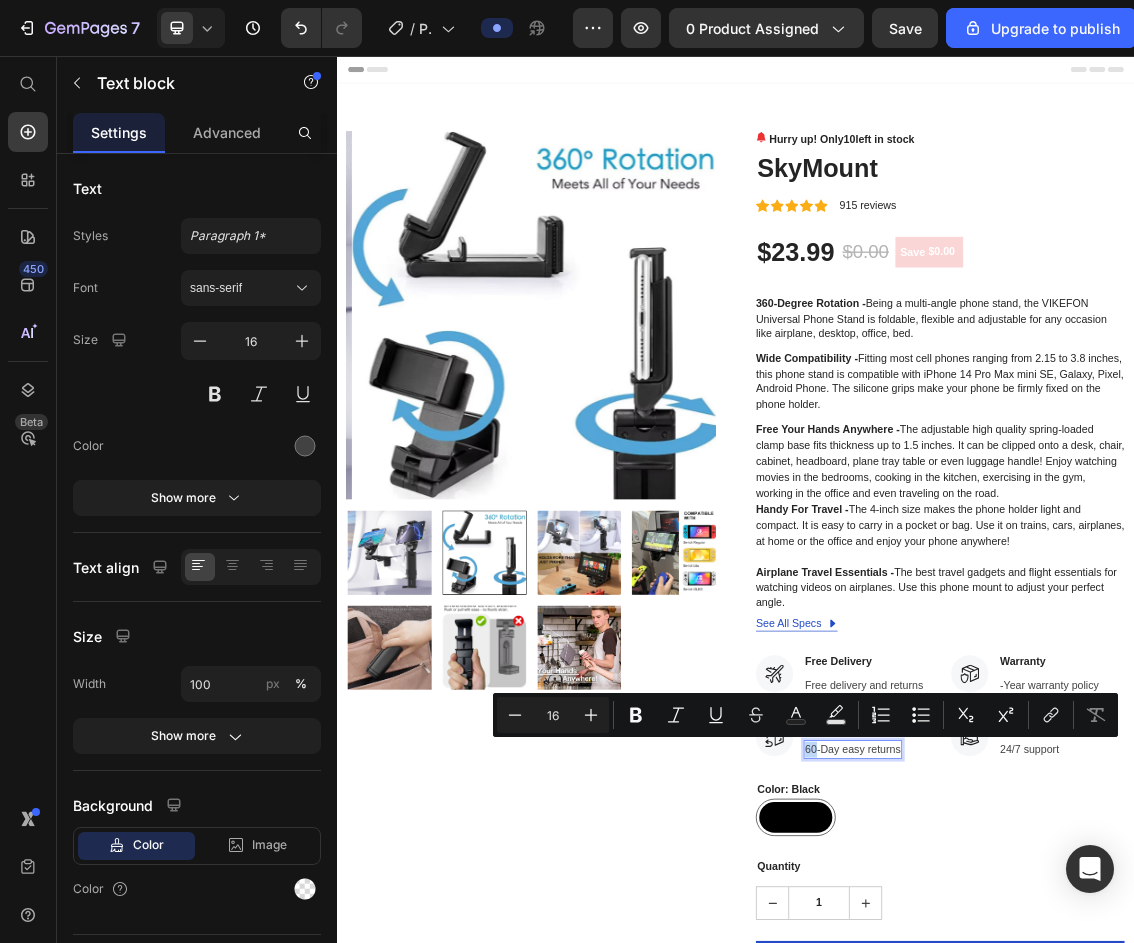 click on "60-Day easy returns" at bounding box center (1113, 1100) 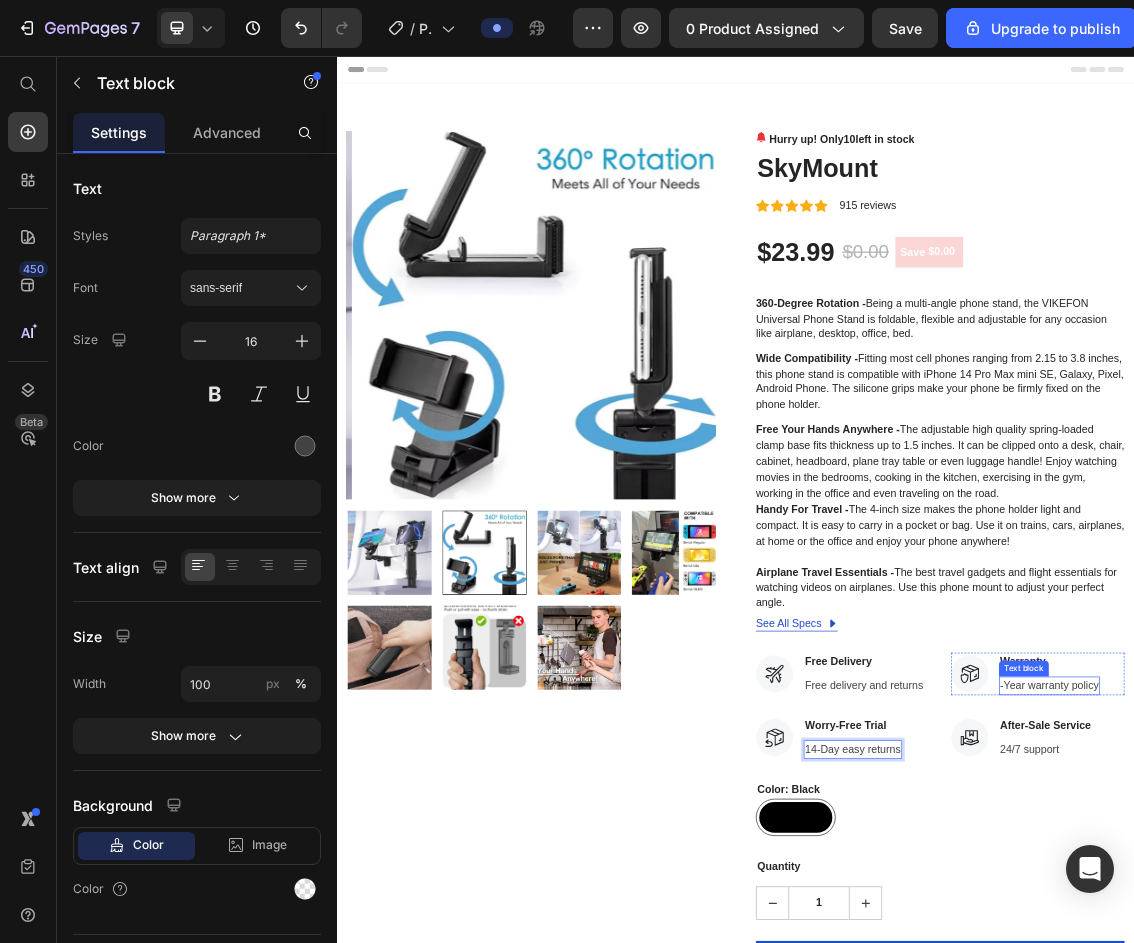click on "-Year warranty policy" at bounding box center [1409, 1004] 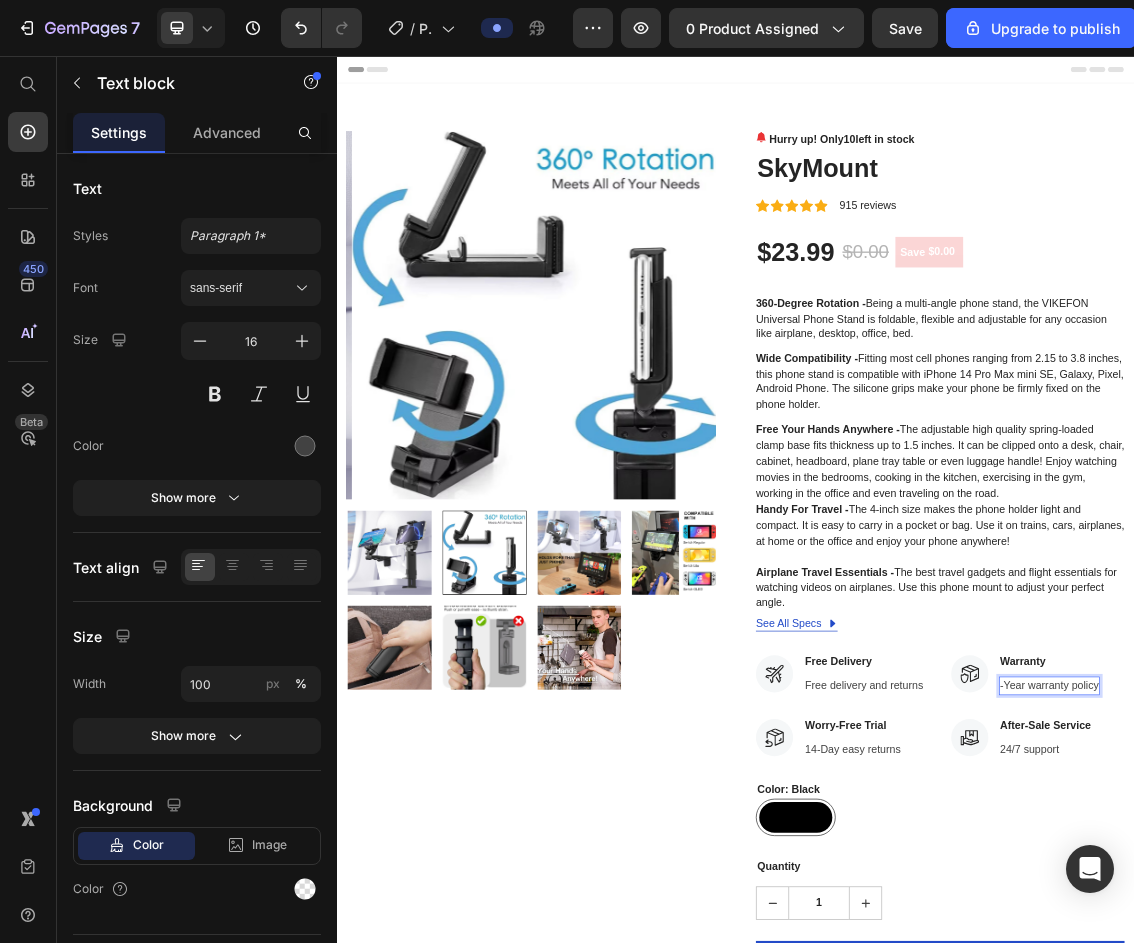 click on "-Year warranty policy" at bounding box center [1409, 1004] 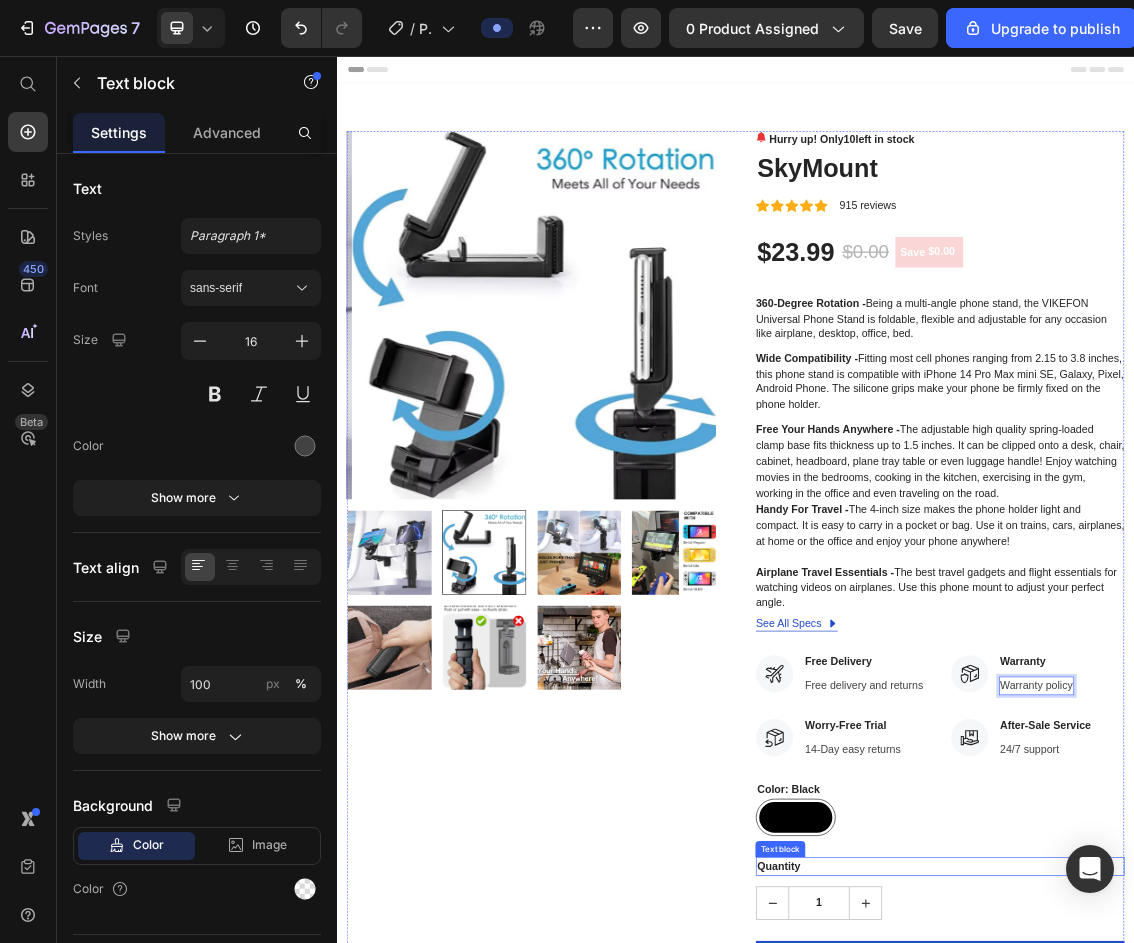 click on "Quantity" at bounding box center [1244, 1276] 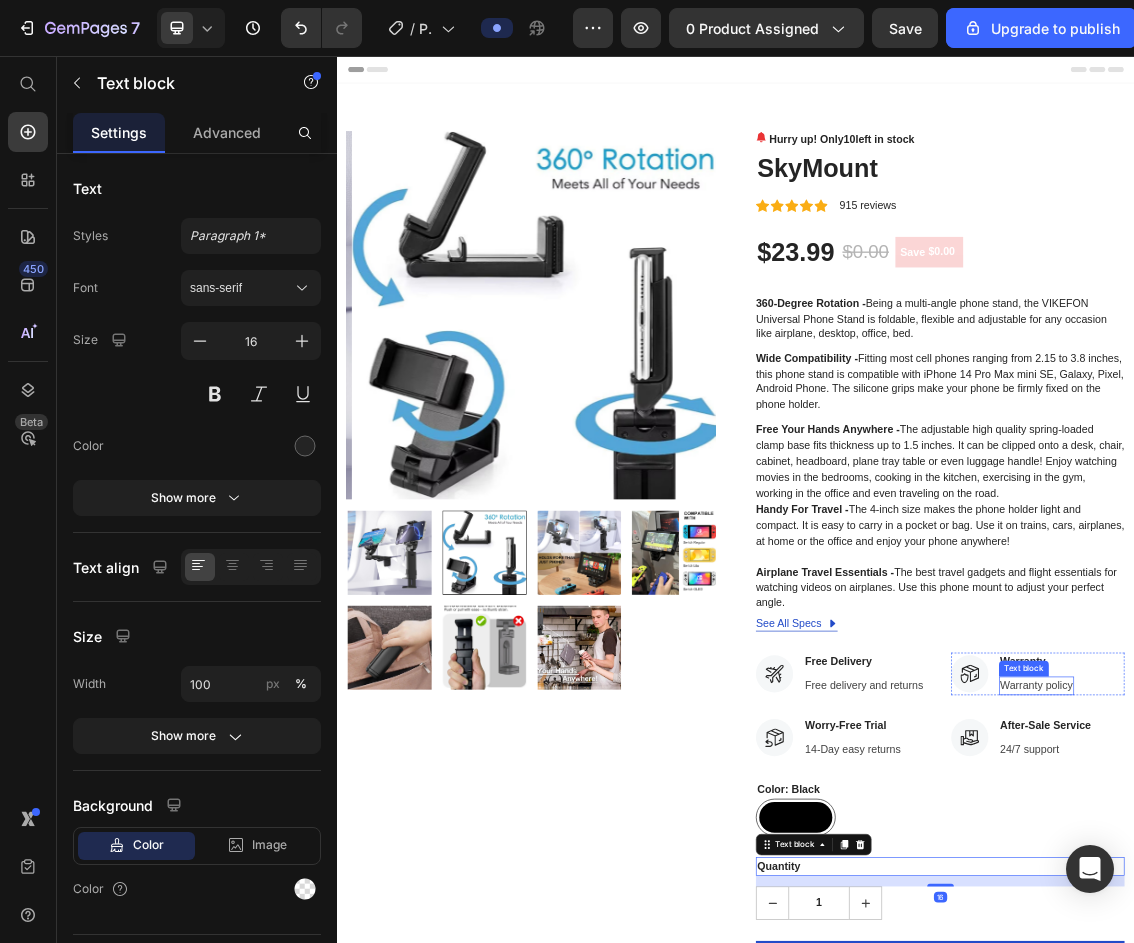 click on "Warranty policy" at bounding box center [1390, 1004] 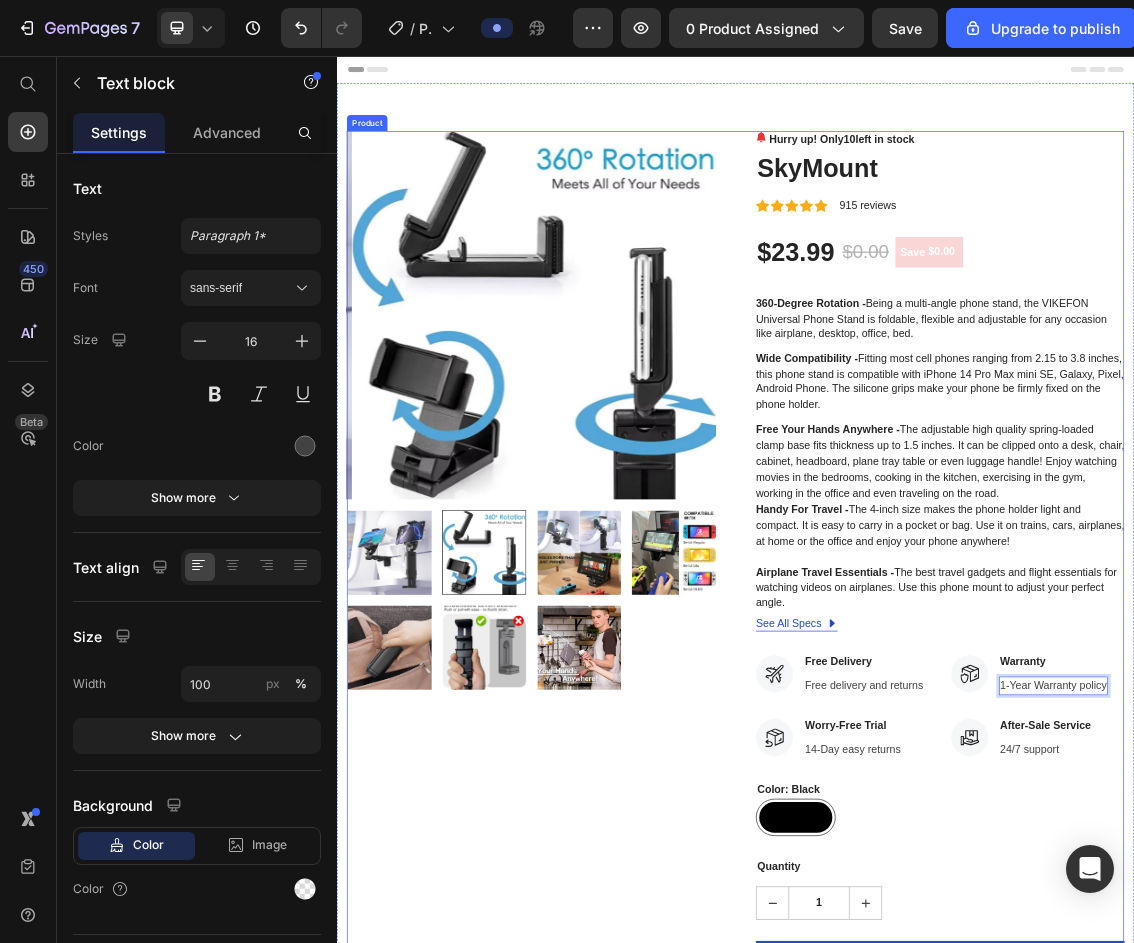 click on "Hurry up! Only  10  left in stock (P) Stock Counter SkyMount (P) Title
Icon
Icon
Icon
Icon
Icon Icon List Hoz 915 reviews Text block Row $23.99 (P) Price $0.00 (P) Price Save $0.00 (P) Tag Row
360-Degree Rotation -  Being a multi-angle phone stand, the VIKEFON Universal Phone Stand is foldable, flexible and adjustable for any occasion like airplane, desktop, office, bed.
Wide Compatibility -  Fitting most cell phones ranging from 2.15 to 3.8 inches, this phone stand is compatible with iPhone 14 Pro Max mini SE, Galaxy, Pixel, Android Phone. The silicone grips make your phone be firmly fixed on the phone holder.
Free Your Hands Anywhere -
Handy For Travel -  The 4-inch size makes the phone holder light and compact. It is easy to carry in a pocket or bag. Use it on trains, cars, airplanes, at home or the office and enjoy your phone anywhere!
Airplane Travel Essentials -
(P) Description Row" at bounding box center (1244, 850) 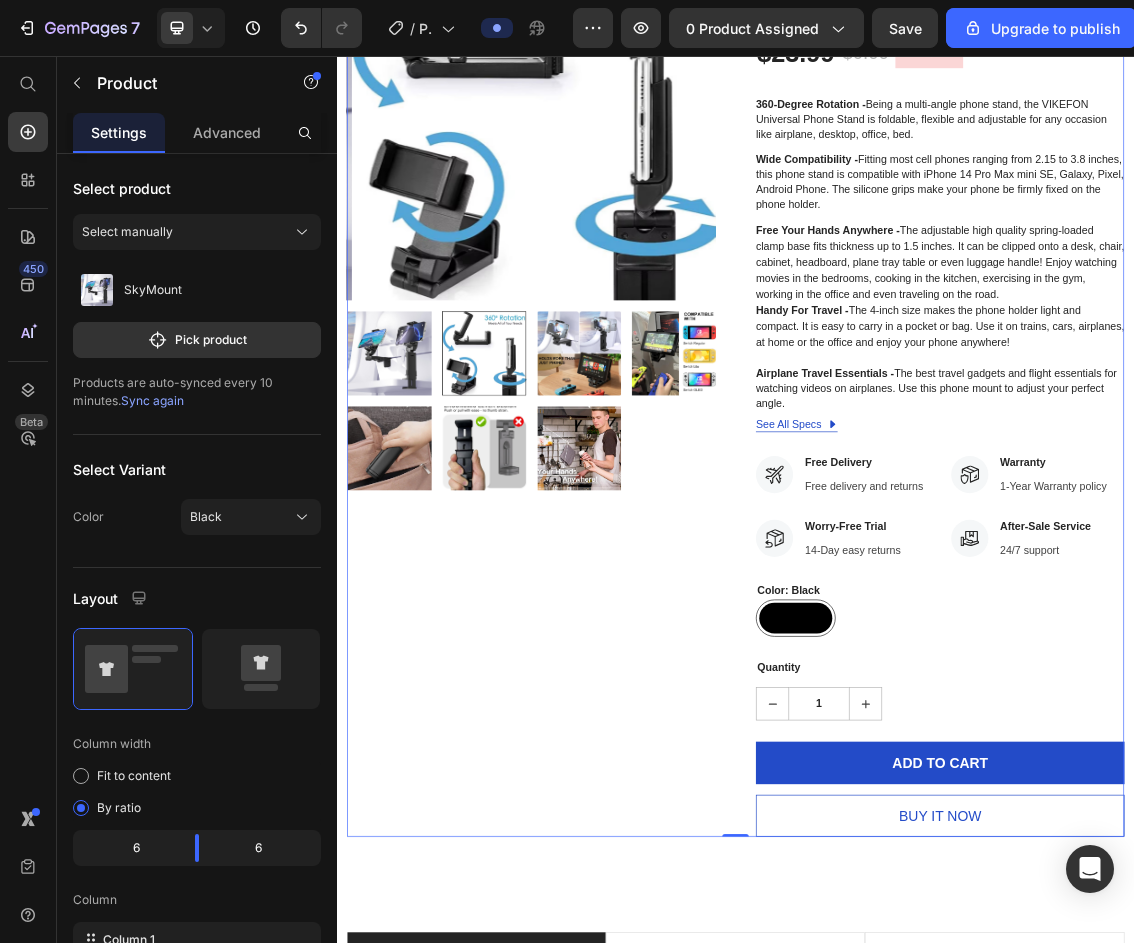 scroll, scrollTop: 400, scrollLeft: 0, axis: vertical 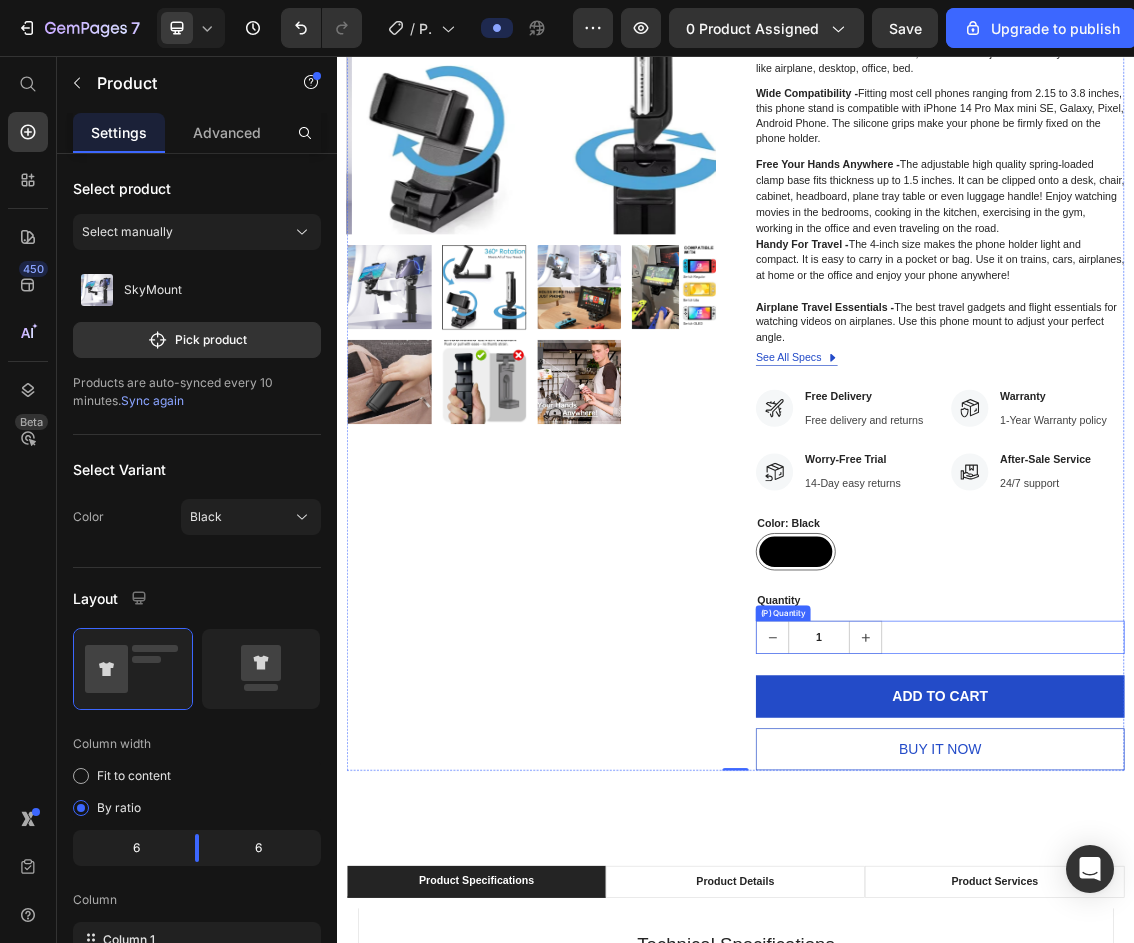 click at bounding box center (1132, 931) 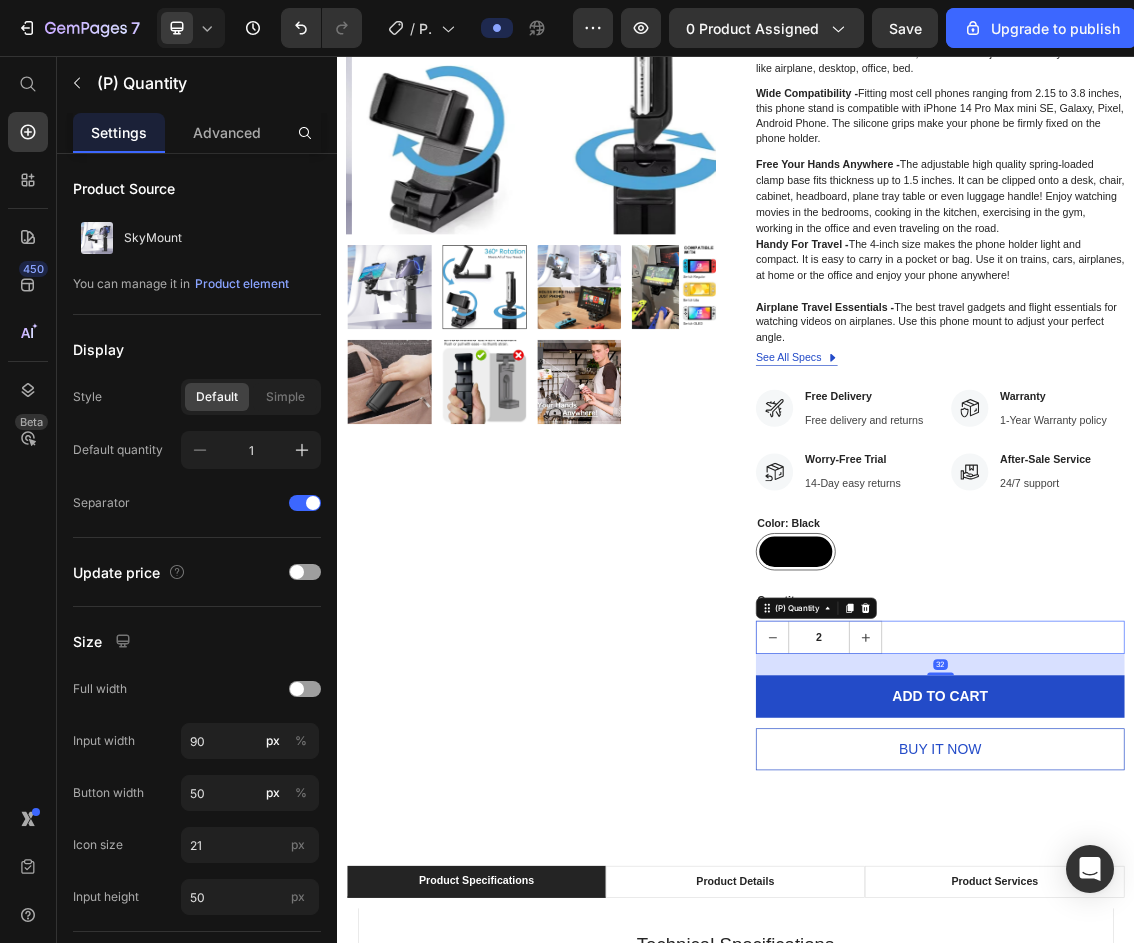 click 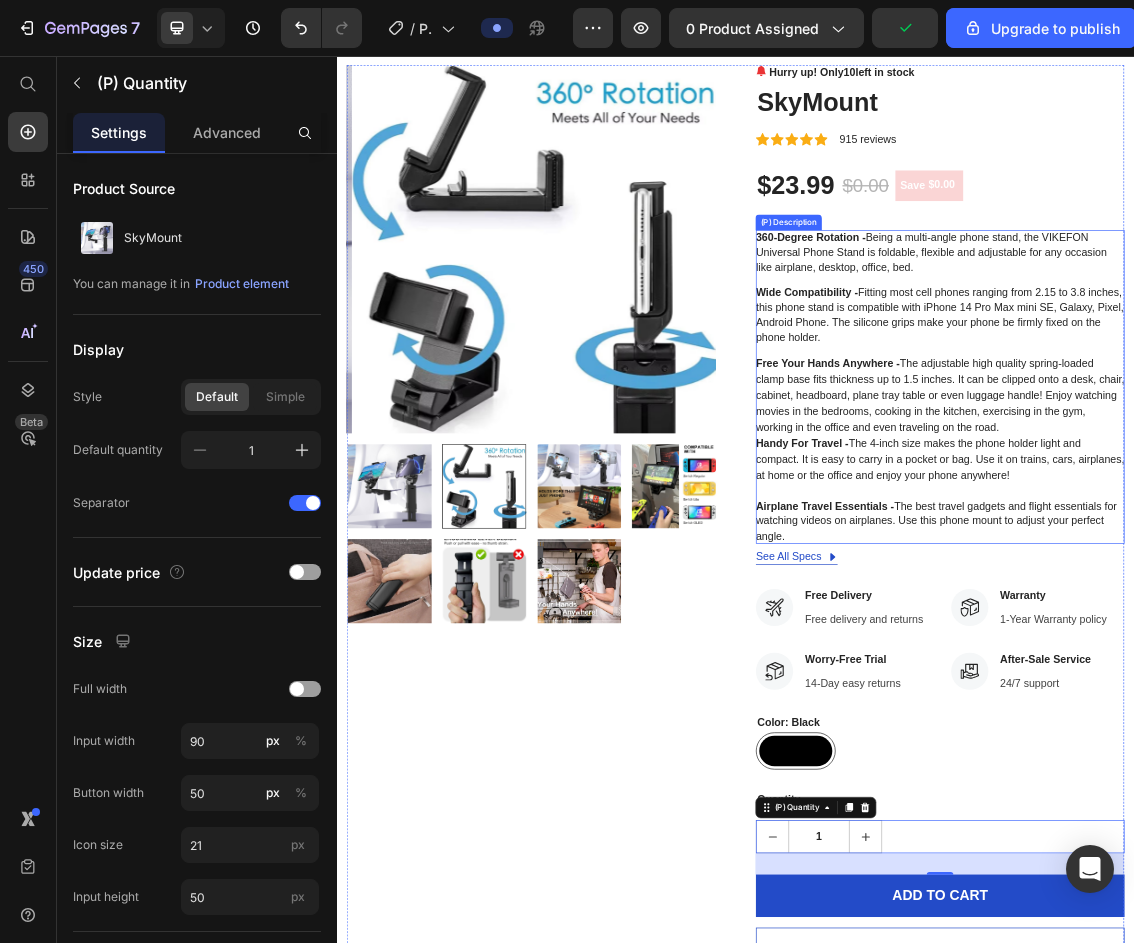 scroll, scrollTop: 0, scrollLeft: 0, axis: both 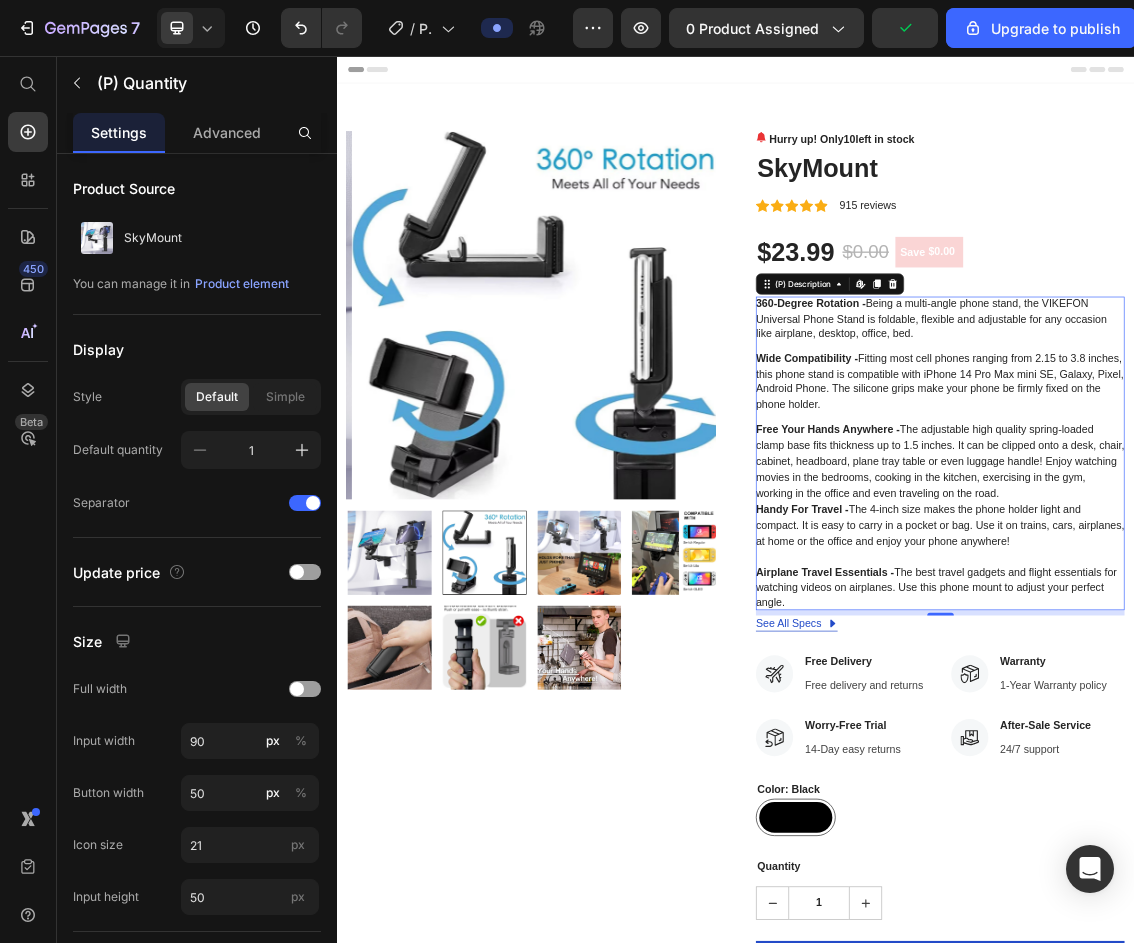 click on "Wide Compatibility -" at bounding box center (1044, 511) 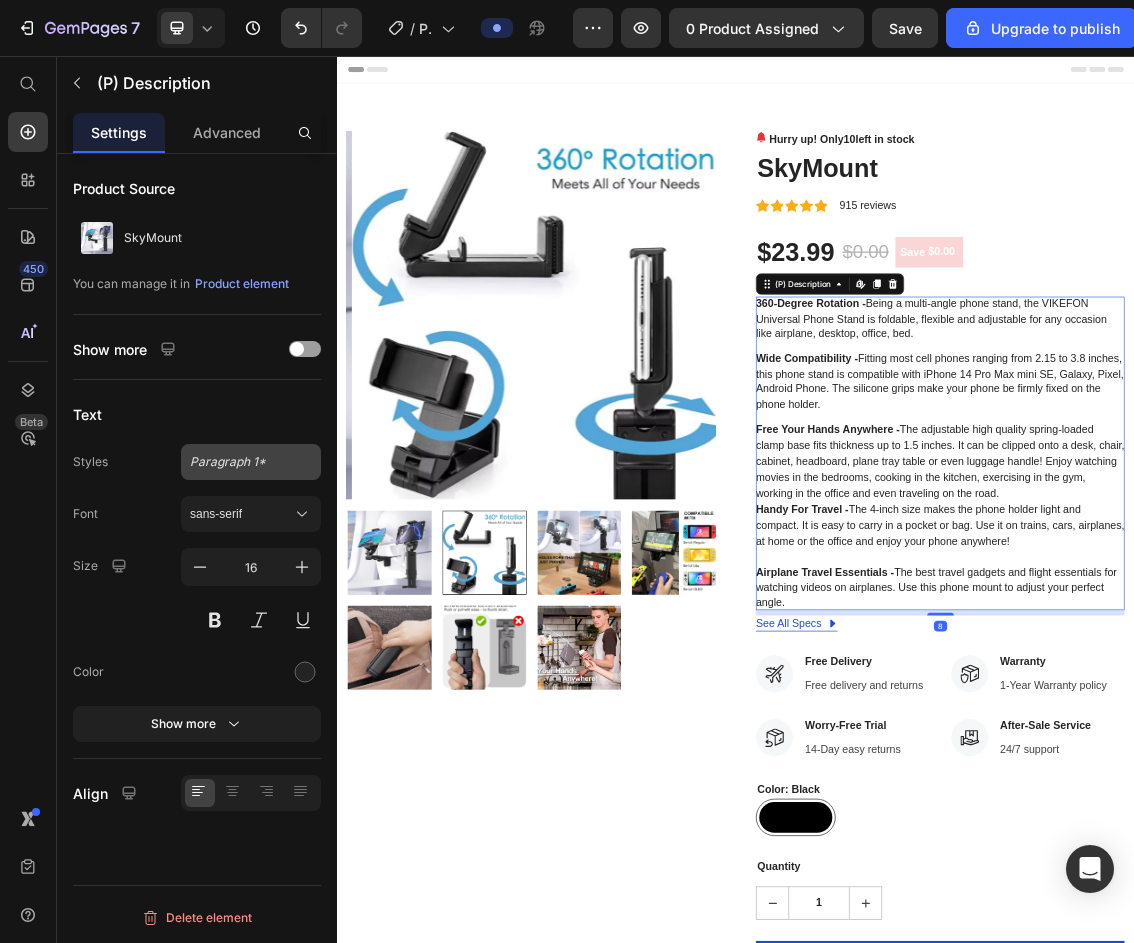 click on "Paragraph 1*" 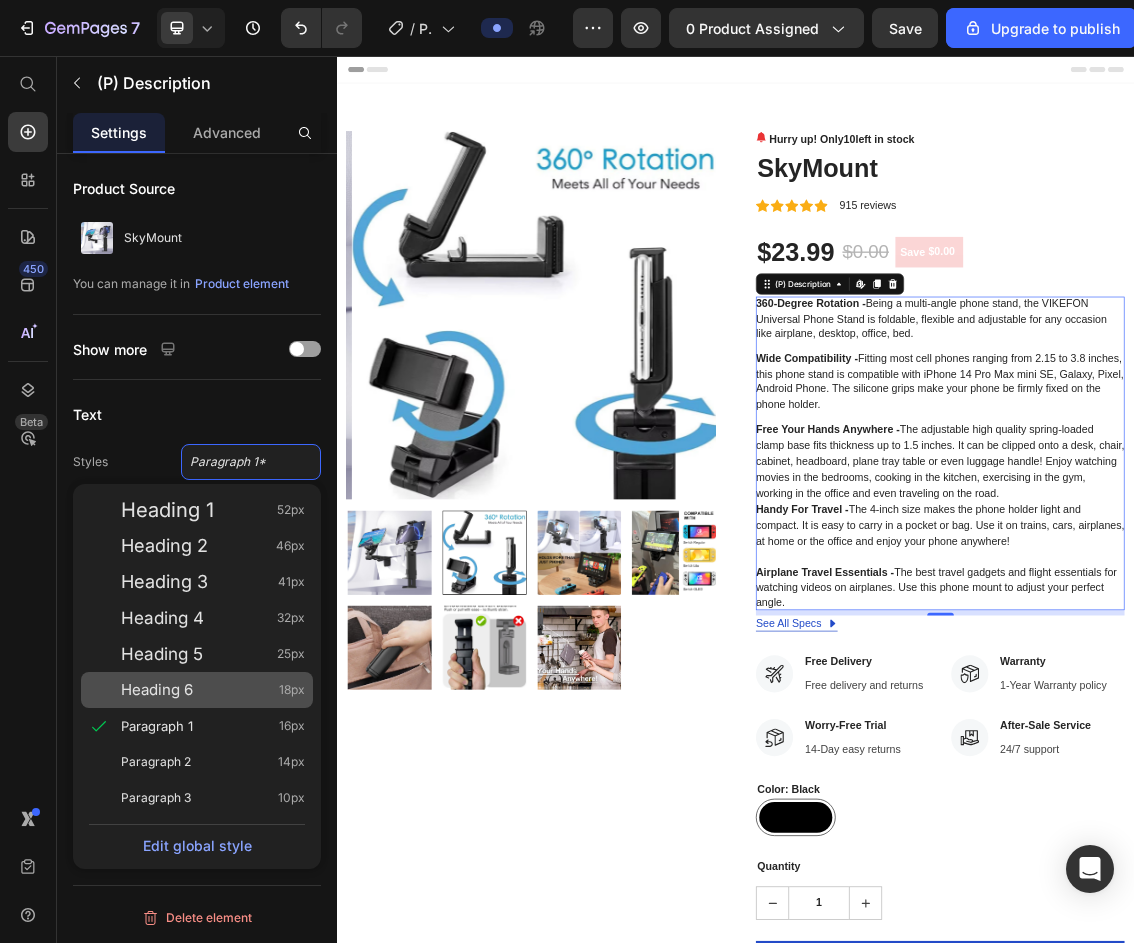 click on "Heading 6 18px" at bounding box center [213, 690] 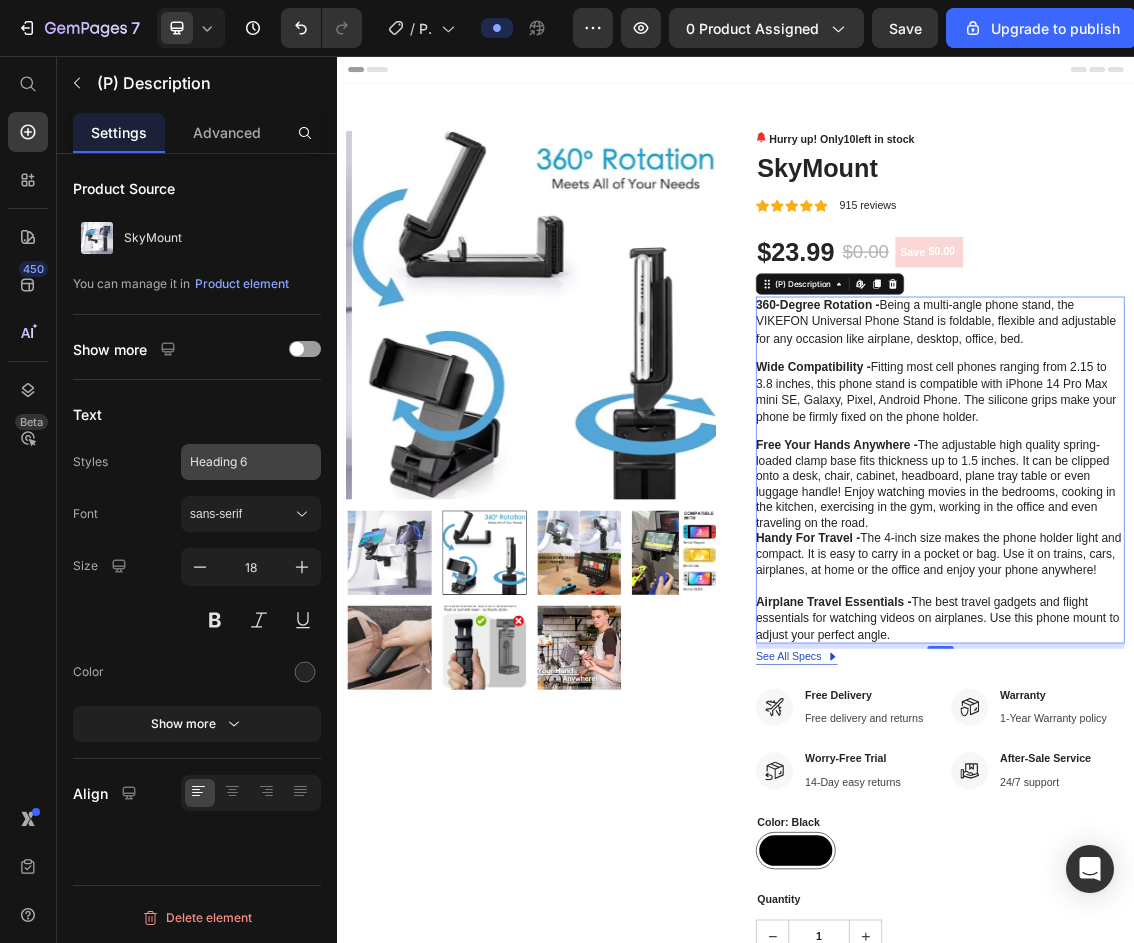 click on "Heading 6" at bounding box center [239, 462] 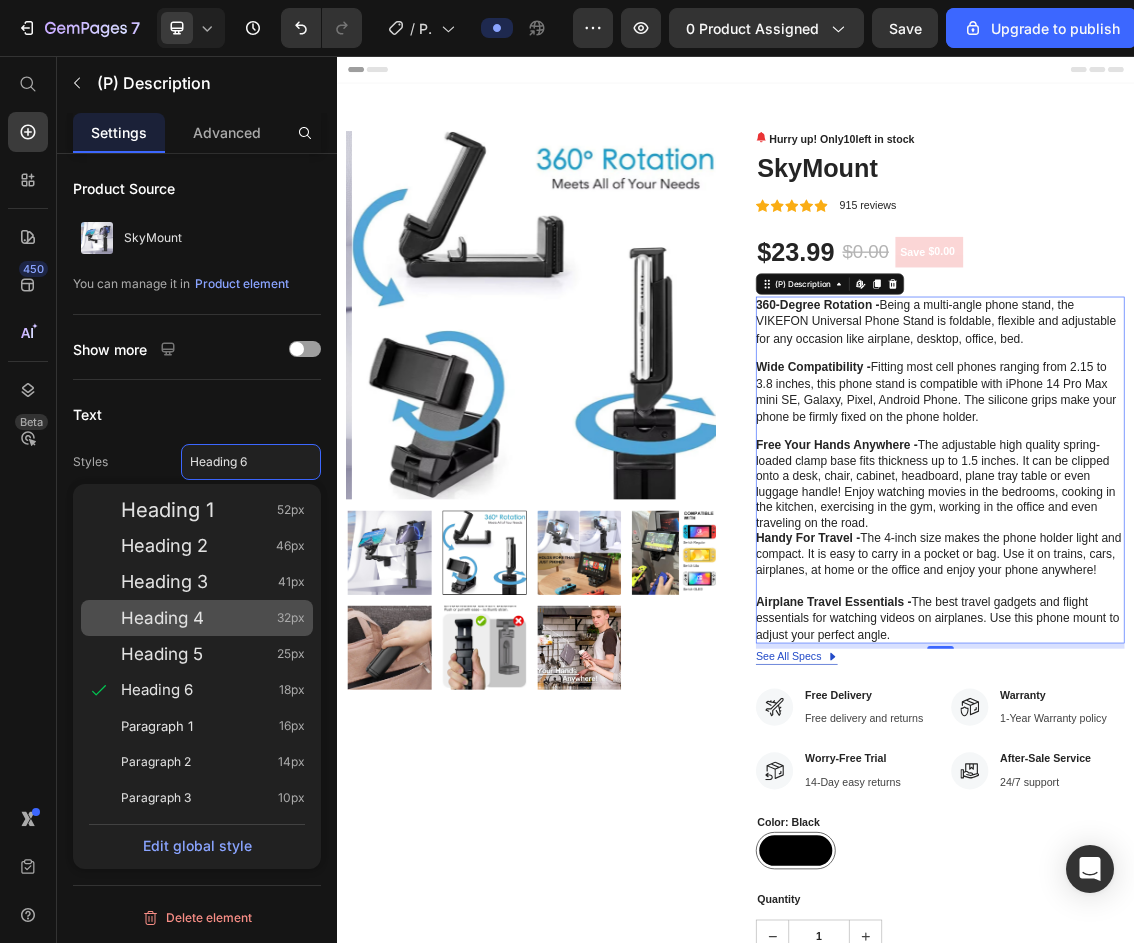 click on "Heading 4 32px" 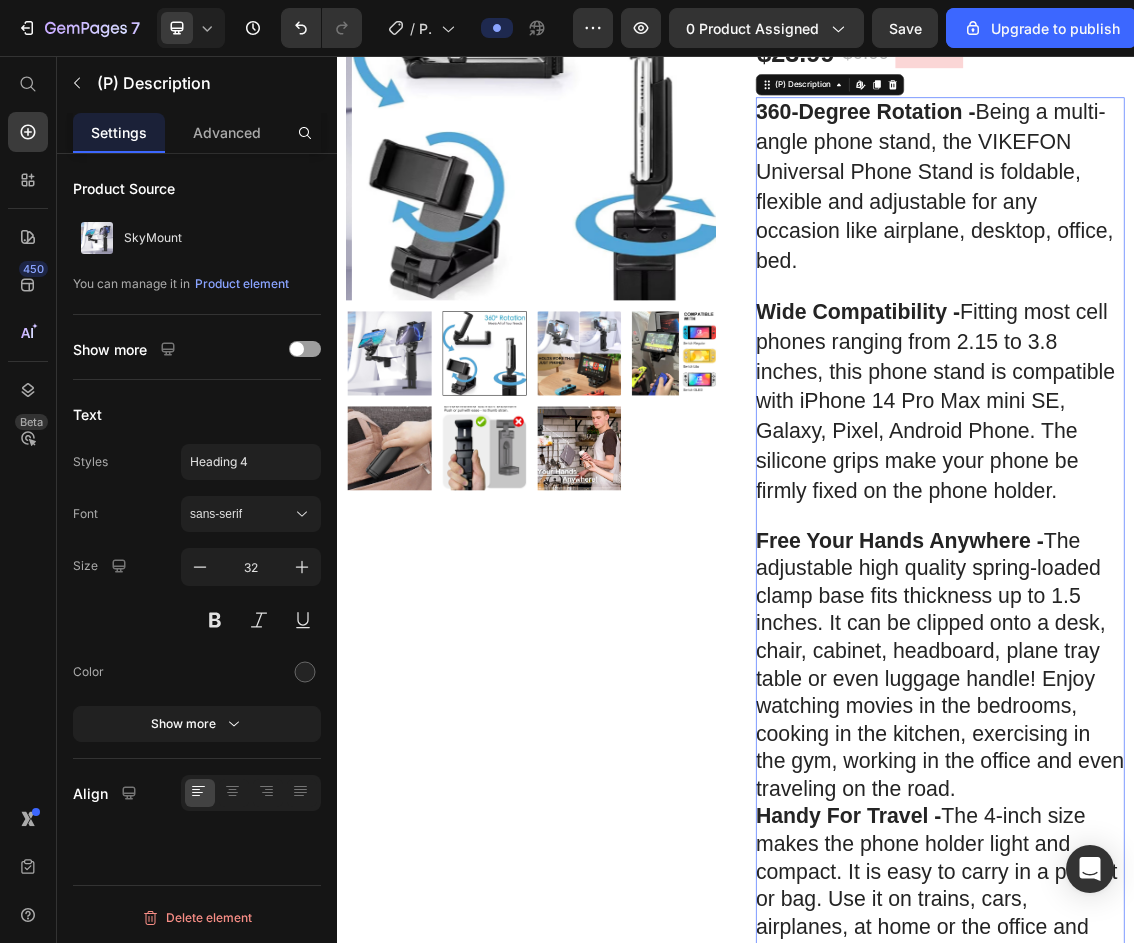 scroll, scrollTop: 0, scrollLeft: 0, axis: both 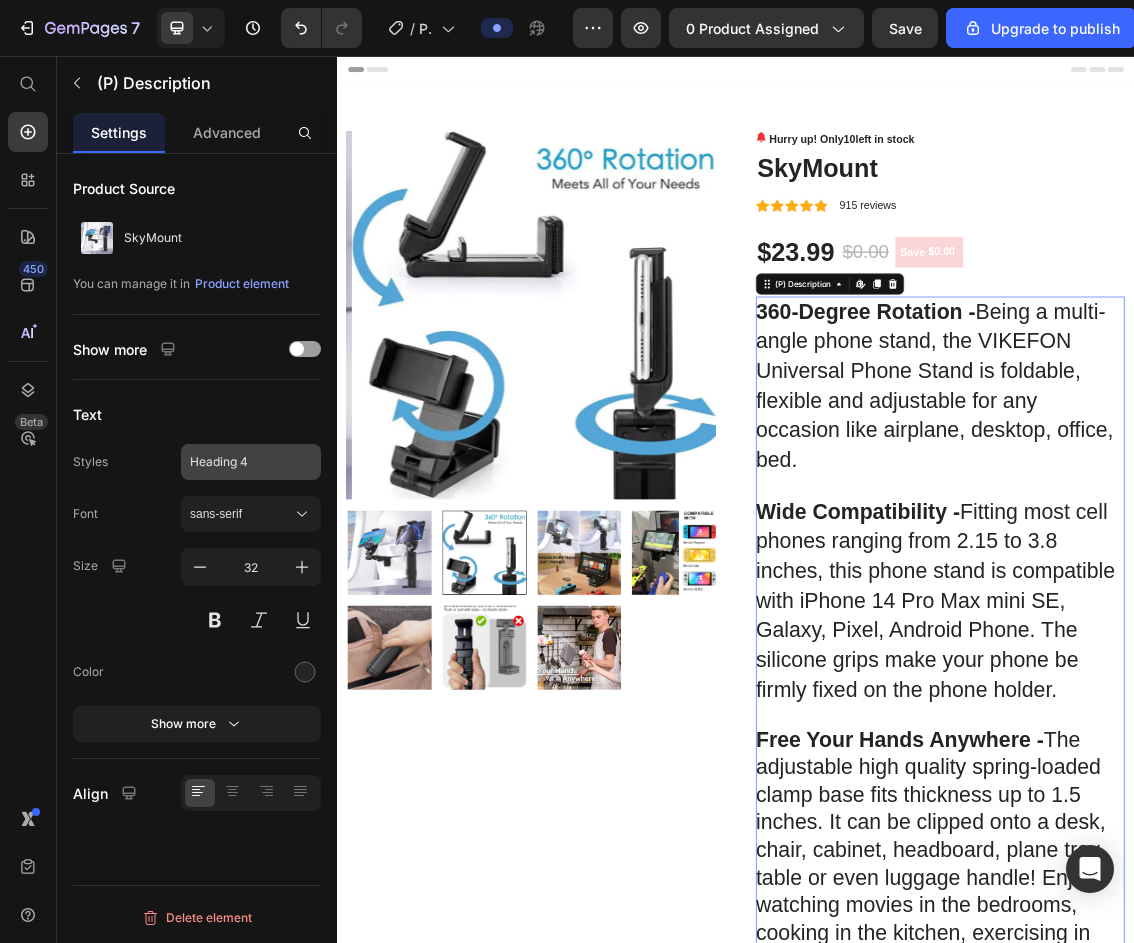 click on "Heading 4" at bounding box center [239, 462] 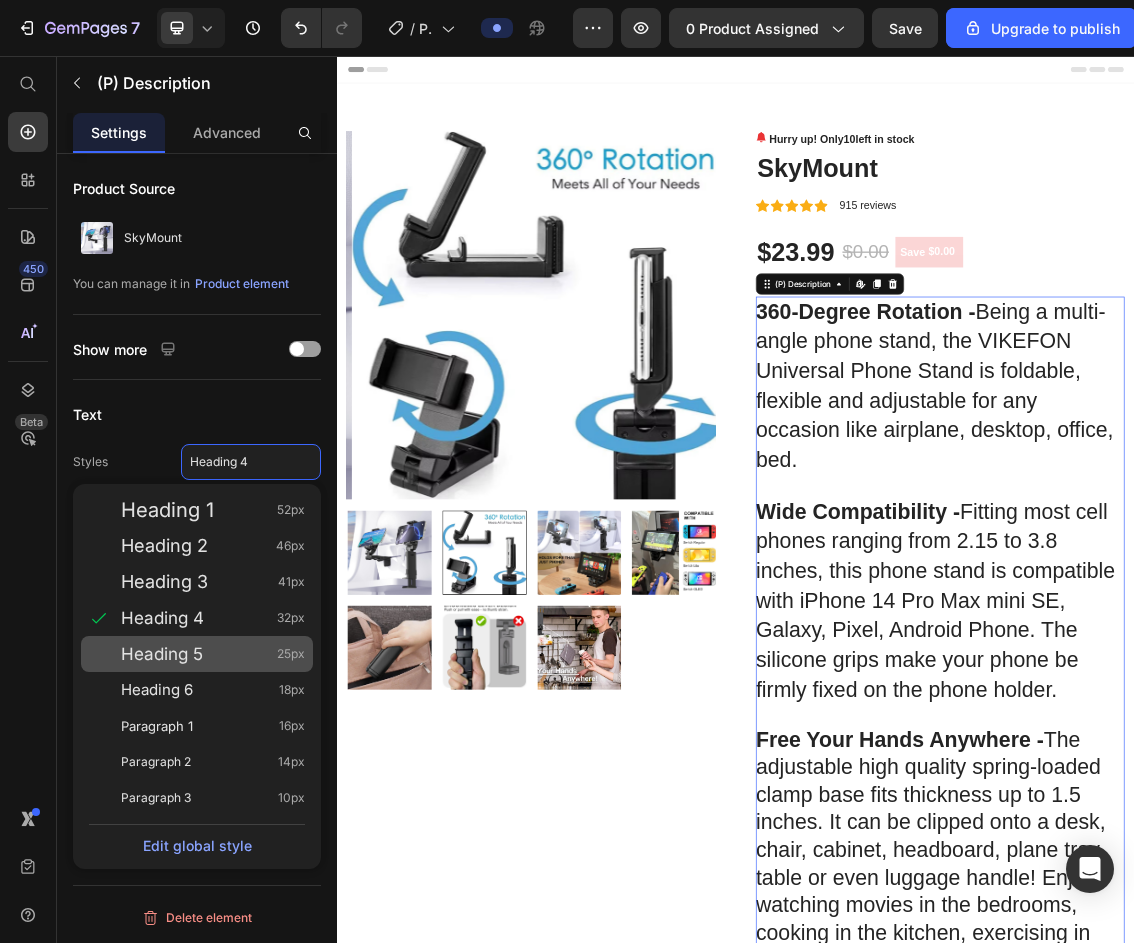 click on "Heading 5 25px" 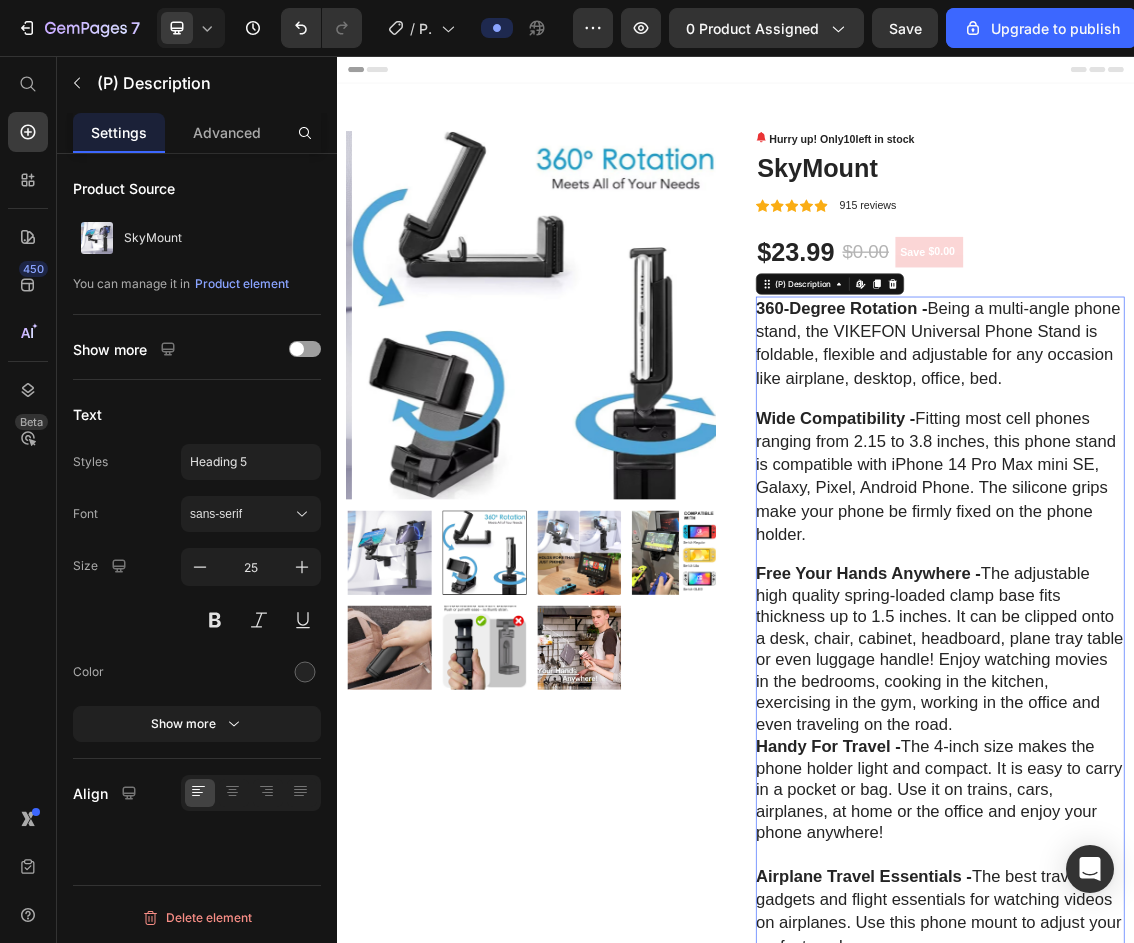 scroll, scrollTop: 300, scrollLeft: 0, axis: vertical 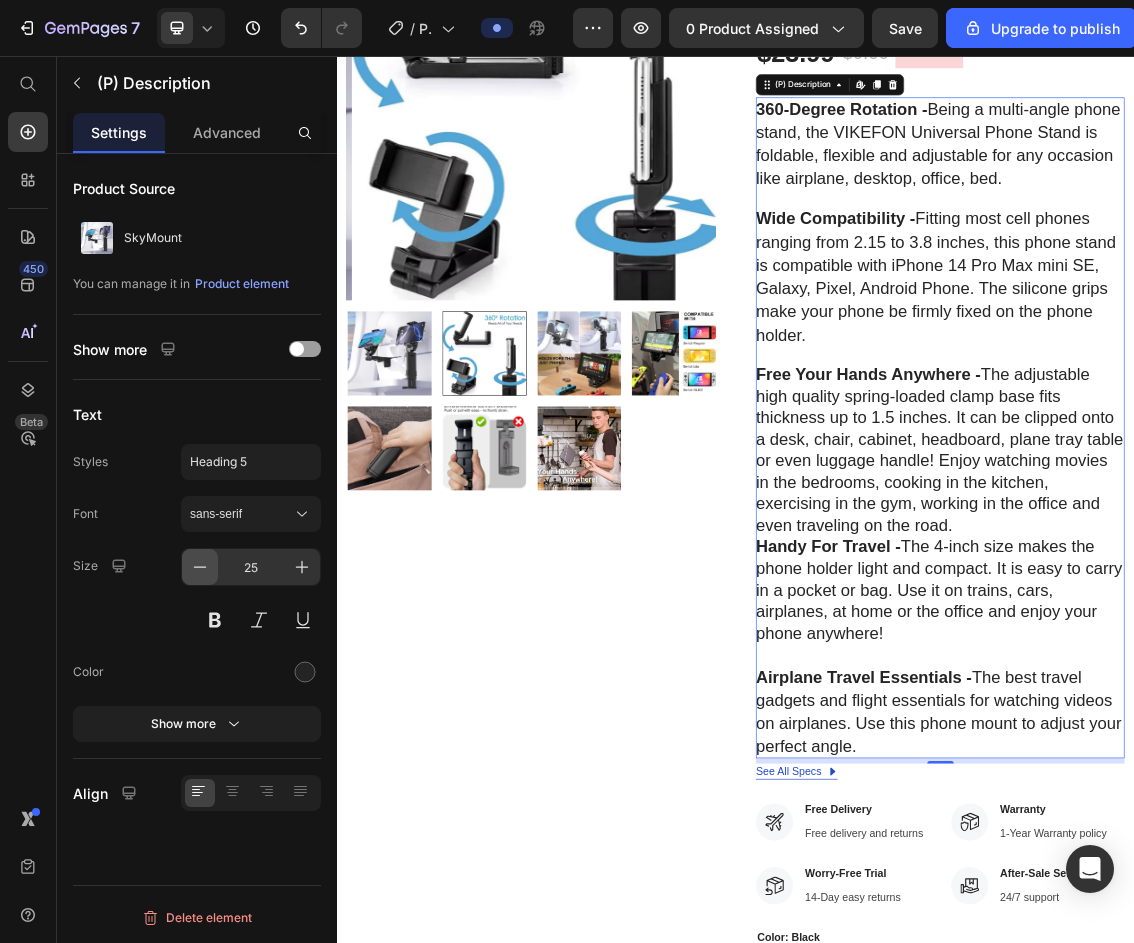 click 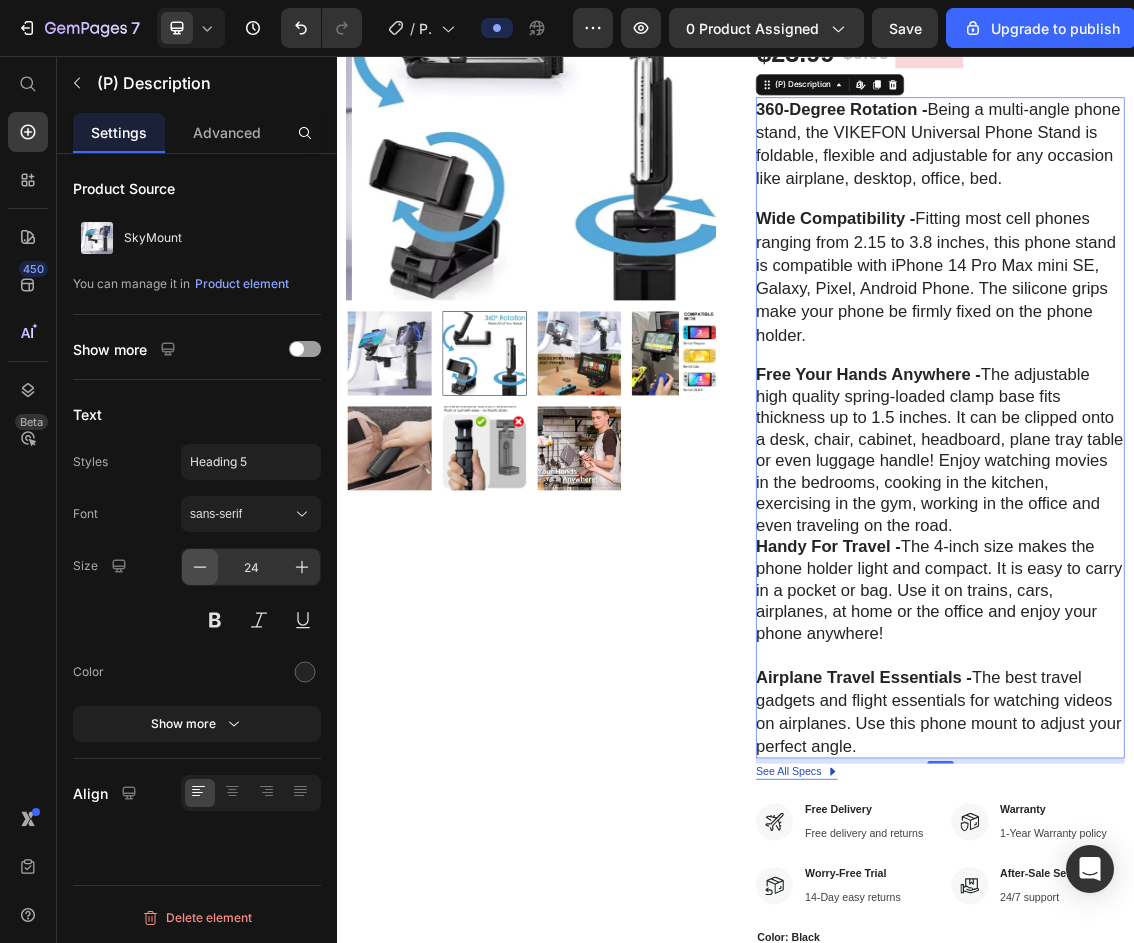 click 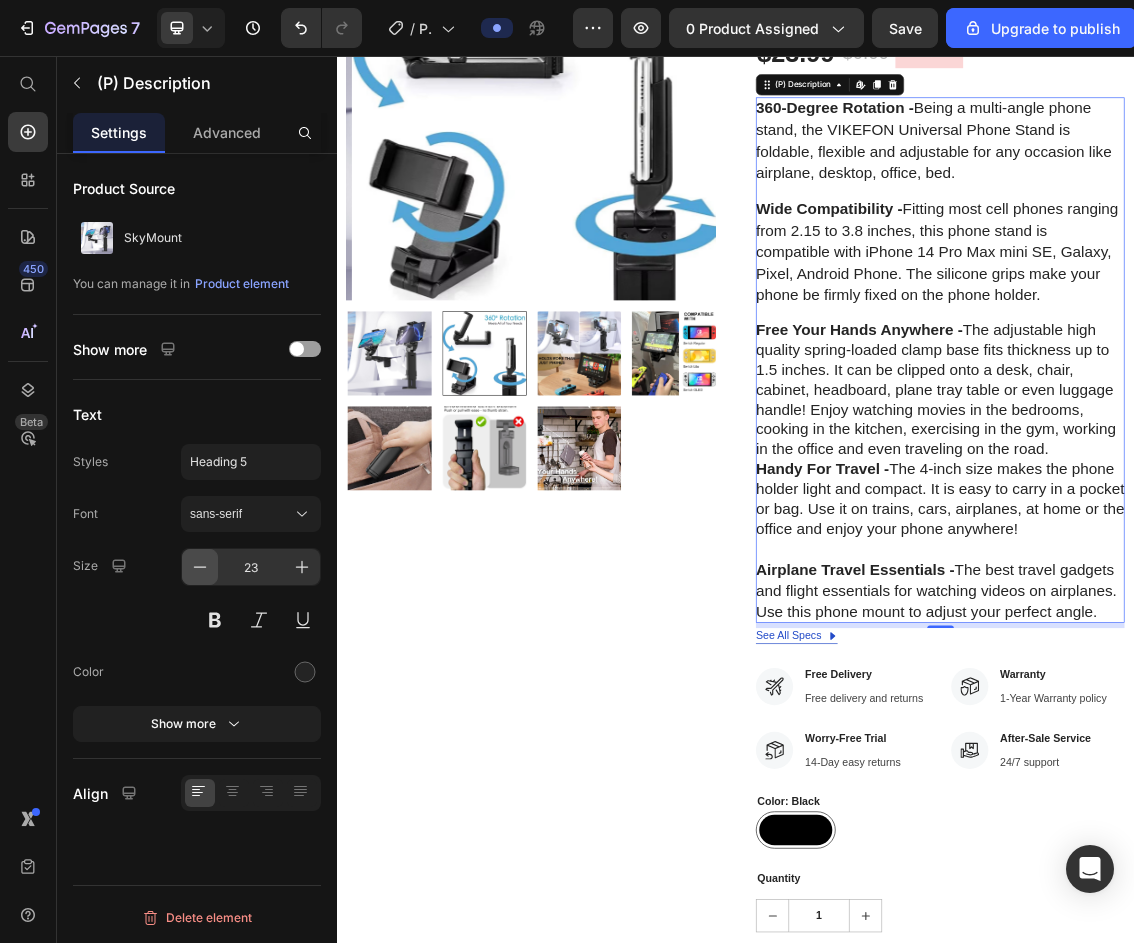 click 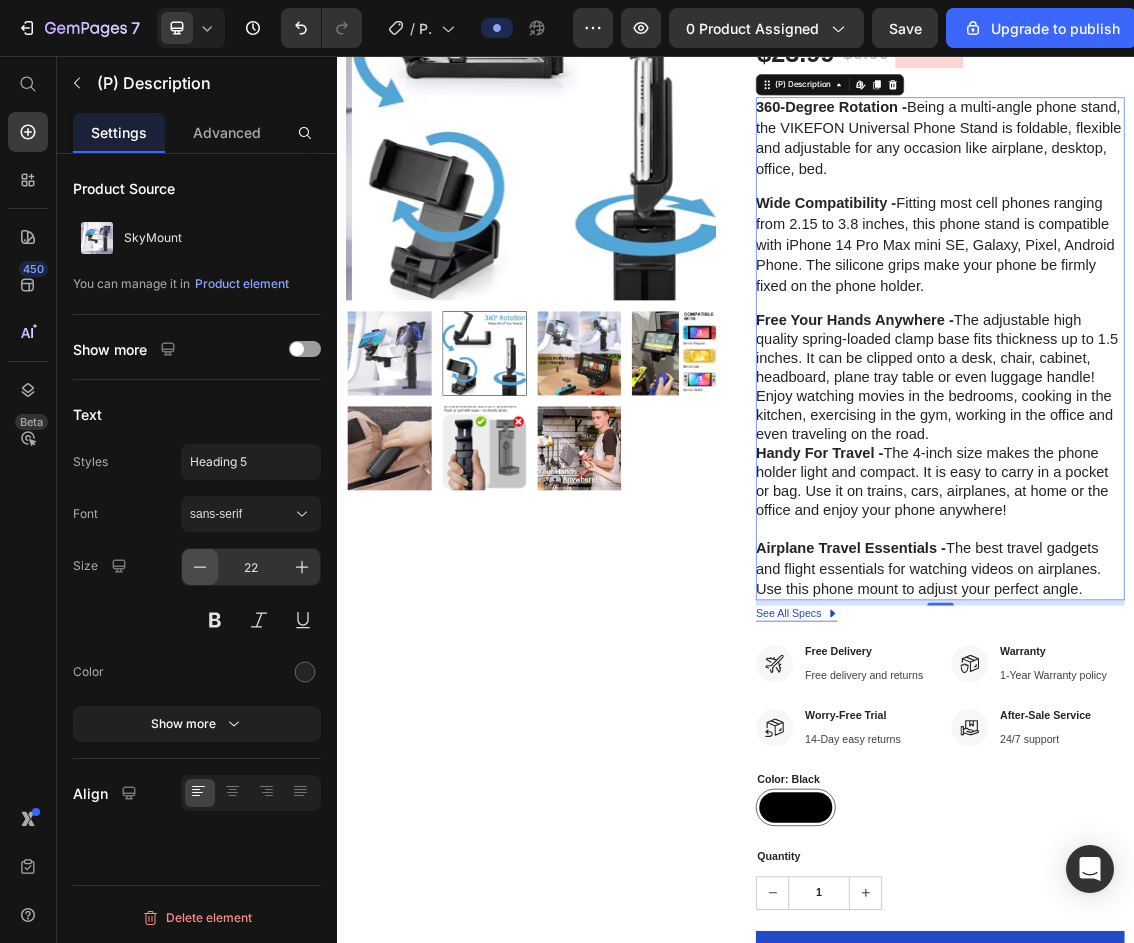 click 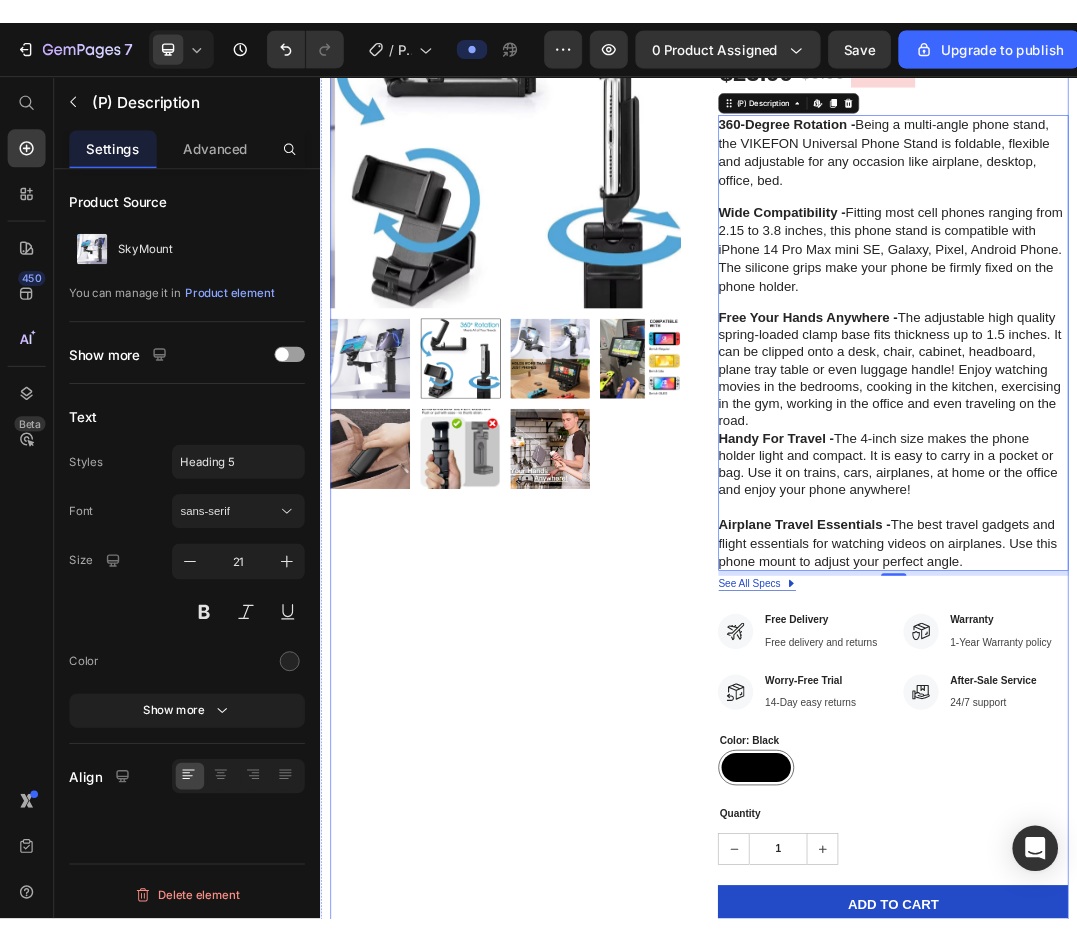 scroll, scrollTop: 0, scrollLeft: 0, axis: both 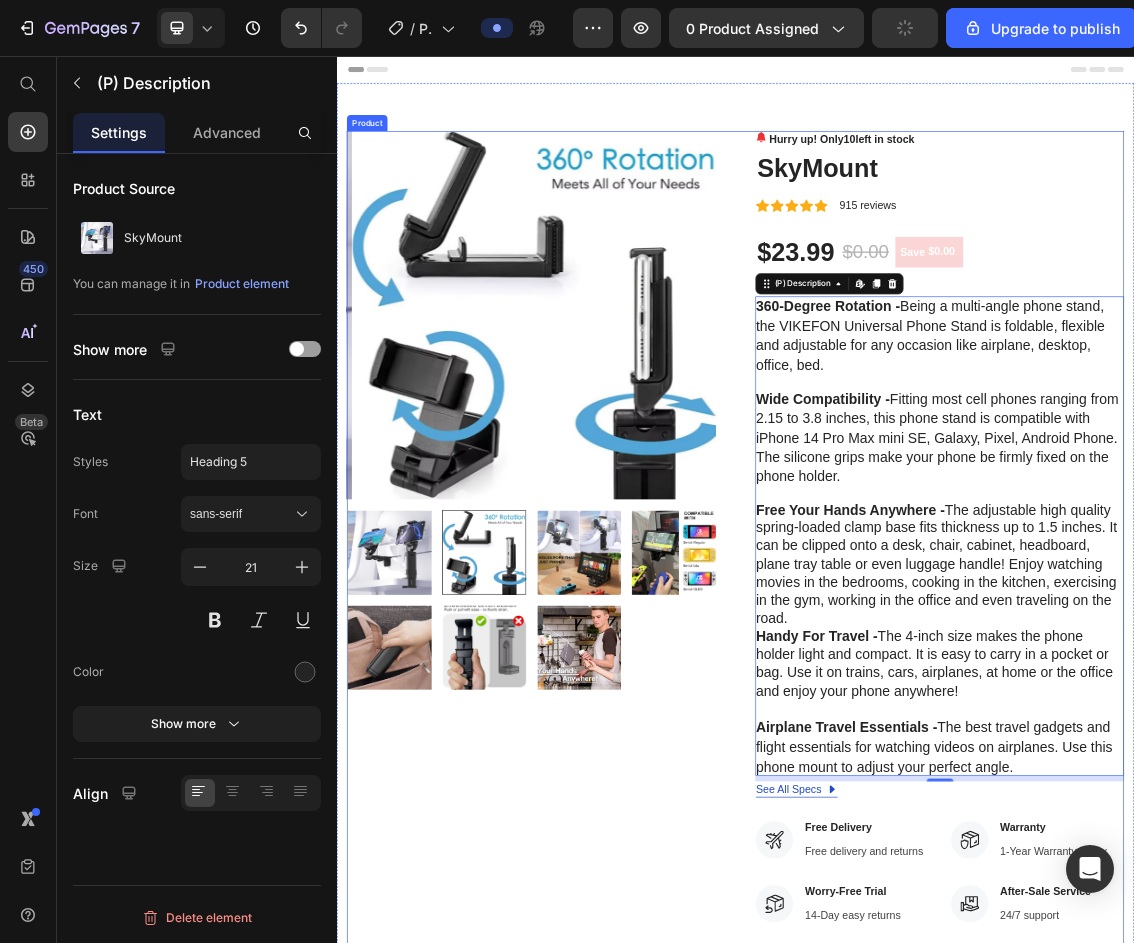 click on "Product Images" at bounding box center (629, 975) 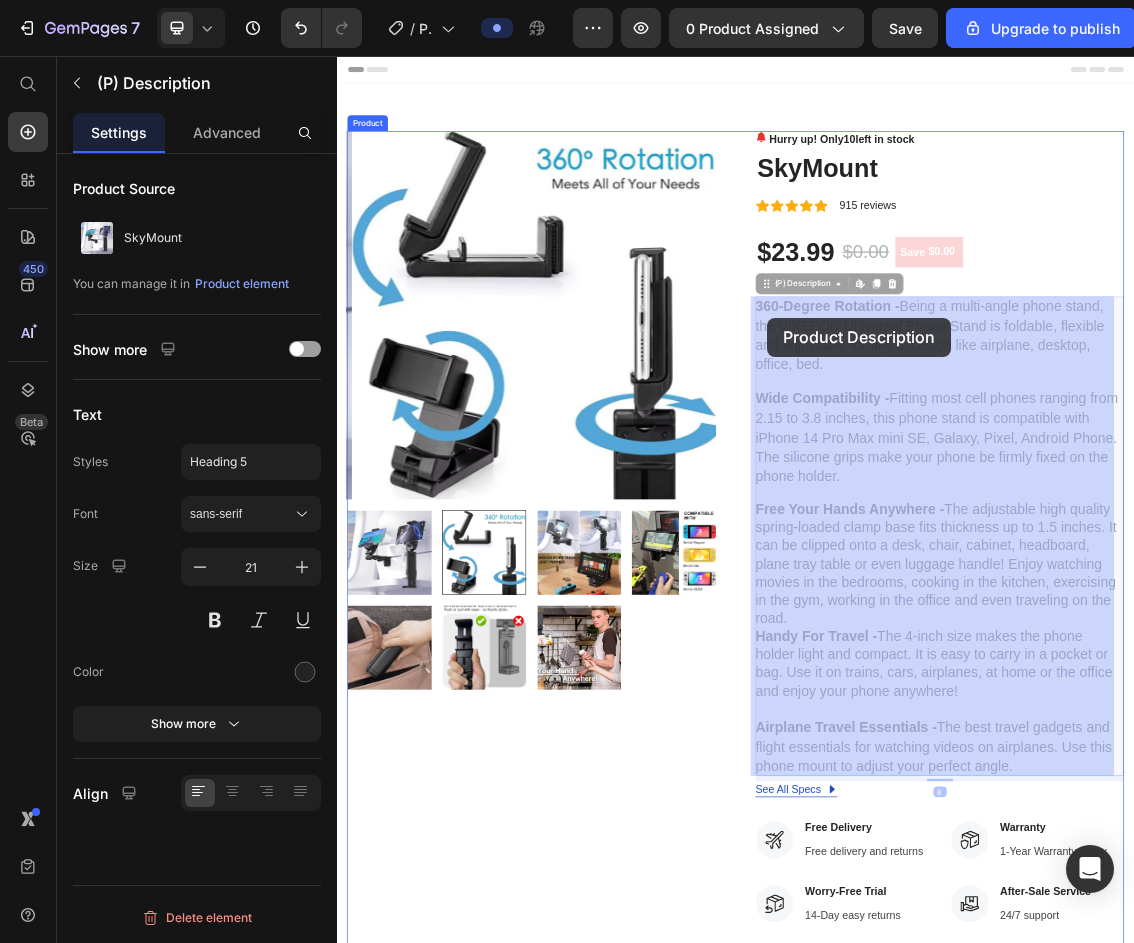 drag, startPoint x: 963, startPoint y: 432, endPoint x: 985, endPoint y: 450, distance: 28.42534 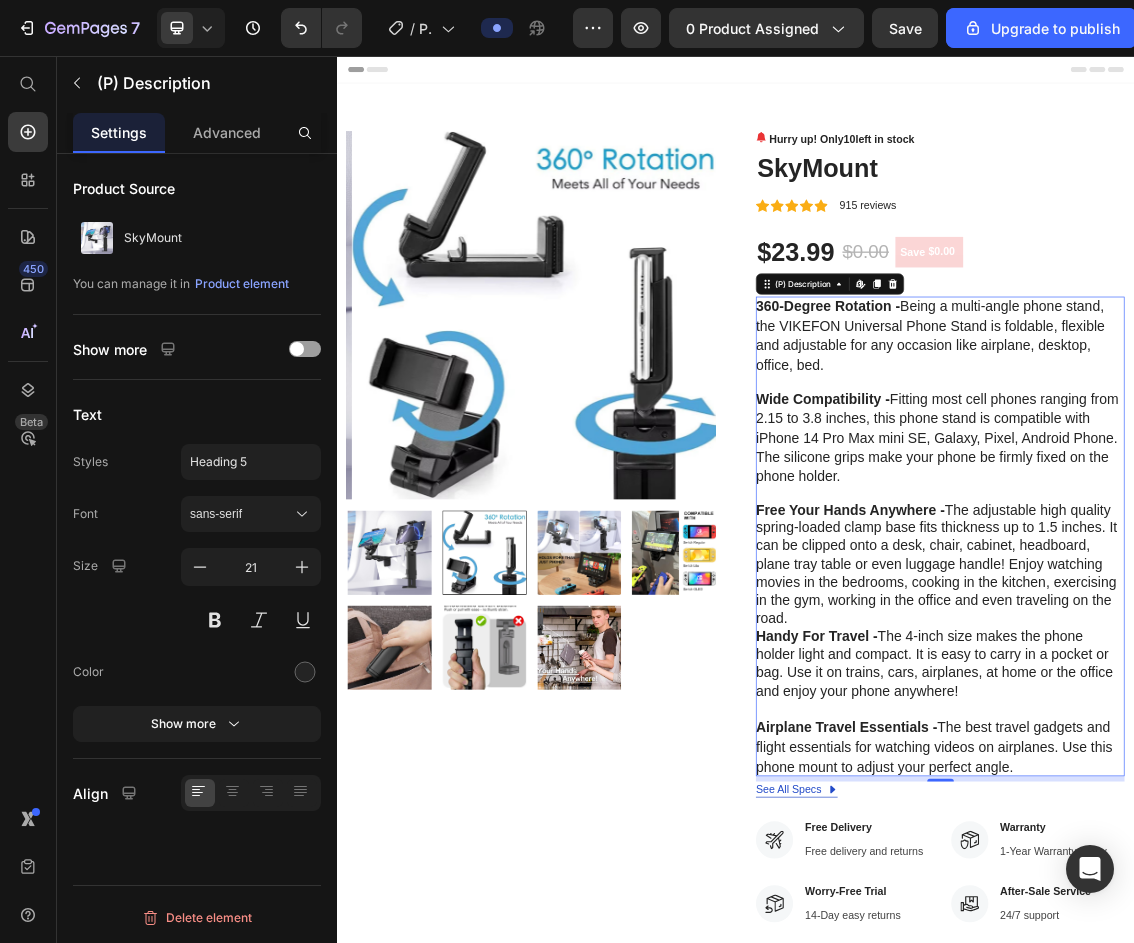 click on "Wide Compatibility -" at bounding box center [1068, 571] 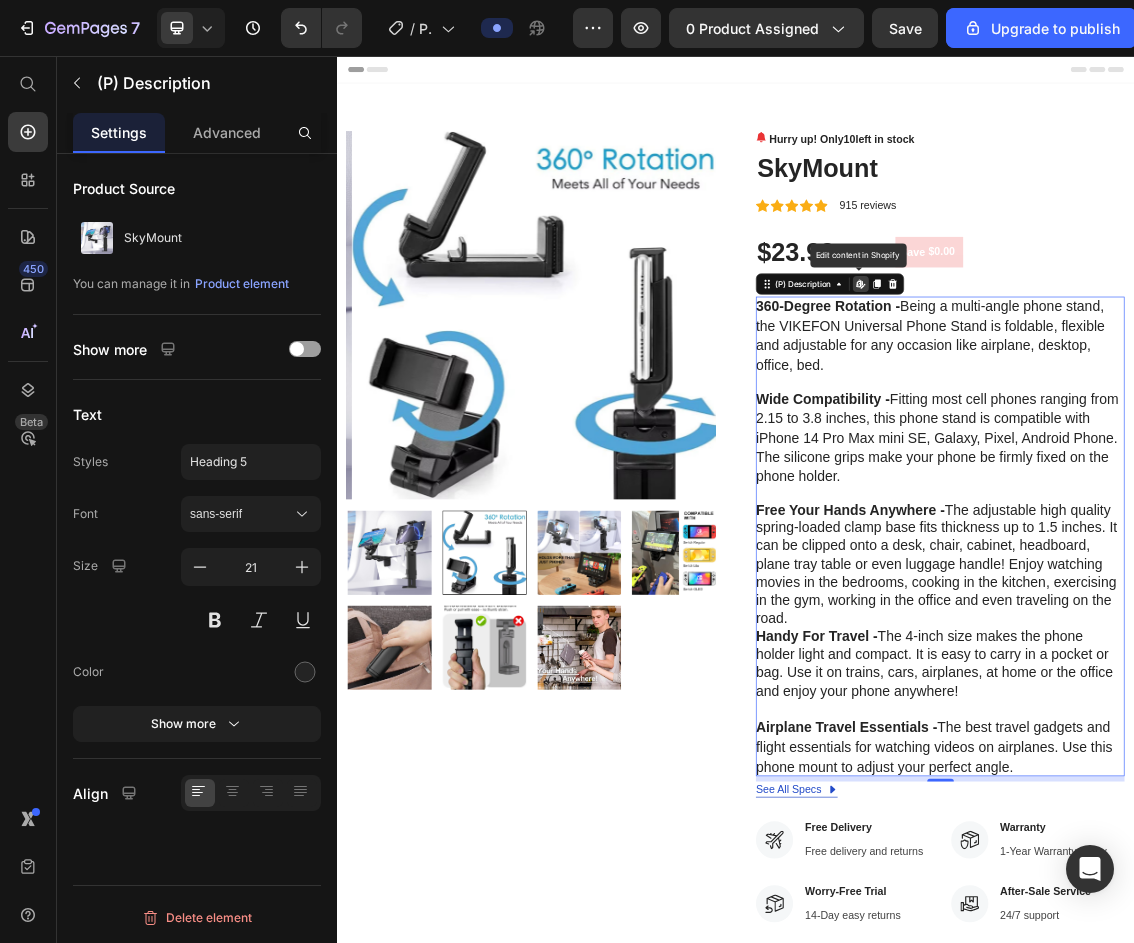 click on "Wide Compatibility -  Fitting most cell phones ranging from 2.15 to 3.8 inches, this phone stand is compatible with iPhone 14 Pro Max mini SE, Galaxy, Pixel, Android Phone. The silicone grips make your phone be firmly fixed on the phone holder." at bounding box center [1244, 630] 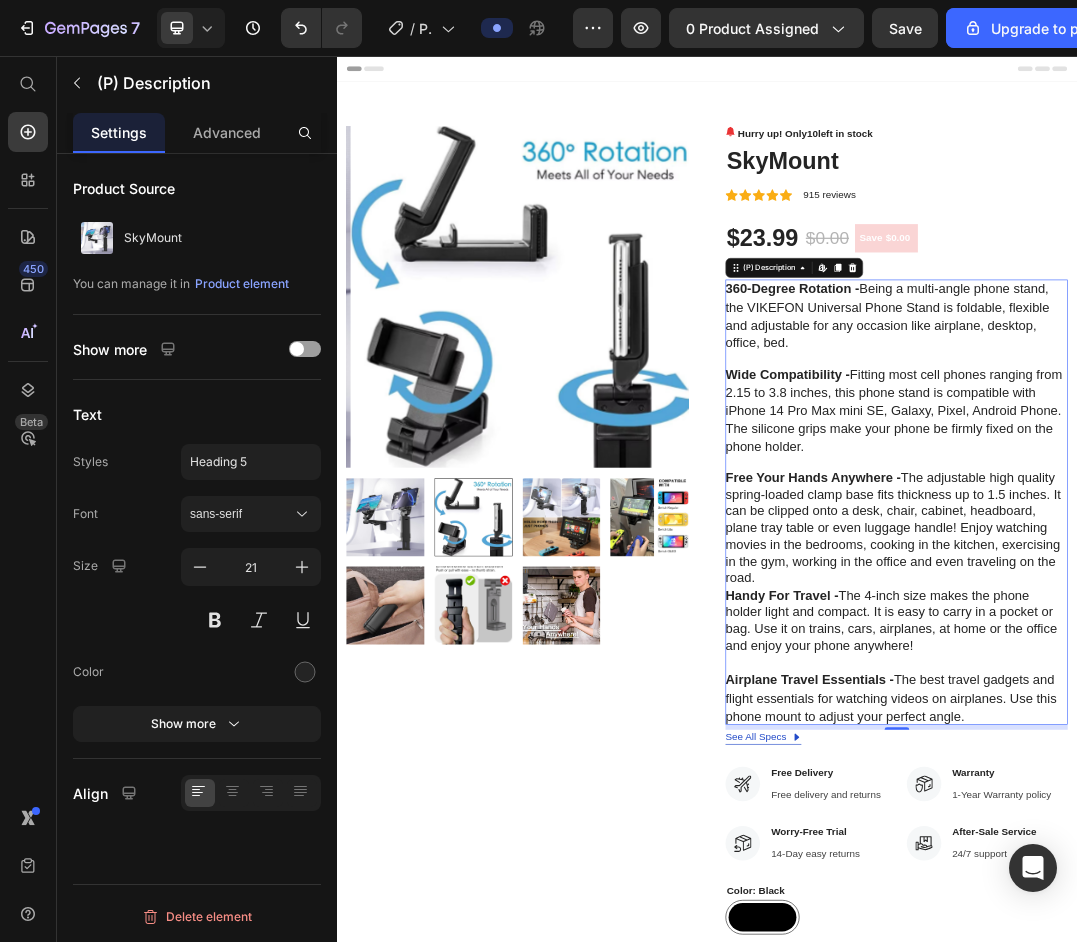 scroll, scrollTop: 100, scrollLeft: 0, axis: vertical 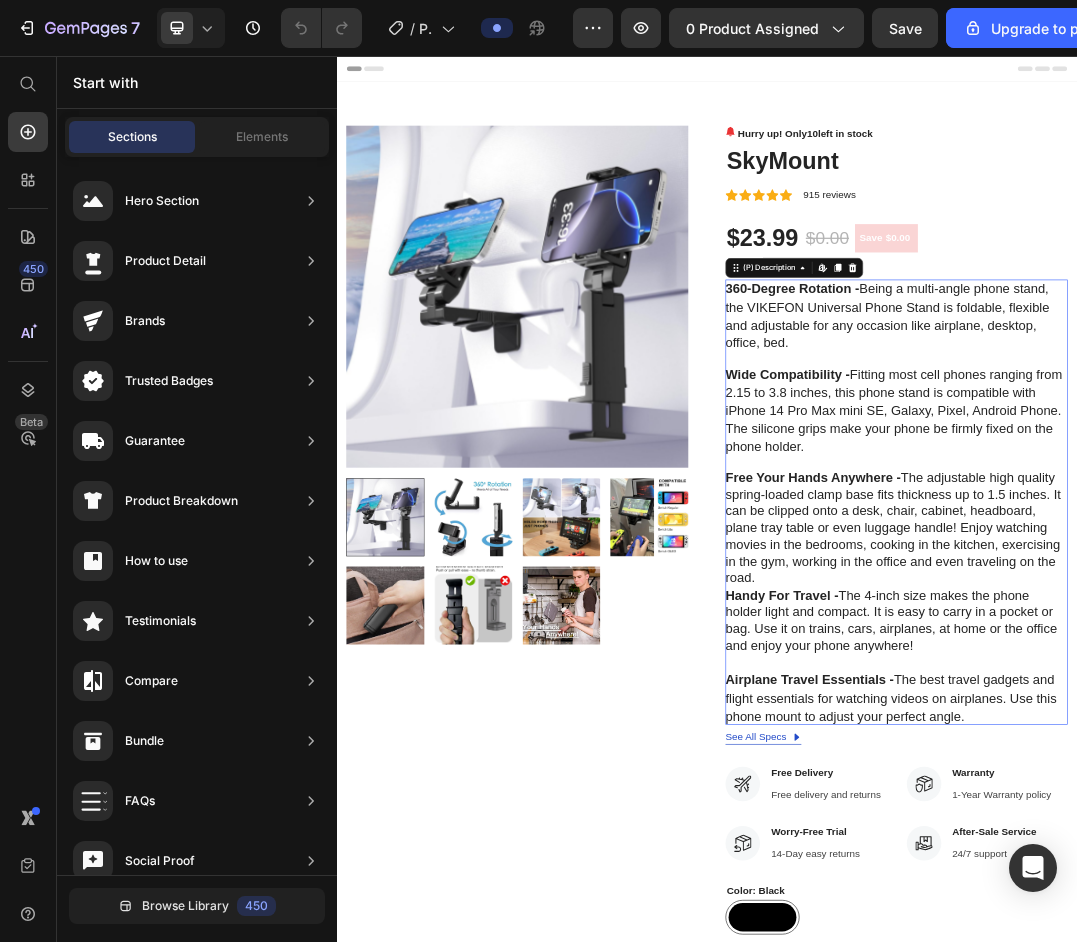 click on "360-Degree Rotation -  Being a multi-angle phone stand, the VIKEFON Universal Phone Stand is foldable, flexible and adjustable for any occasion like airplane, desktop, office, bed.
Wide Compatibility -  Fitting most cell phones ranging from 2.15 to 3.8 inches, this phone stand is compatible with iPhone 14 Pro Max mini SE, Galaxy, Pixel, Android Phone. The silicone grips make your phone be firmly fixed on the phone holder.
Free Your Hands Anywhere -  The adjustable high quality spring-loaded clamp base fits thickness up to 1.5 inches. It can be clipped onto a desk, chair, cabinet, headboard, plane tray table or even luggage handle! Enjoy watching movies in the bedrooms, cooking in the kitchen, exercising in the gym, working in the office and even traveling on the road." at bounding box center (1244, 667) 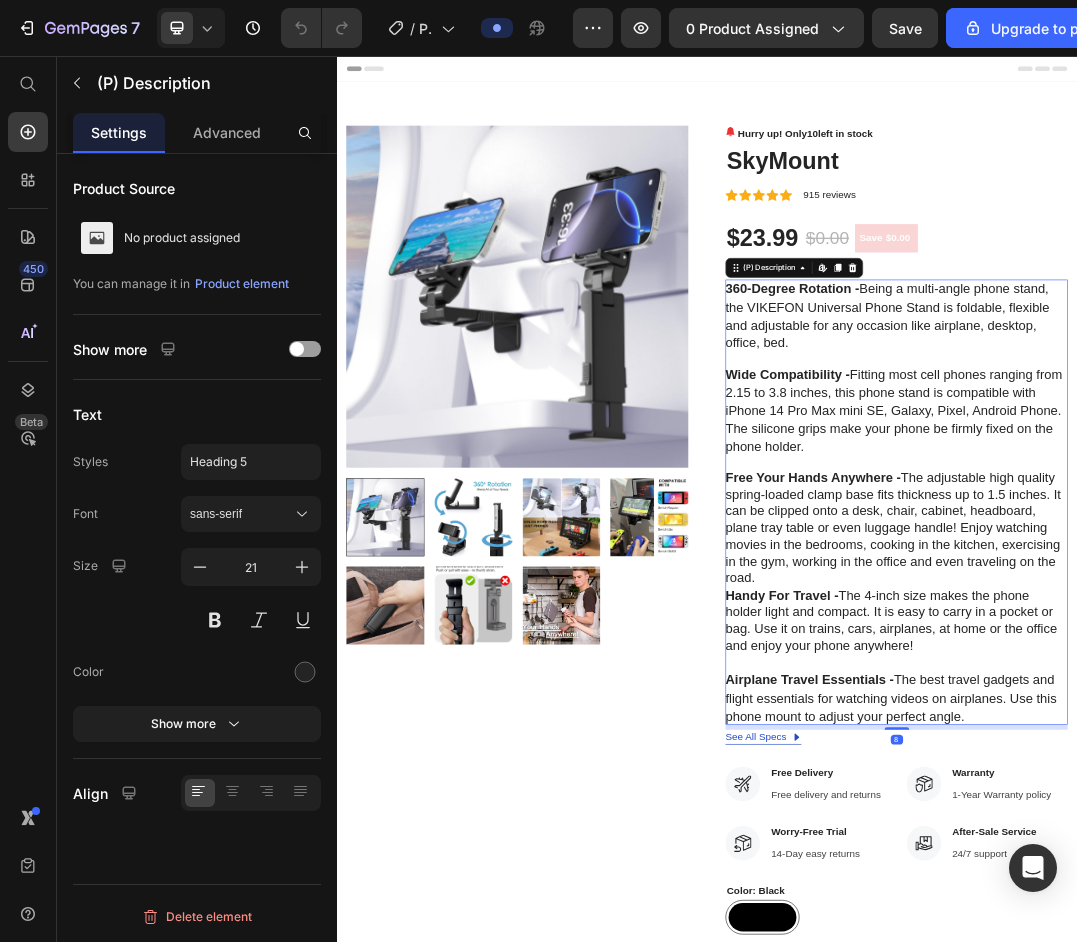 click on "360-Degree Rotation -  Being a multi-angle phone stand, the VIKEFON Universal Phone Stand is foldable, flexible and adjustable for any occasion like airplane, desktop, office, bed.
Wide Compatibility -  Fitting most cell phones ranging from 2.15 to 3.8 inches, this phone stand is compatible with iPhone 14 Pro Max mini SE, Galaxy, Pixel, Android Phone. The silicone grips make your phone be firmly fixed on the phone holder.
Free Your Hands Anywhere -  The adjustable high quality spring-loaded clamp base fits thickness up to 1.5 inches. It can be clipped onto a desk, chair, cabinet, headboard, plane tray table or even luggage handle! Enjoy watching movies in the bedrooms, cooking in the kitchen, exercising in the gym, working in the office and even traveling on the road." at bounding box center [1244, 667] 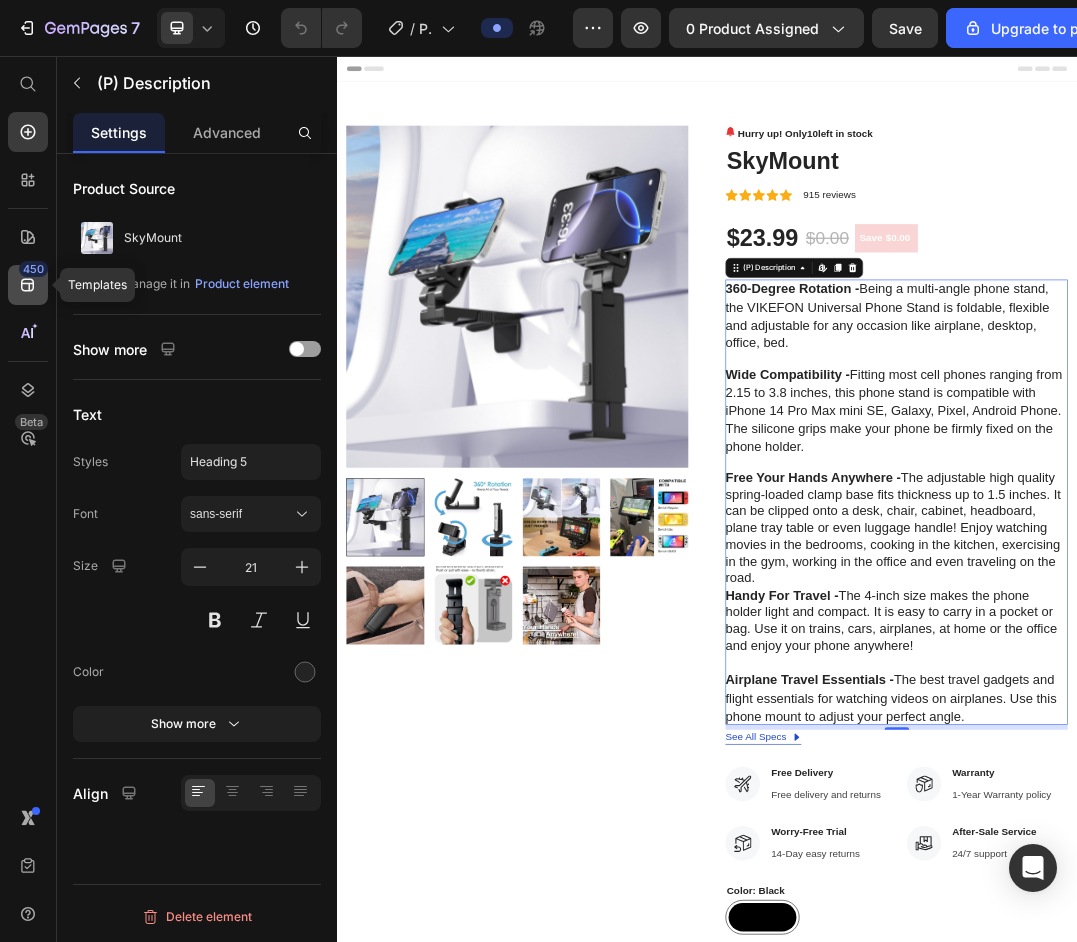 click 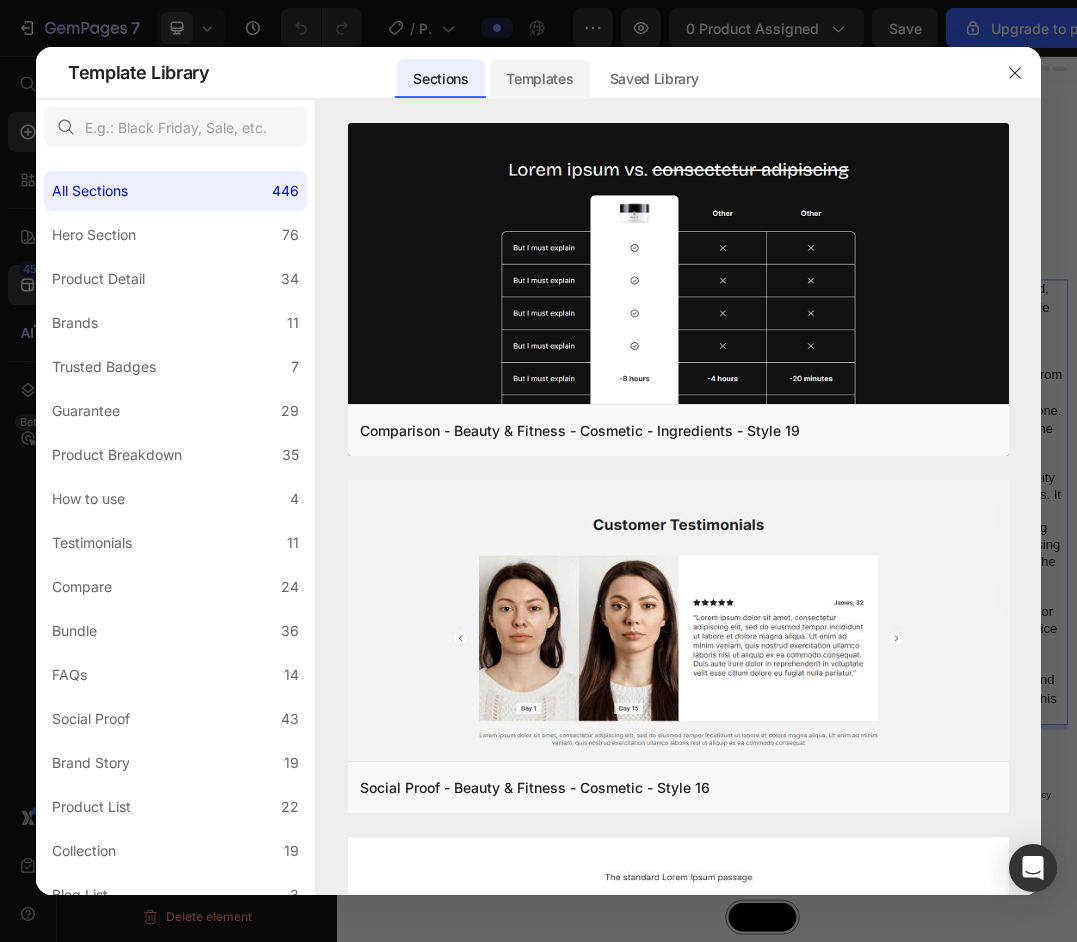 click on "Templates" 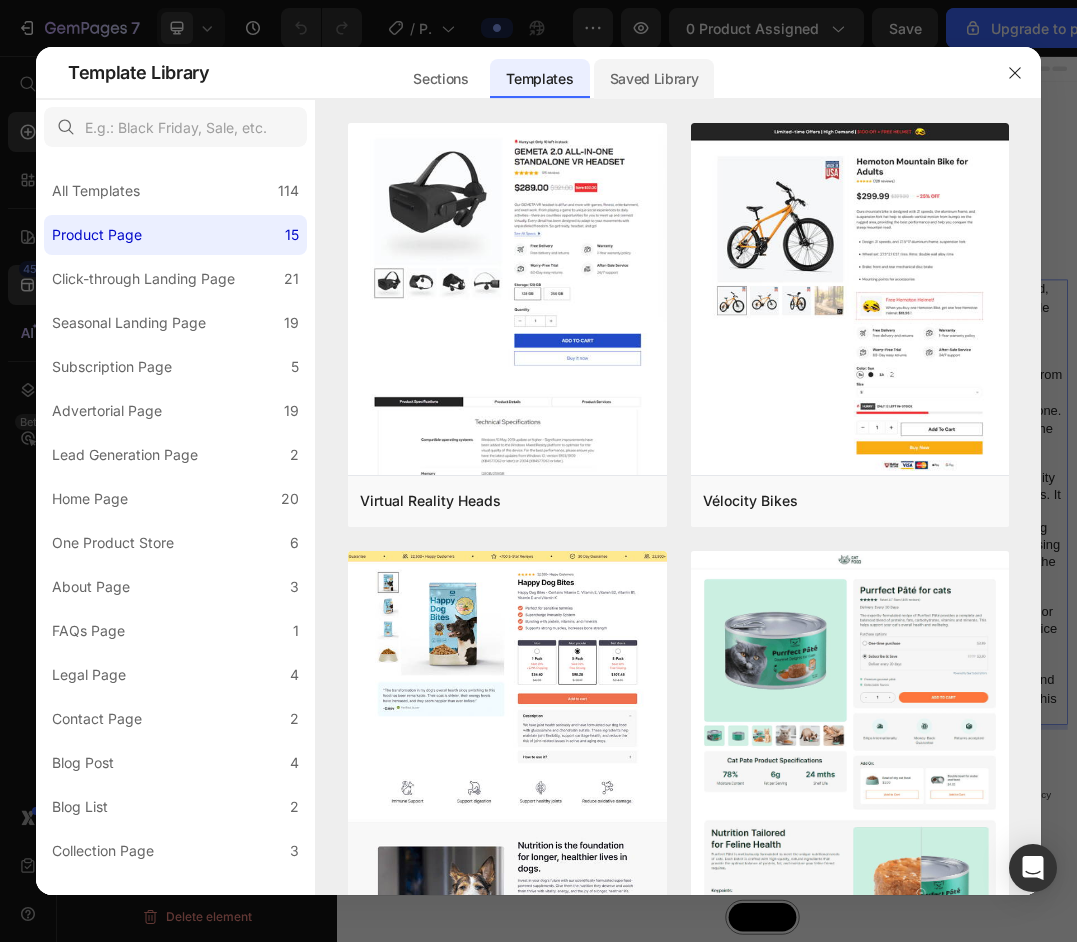click on "Saved Library" 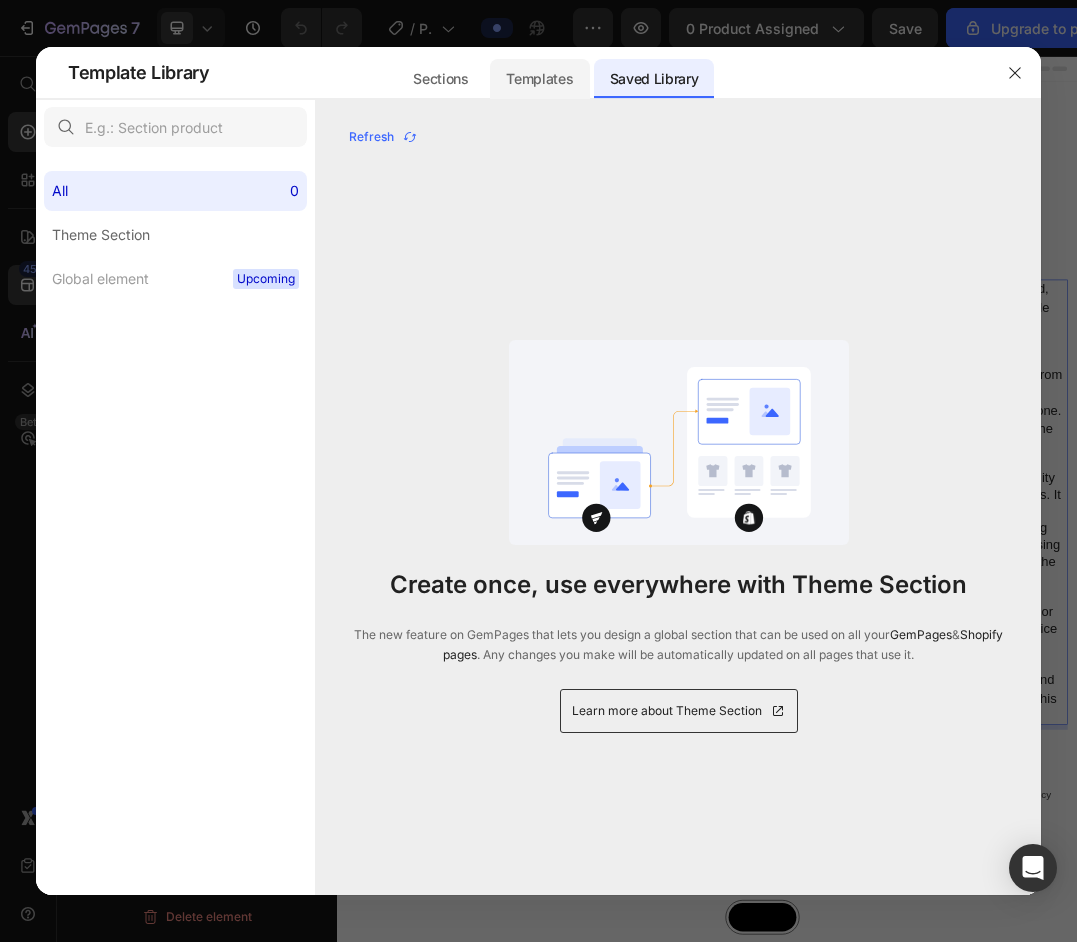 click on "Templates" 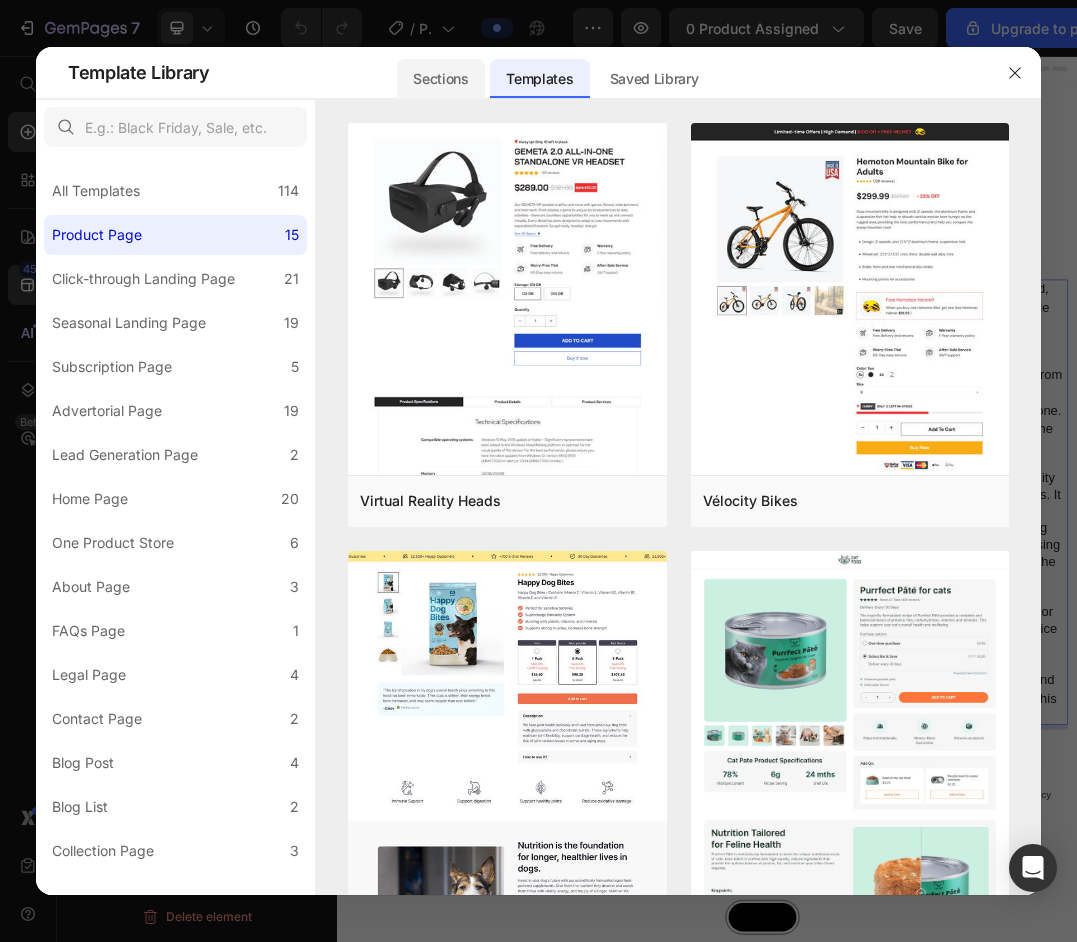 click on "Sections" 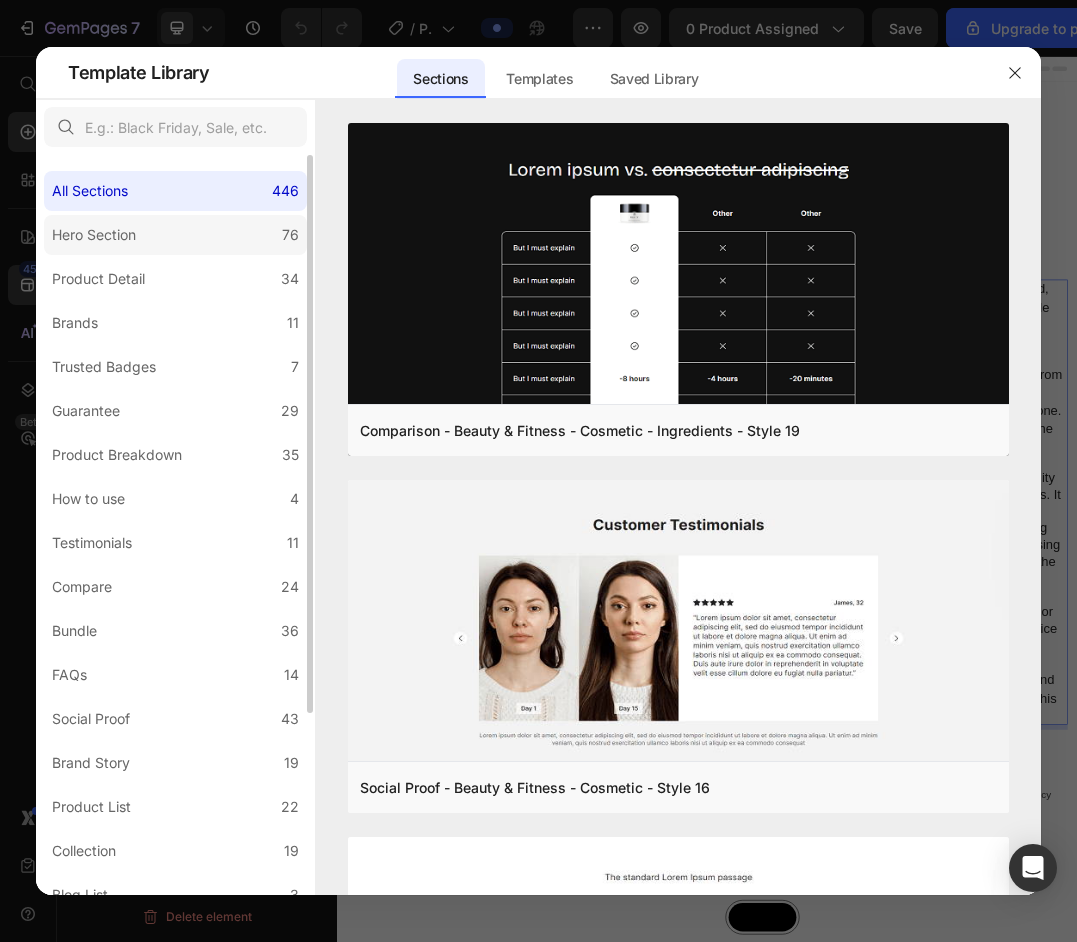 click on "Hero Section 76" 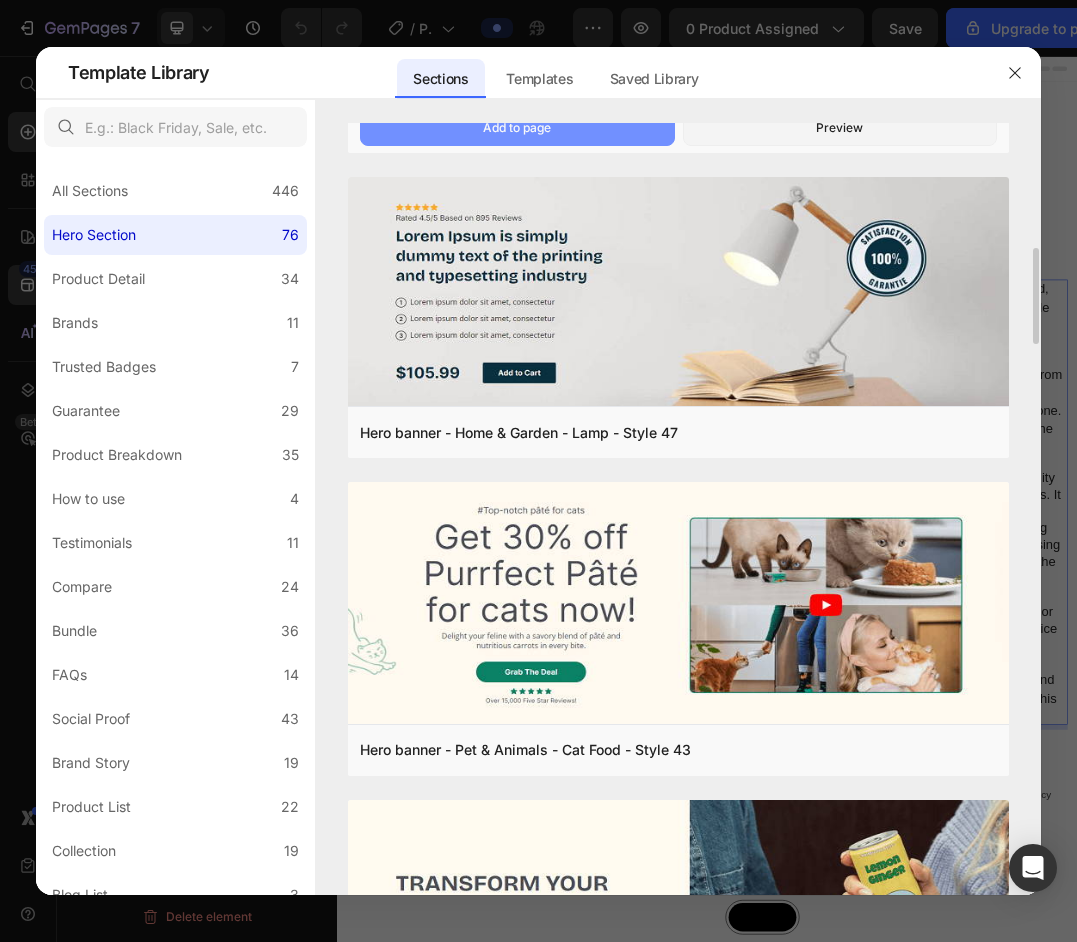 scroll, scrollTop: 700, scrollLeft: 0, axis: vertical 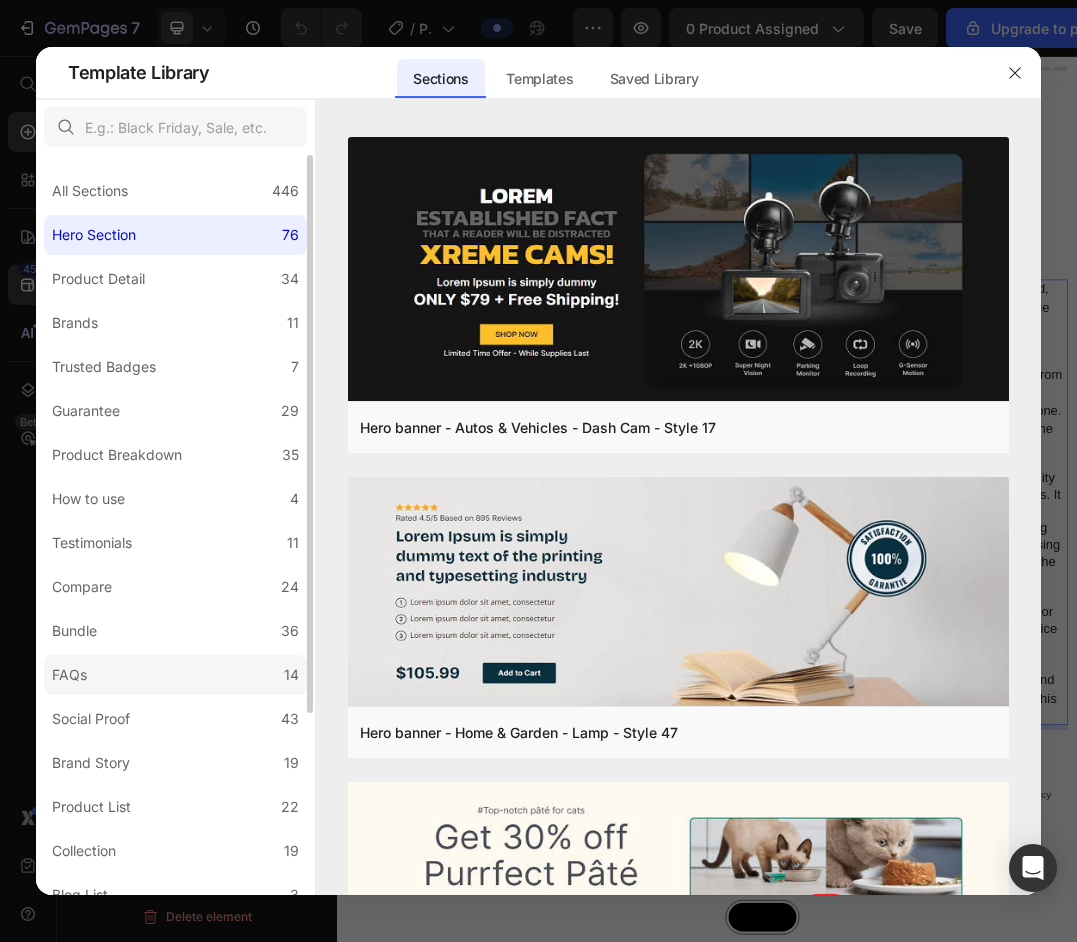 click on "FAQs 14" 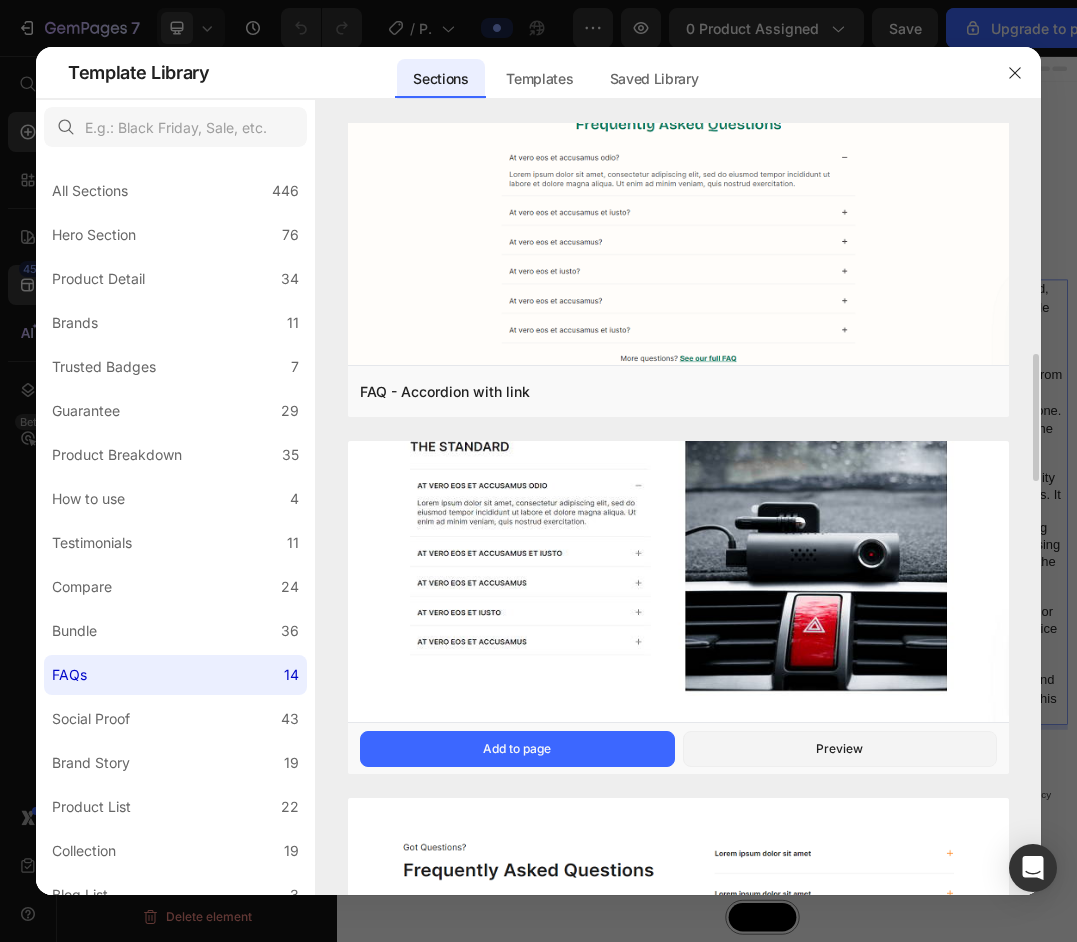 scroll, scrollTop: 1100, scrollLeft: 0, axis: vertical 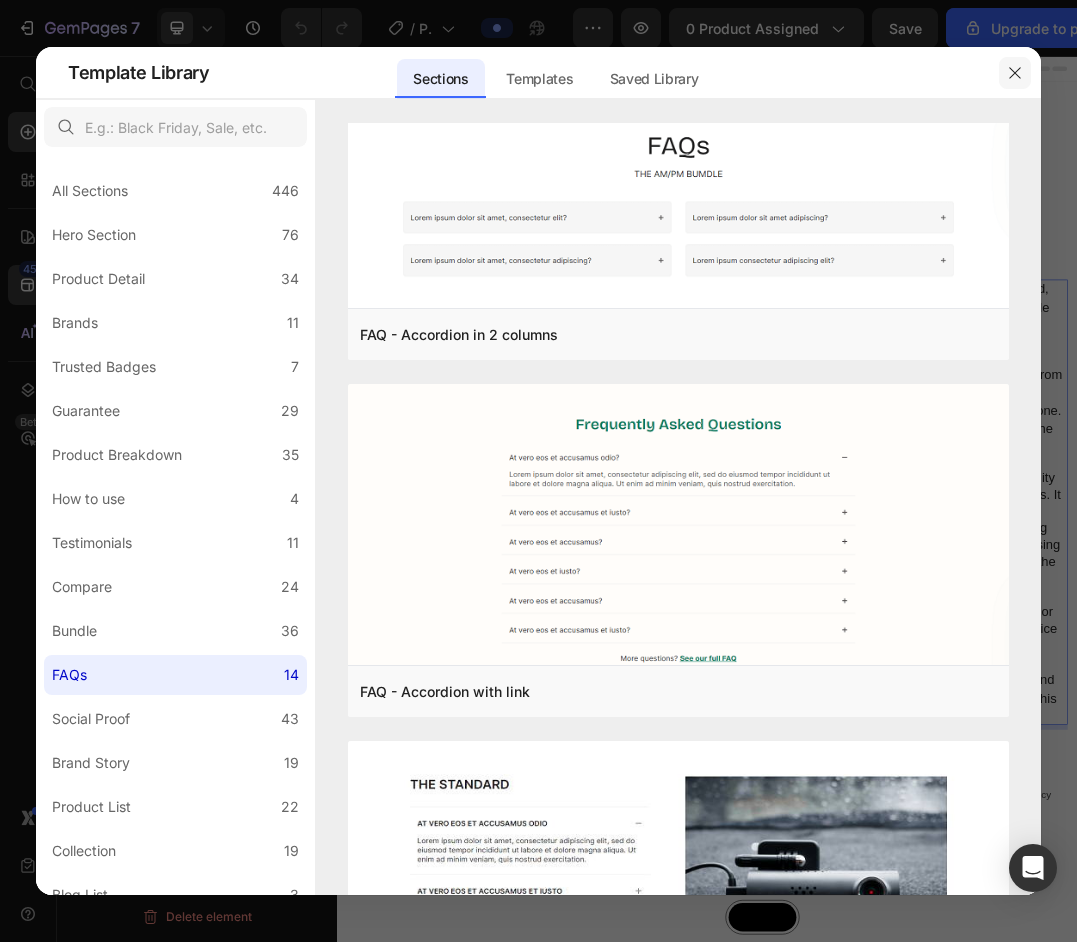 click at bounding box center (1015, 73) 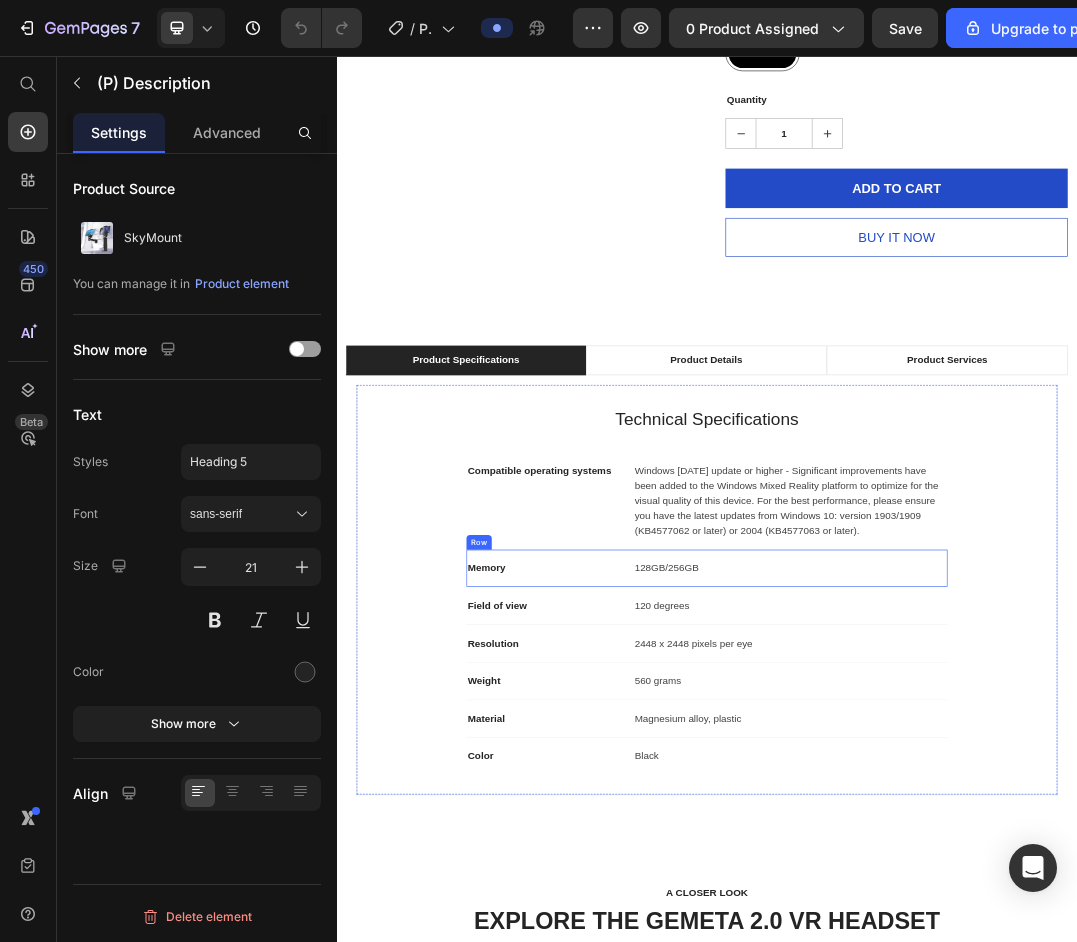 scroll, scrollTop: 1500, scrollLeft: 0, axis: vertical 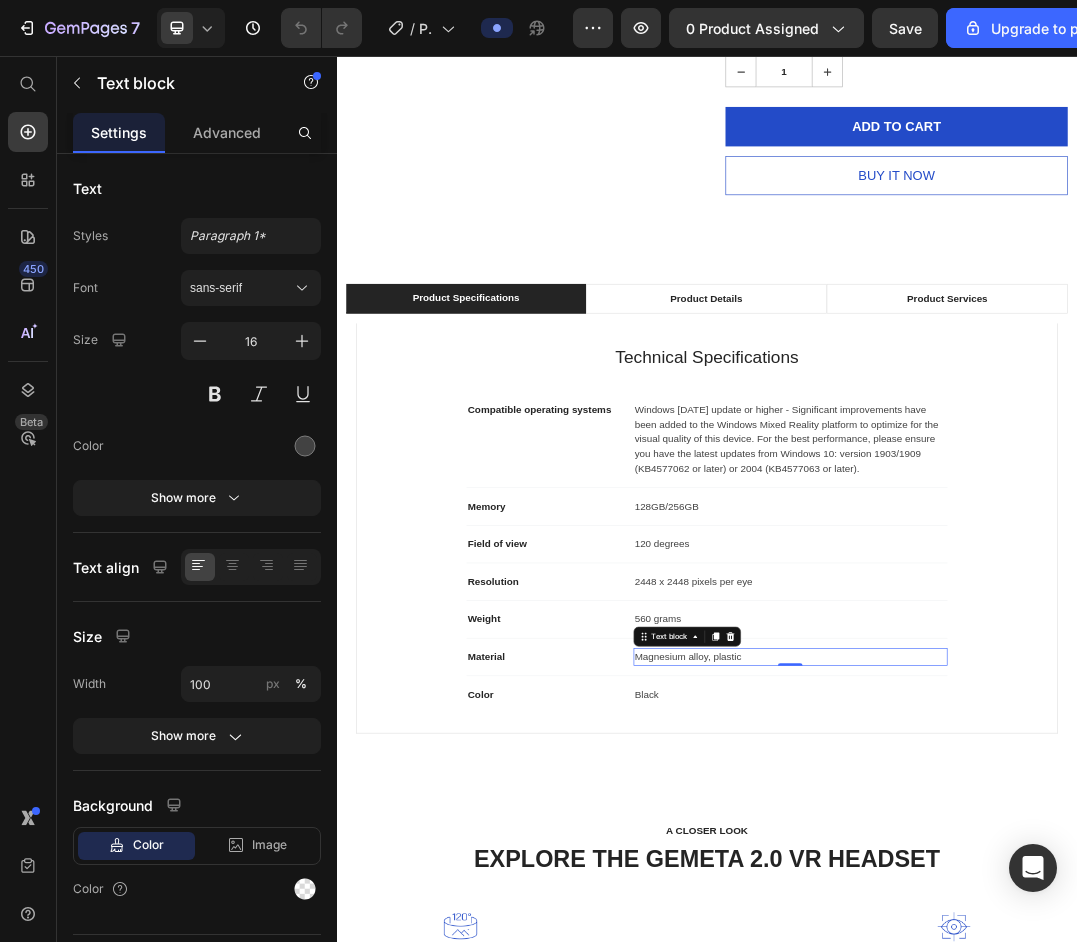 click on "Magnesium alloy, plastic" at bounding box center [1072, 1030] 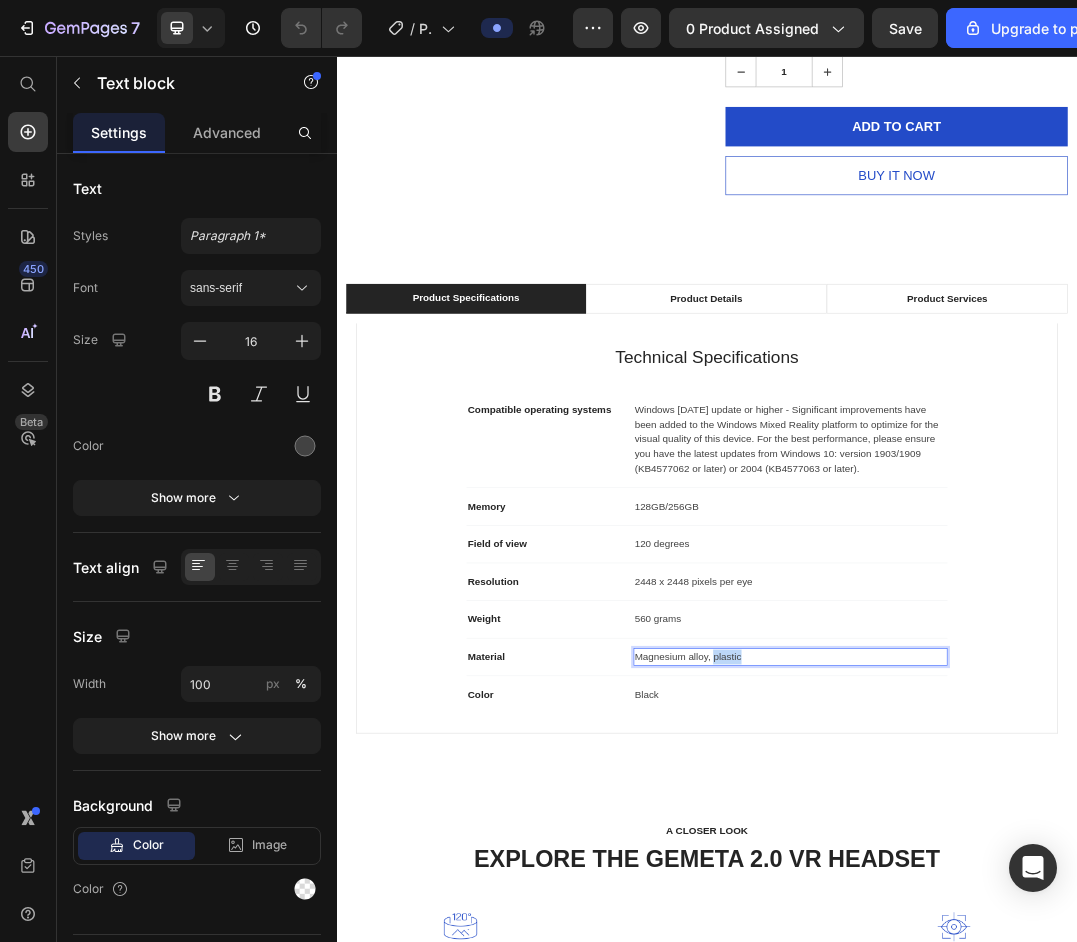 click on "Magnesium alloy, plastic" at bounding box center [1072, 1030] 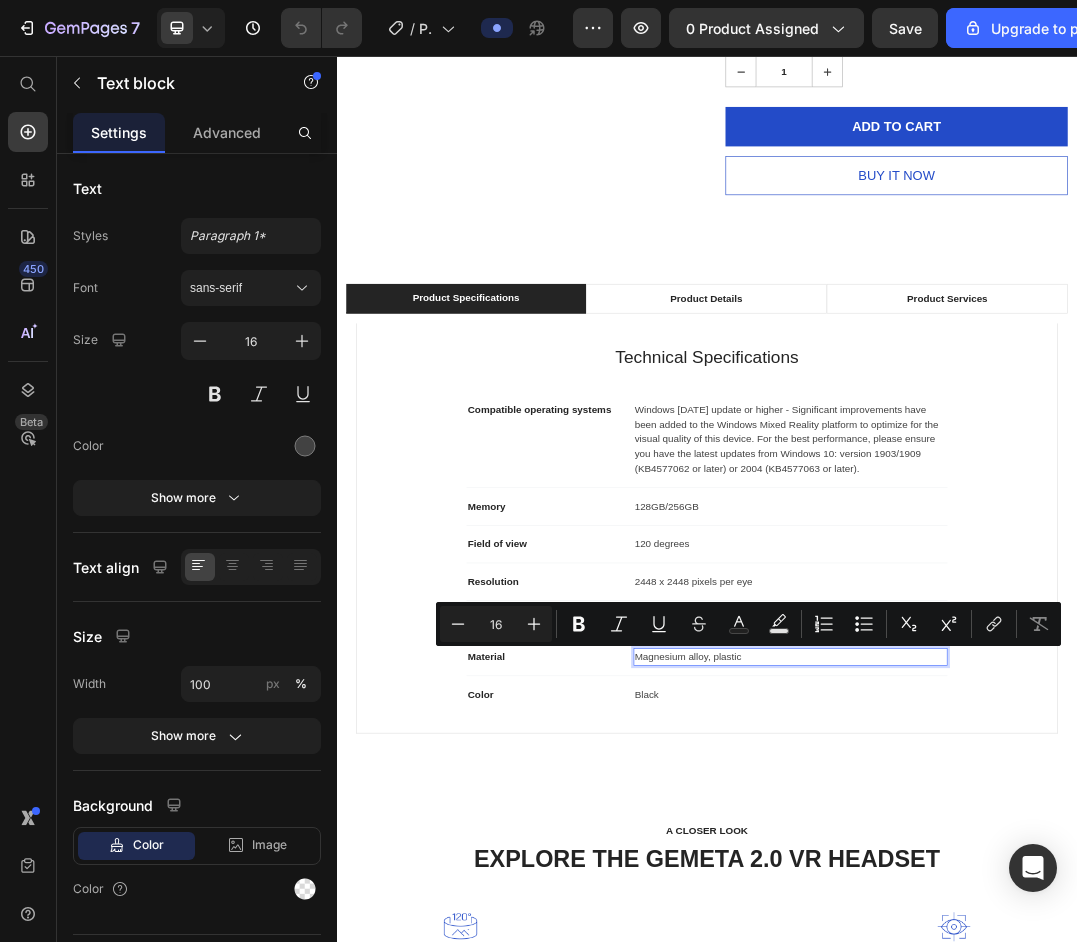 click on "Magnesium alloy, plastic" at bounding box center [1072, 1030] 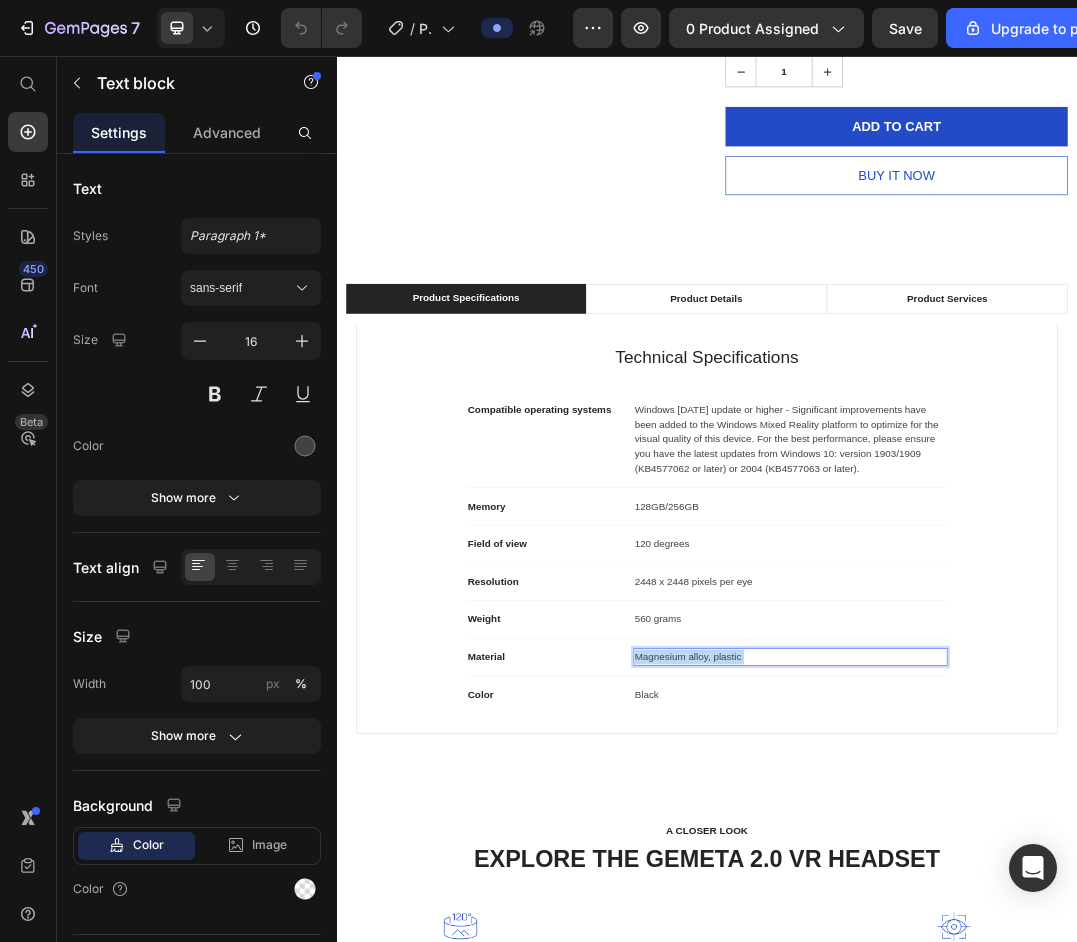 drag, startPoint x: 984, startPoint y: 1028, endPoint x: 829, endPoint y: 1028, distance: 155 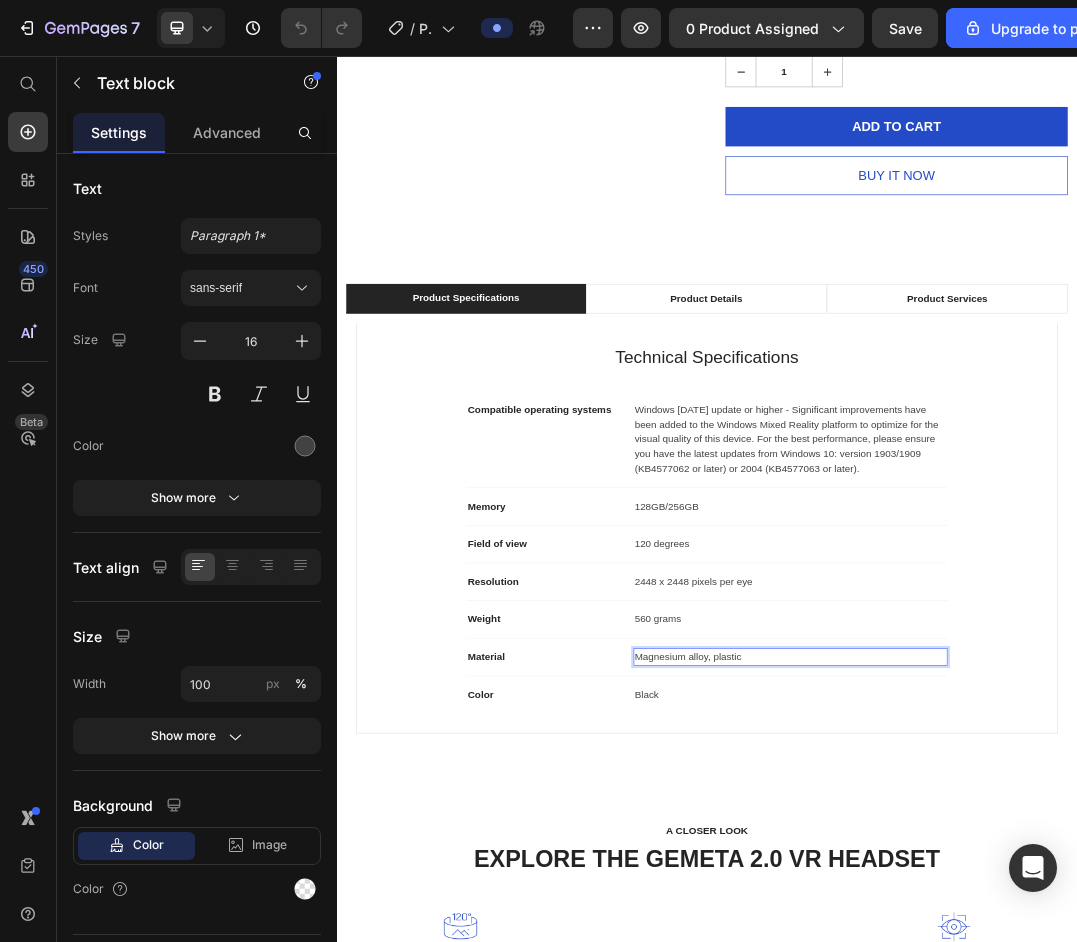 click on "Magnesium alloy, plastic" at bounding box center (1072, 1030) 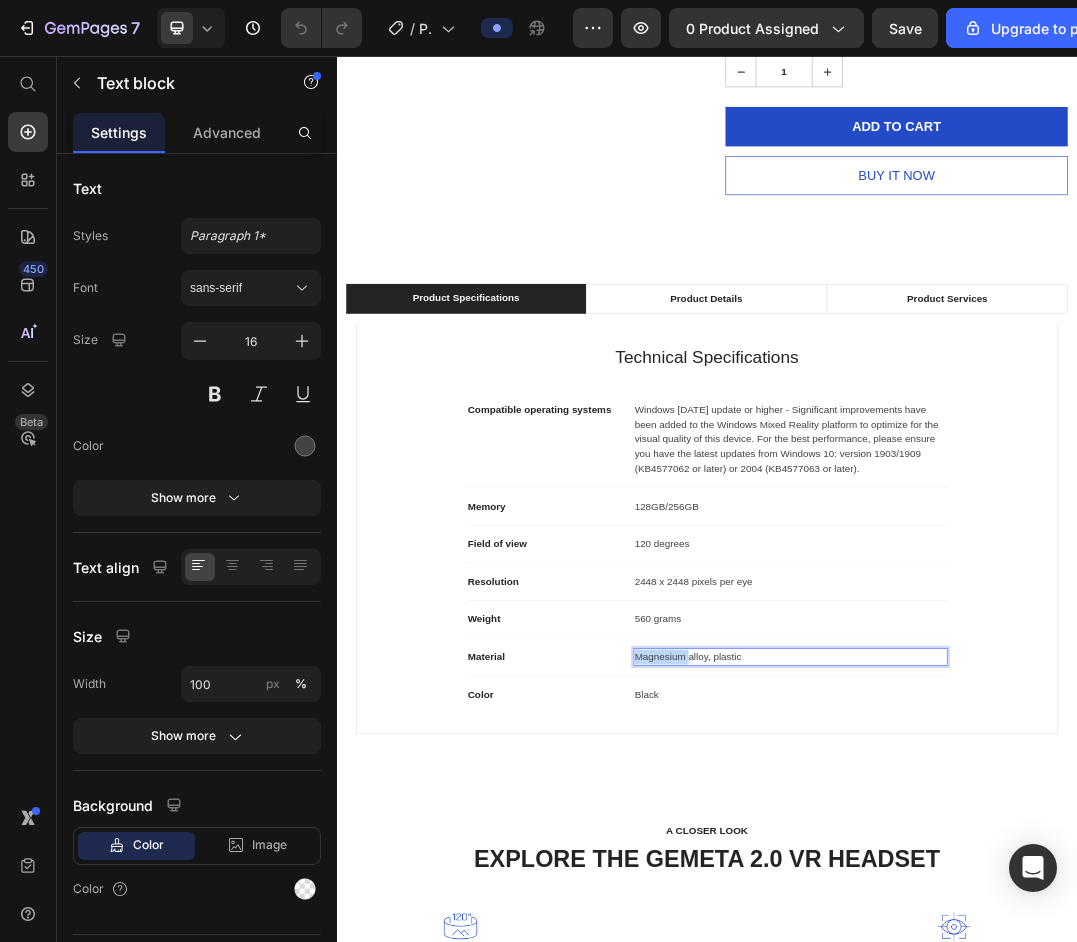 click on "Magnesium alloy, plastic" at bounding box center [1072, 1030] 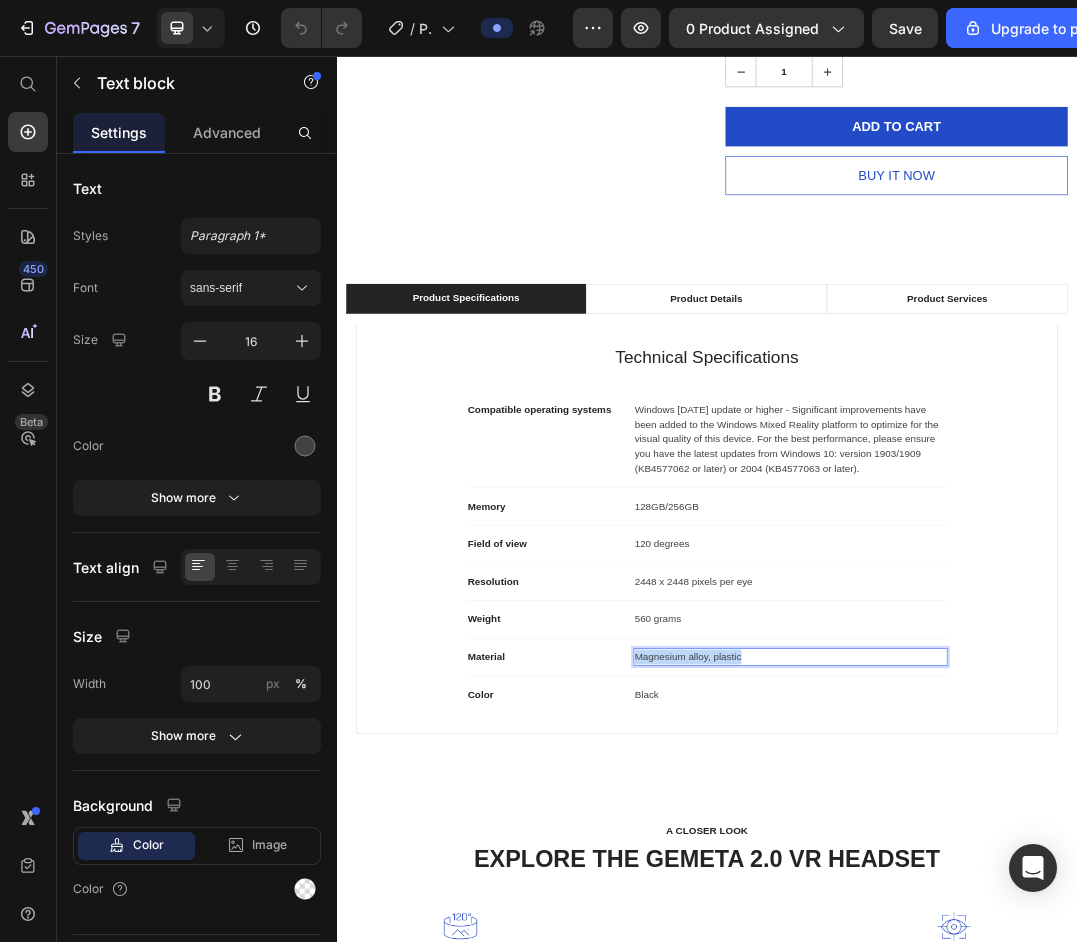 click on "Magnesium alloy, plastic" at bounding box center [1072, 1030] 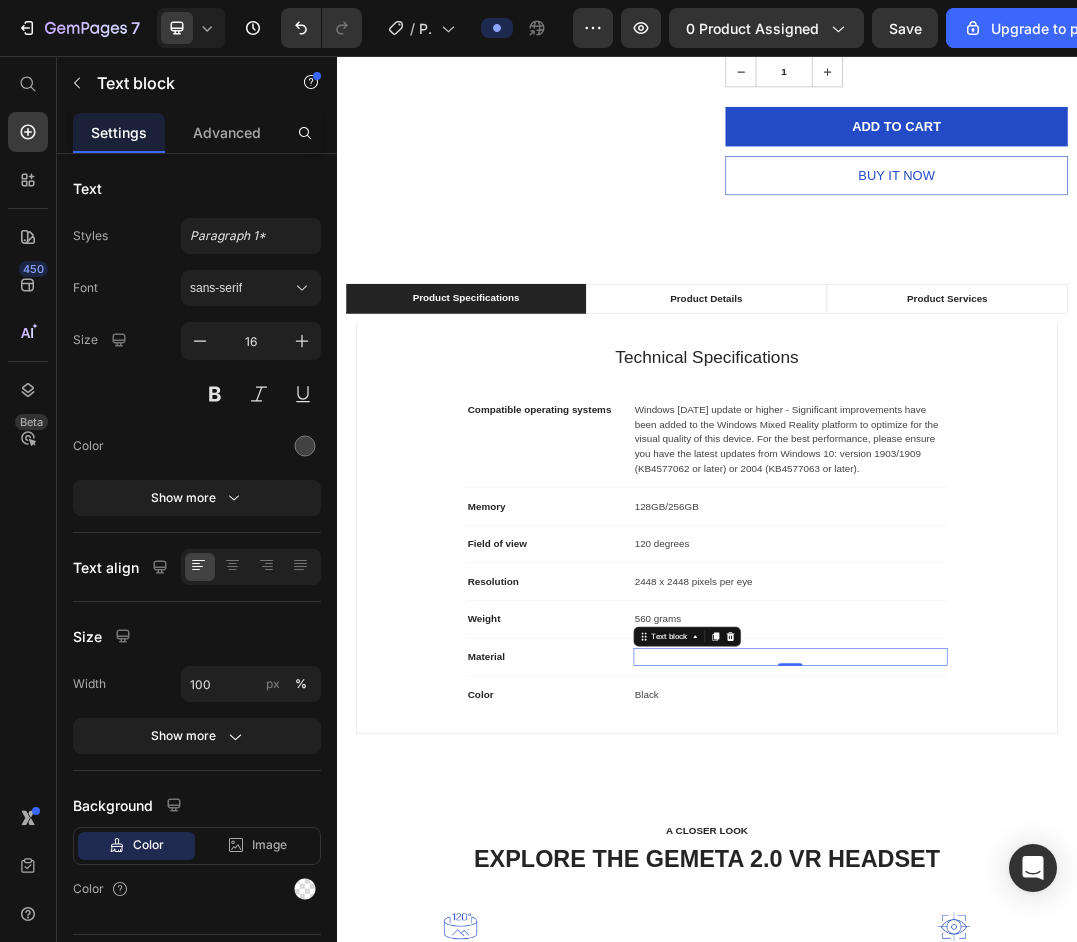 scroll, scrollTop: 2000, scrollLeft: 0, axis: vertical 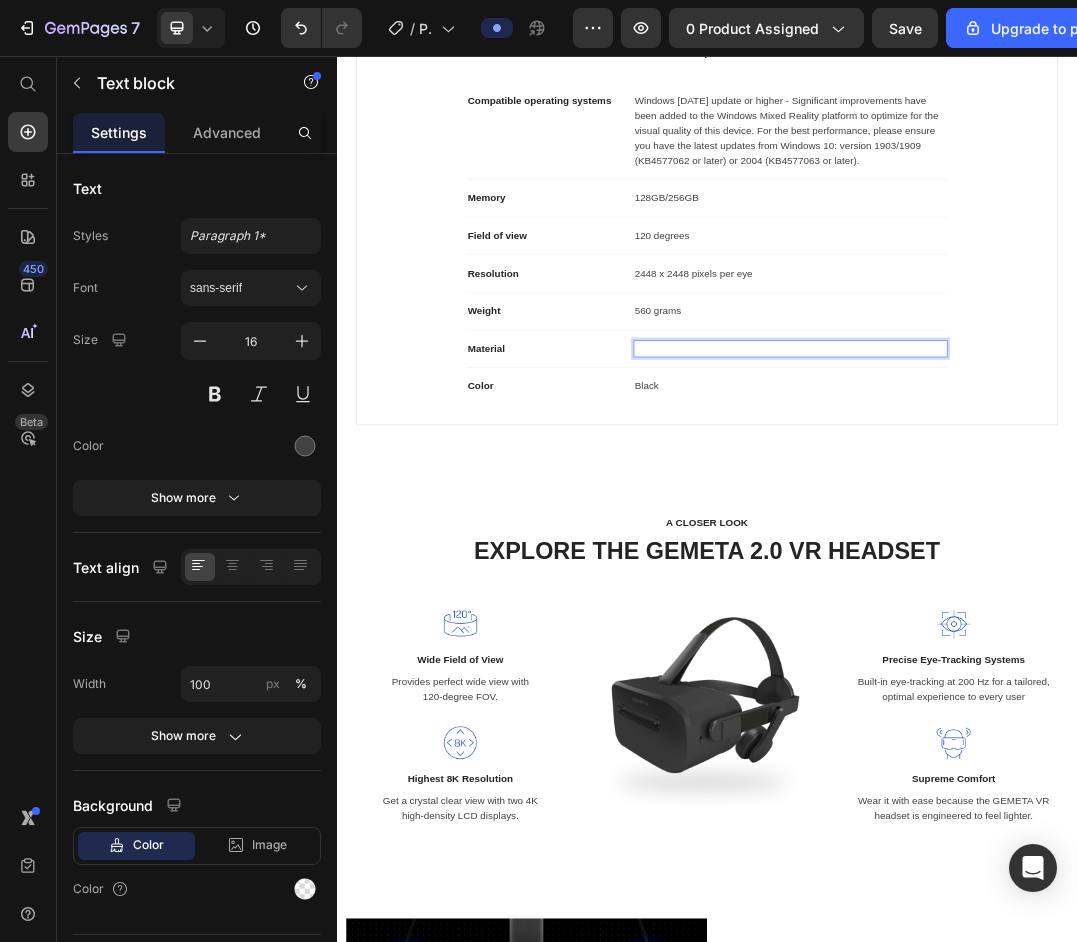 click at bounding box center [1072, 530] 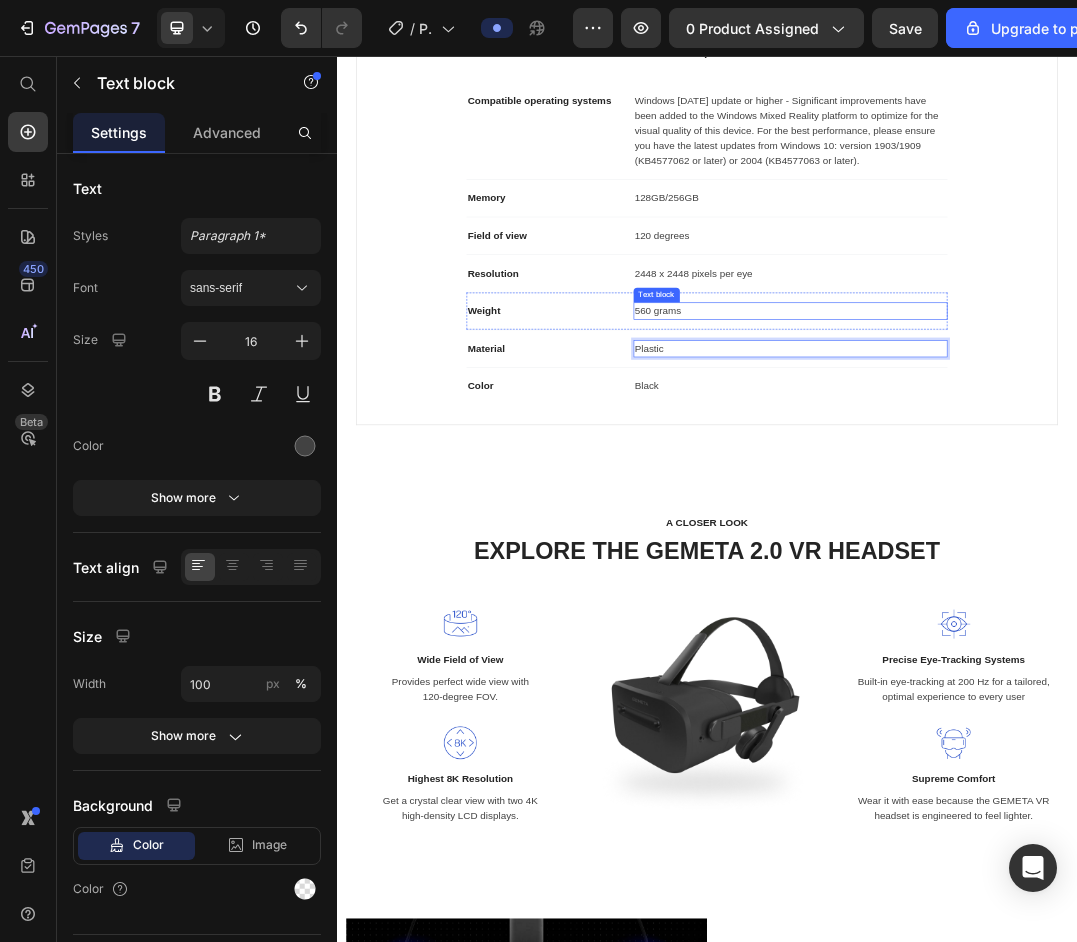 click on "560 grams" at bounding box center [1072, 469] 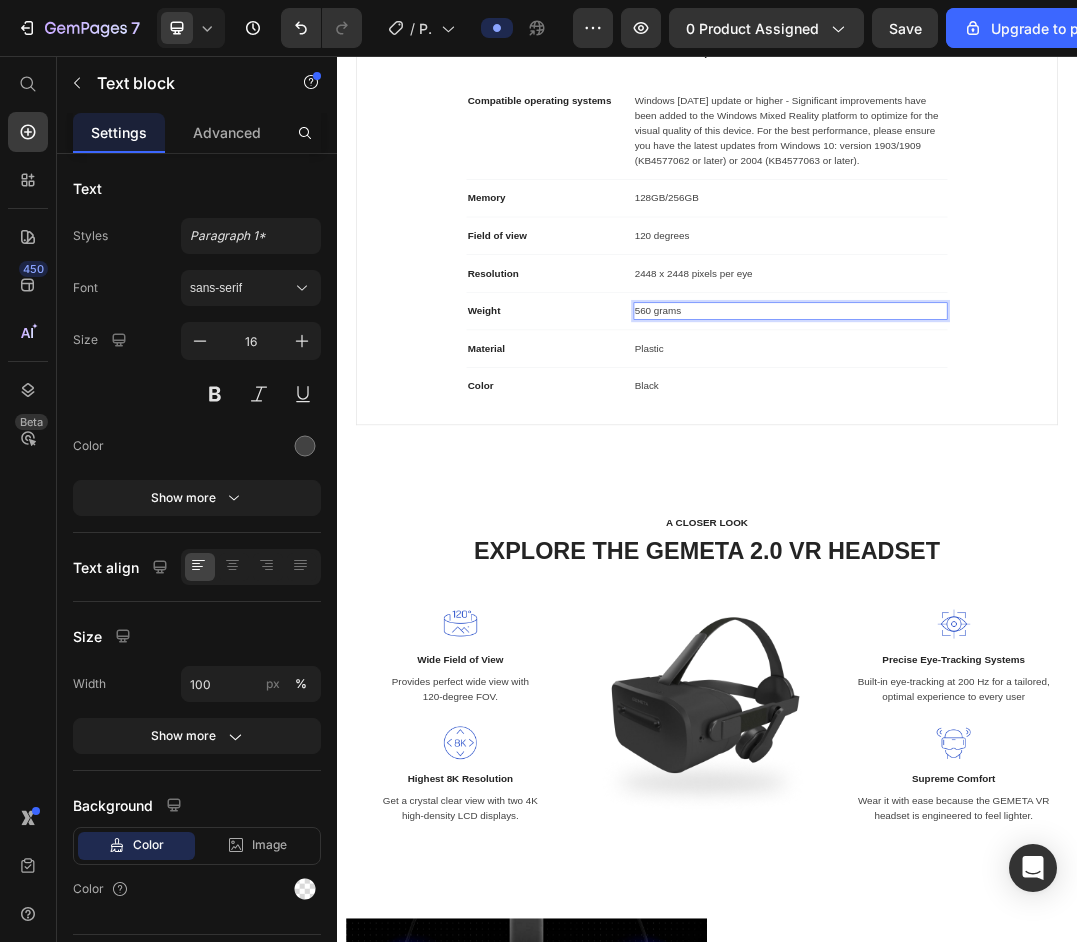 click on "560 grams" at bounding box center (1072, 469) 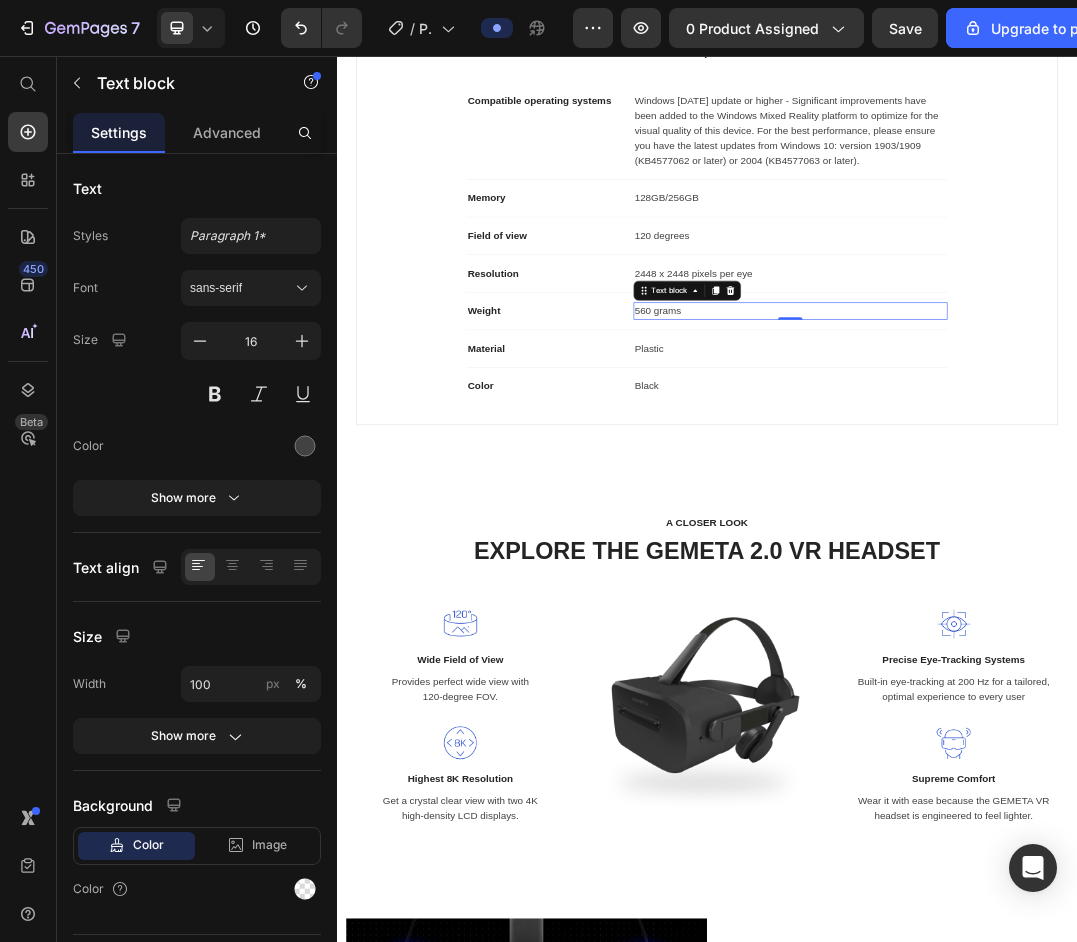 click on "560 grams" at bounding box center (1072, 469) 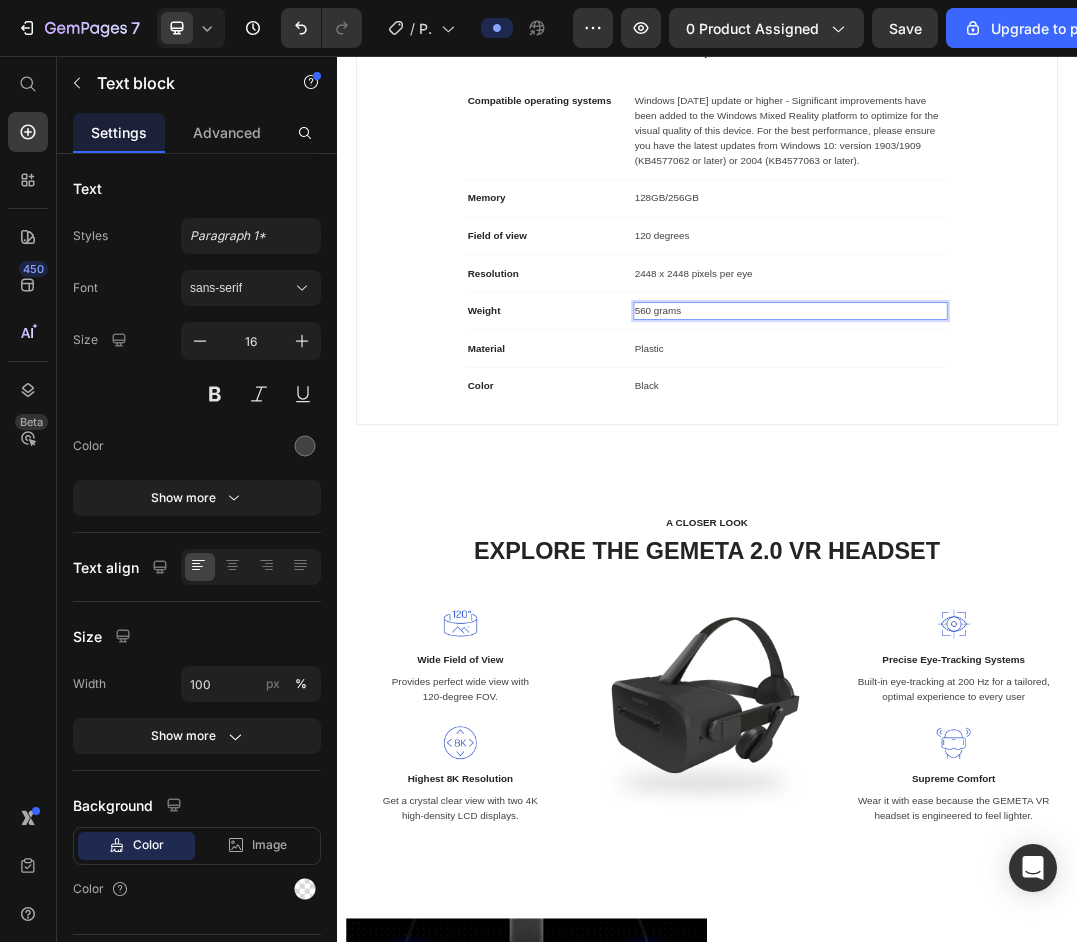 click on "560 grams" at bounding box center (1072, 469) 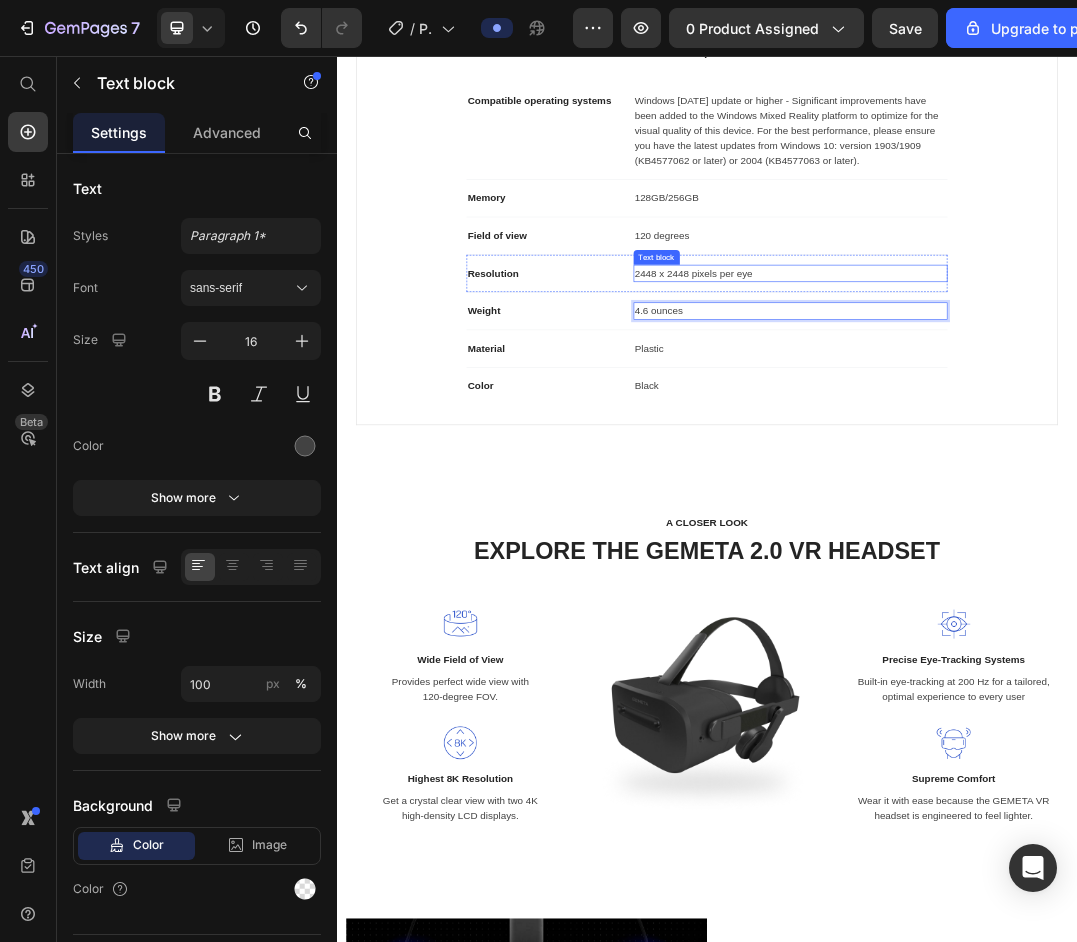 click on "2448 x 2448 pixels per eye" at bounding box center (1072, 408) 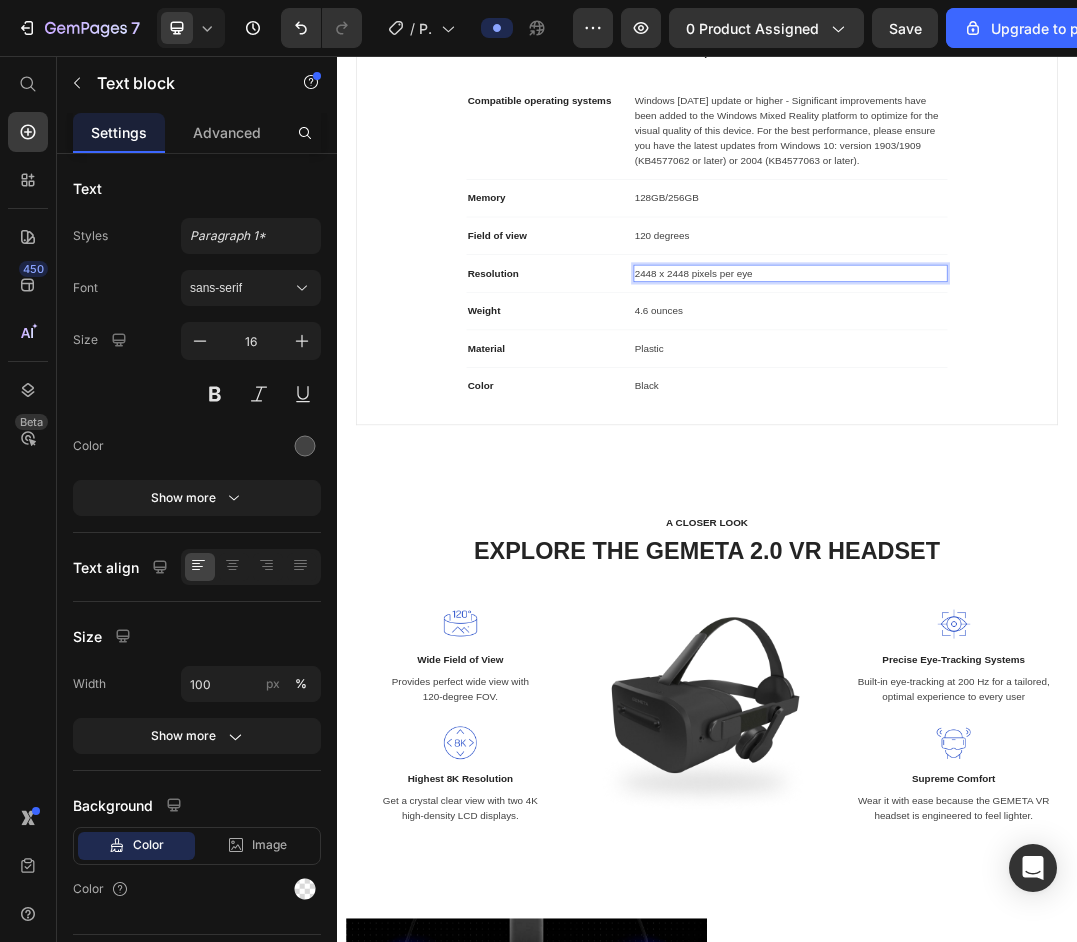 click on "2448 x 2448 pixels per eye" at bounding box center [1072, 408] 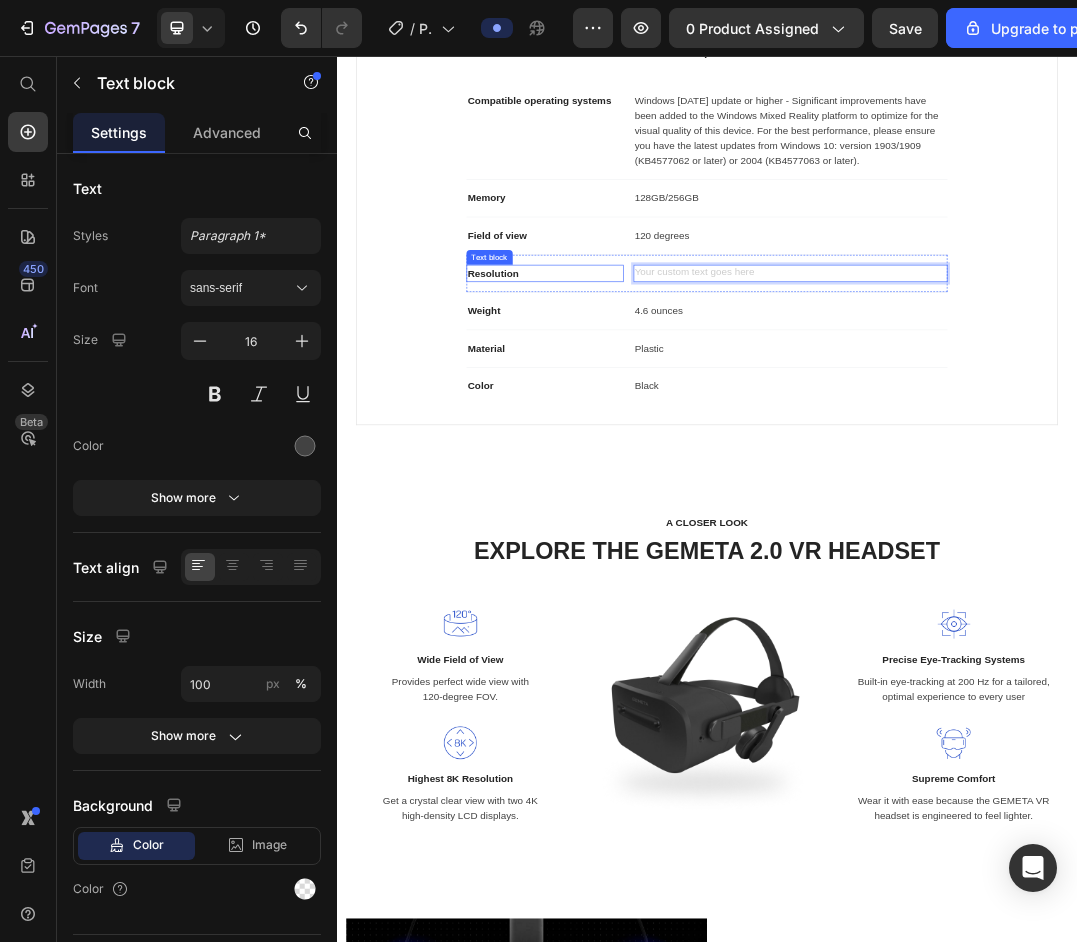 click on "Resolution" at bounding box center (674, 408) 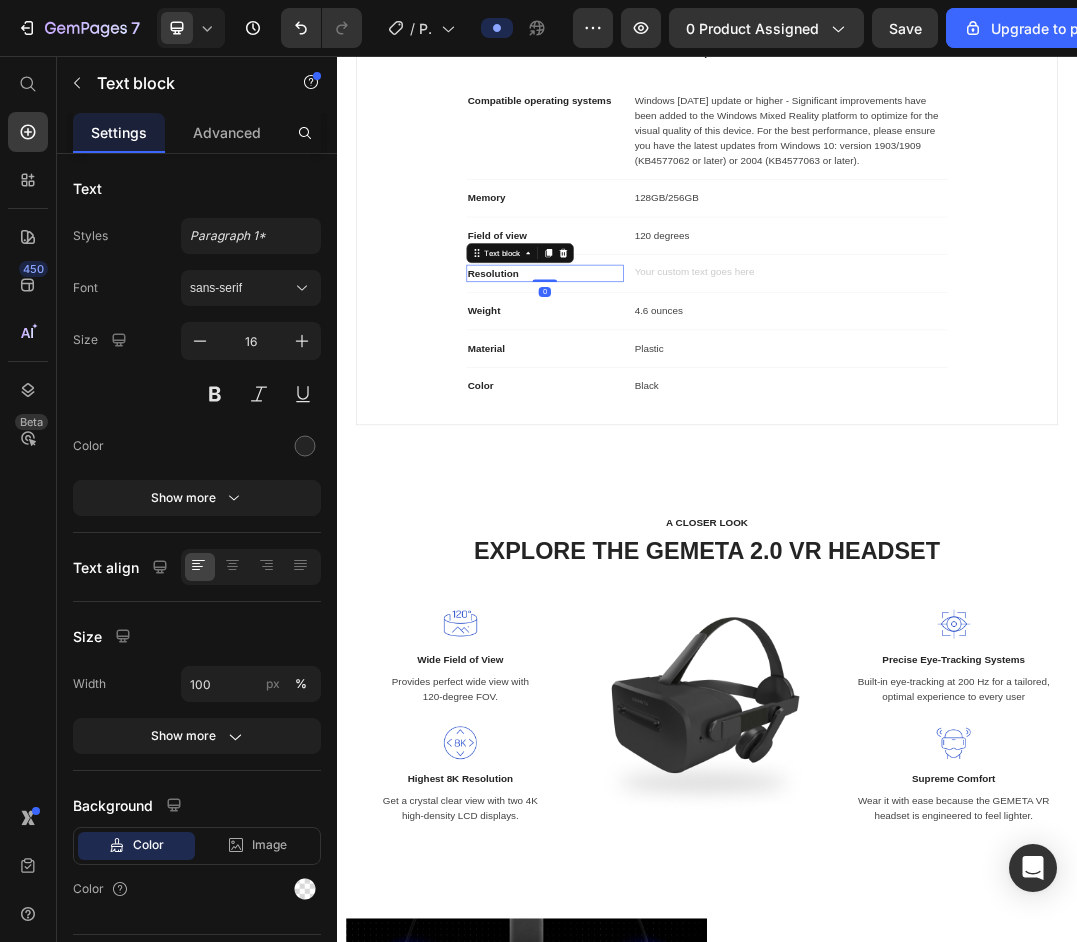 click on "Resolution" at bounding box center [674, 408] 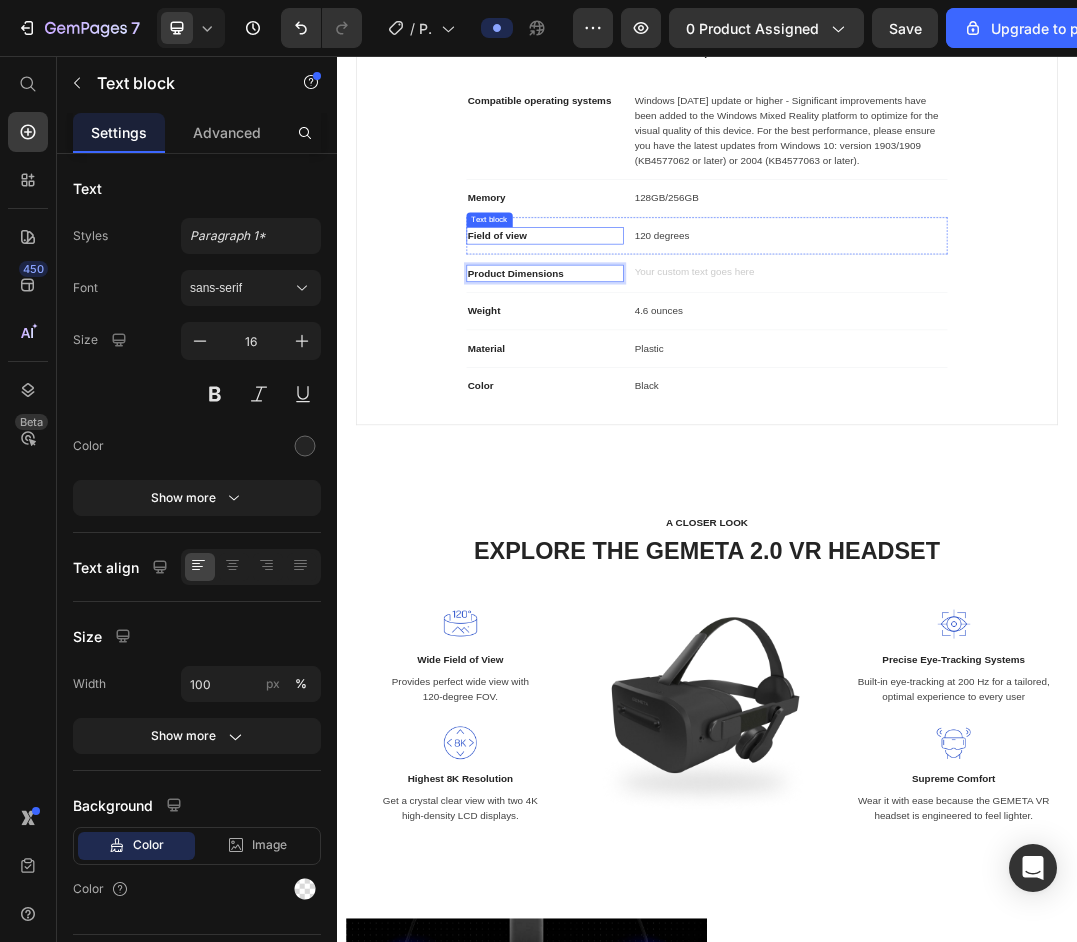 click on "Field of view" at bounding box center (674, 347) 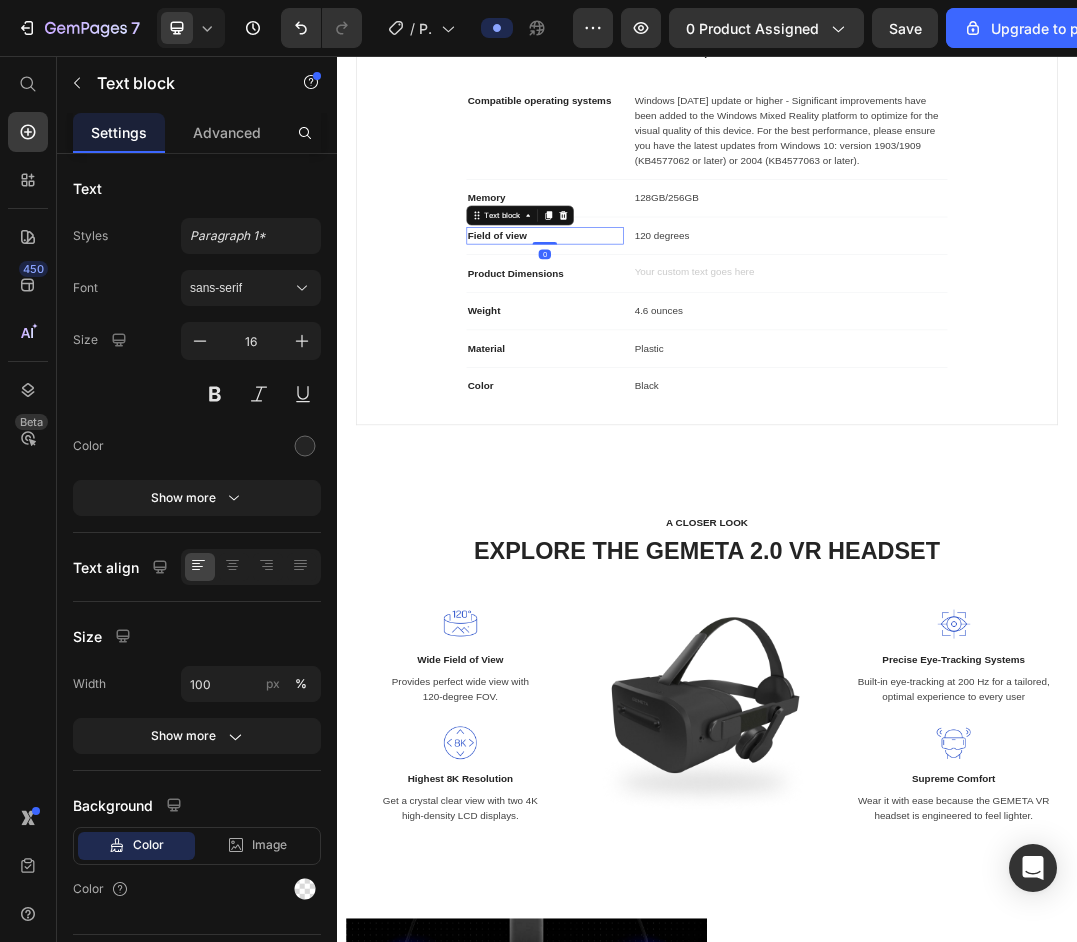 click on "Field of view" at bounding box center [674, 347] 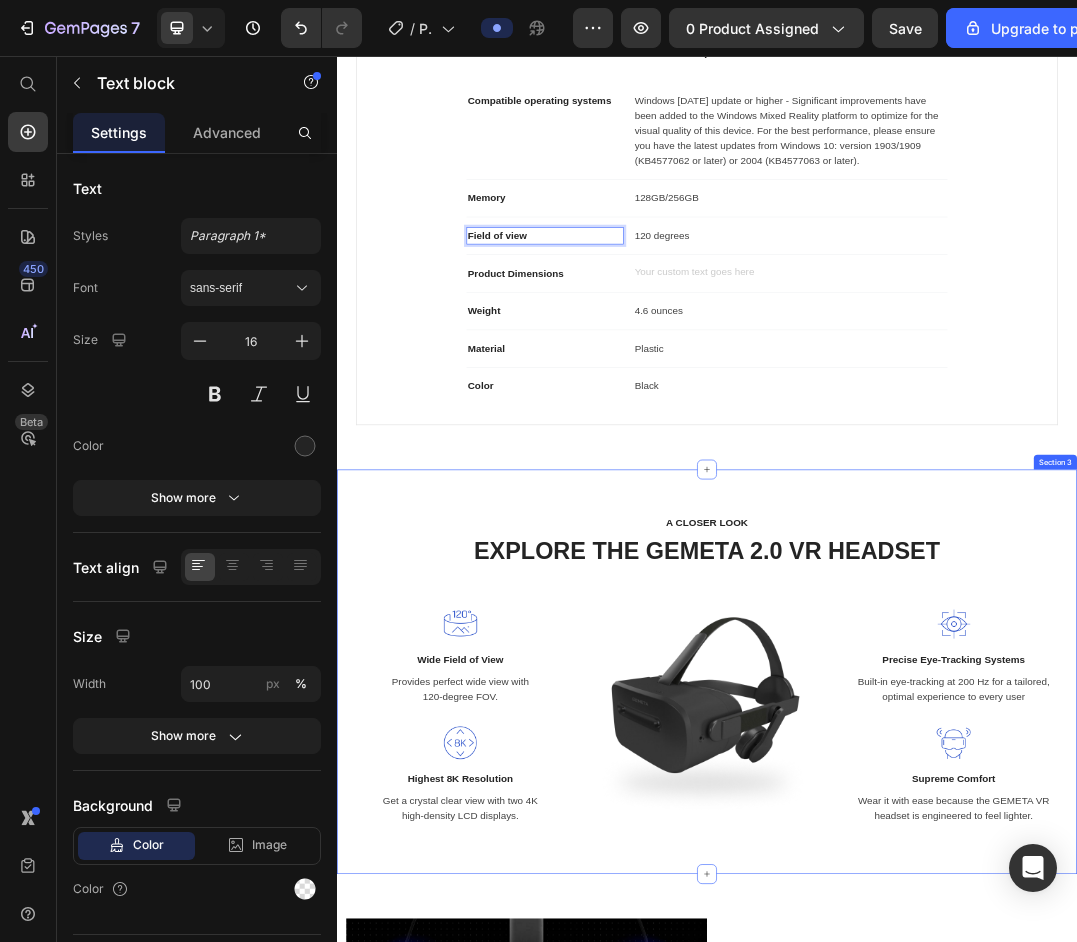 scroll, scrollTop: 1800, scrollLeft: 0, axis: vertical 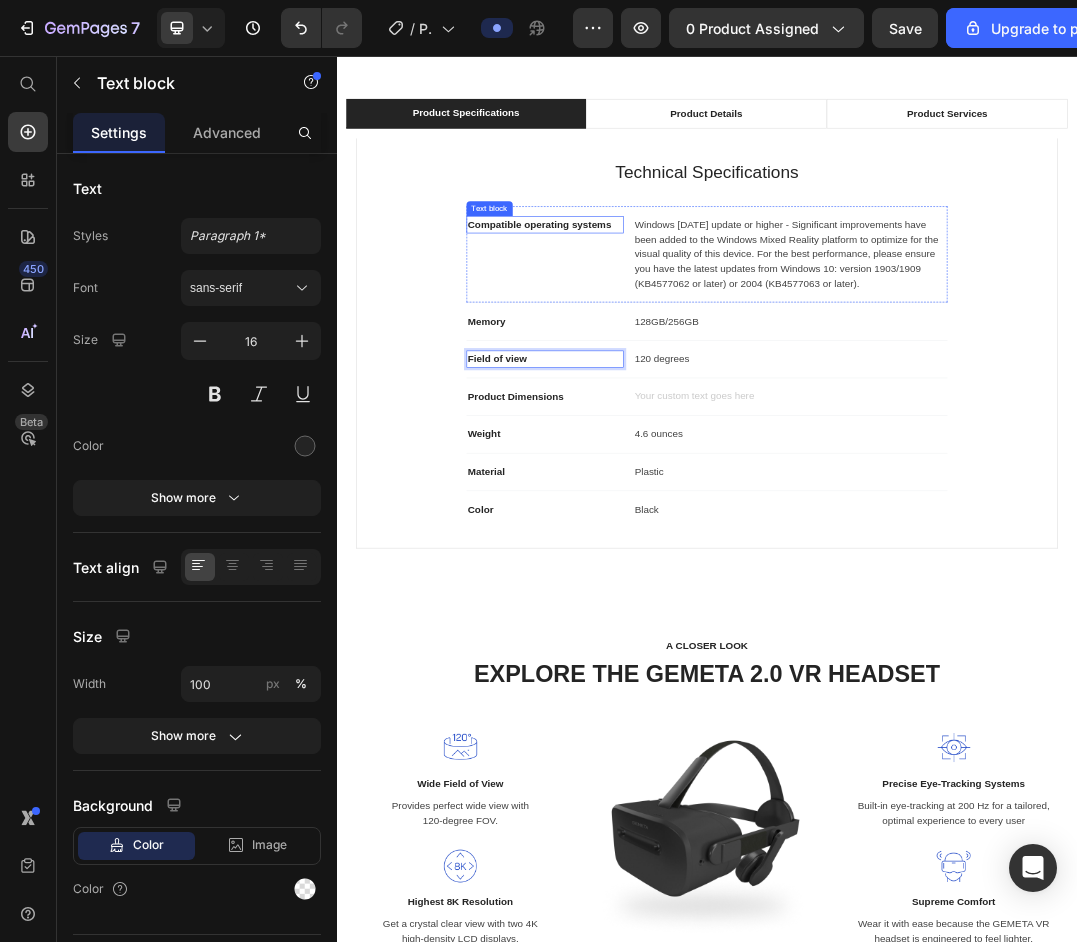 click on "Compatible operating systems" at bounding box center (674, 329) 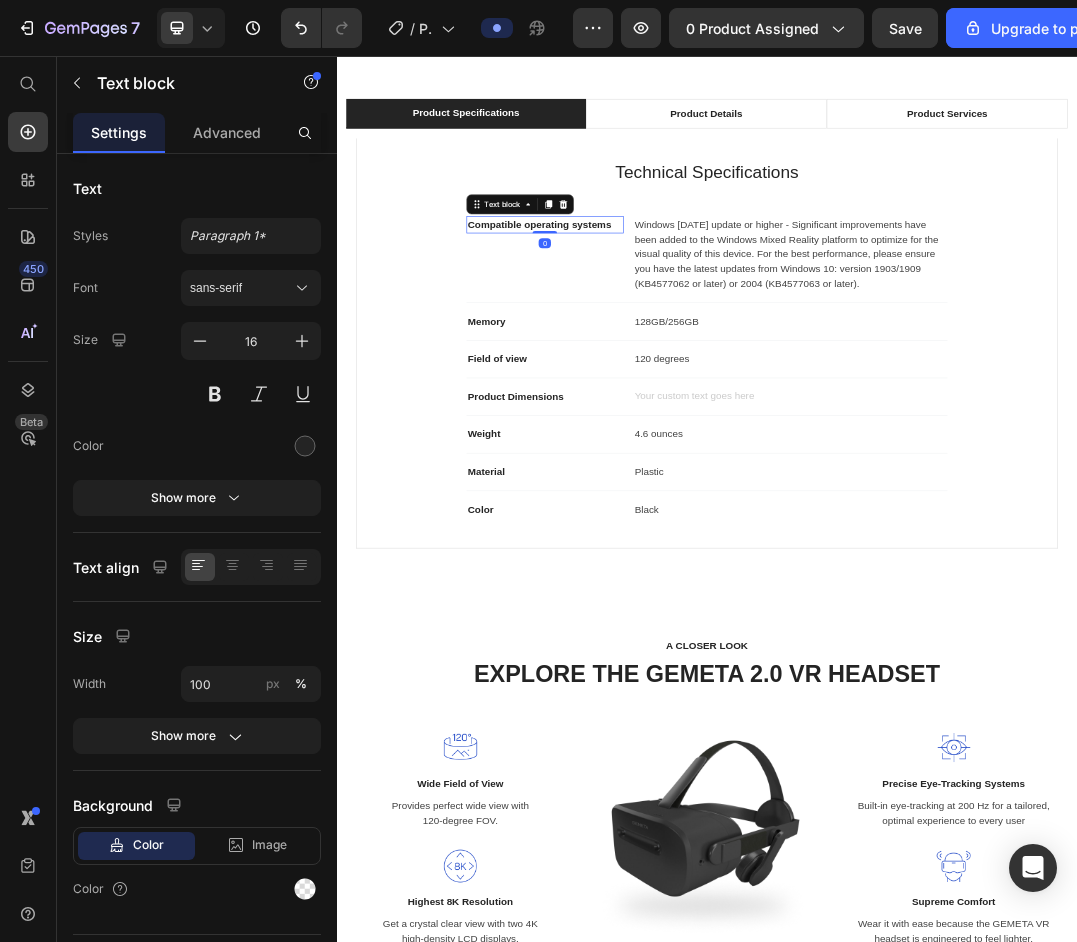 click on "Compatible operating systems" at bounding box center [674, 329] 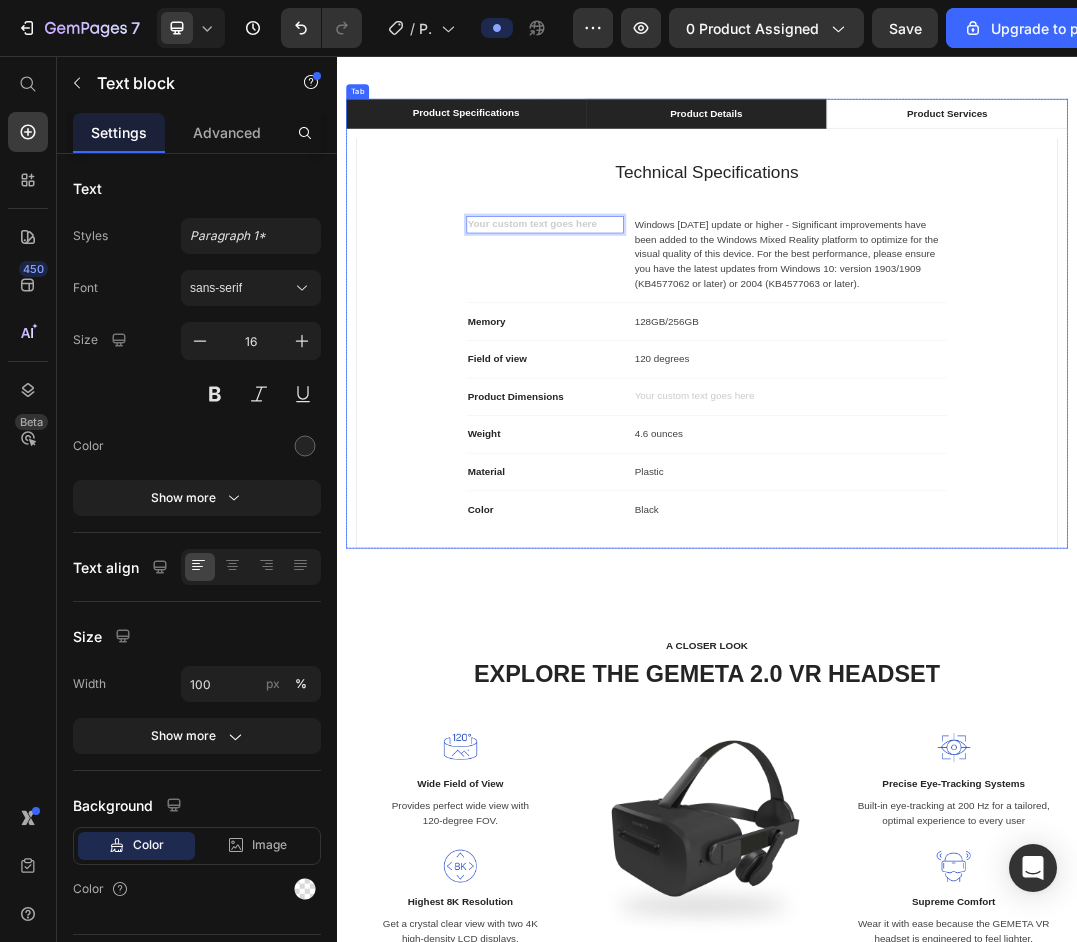 click on "Product Details" at bounding box center [936, 149] 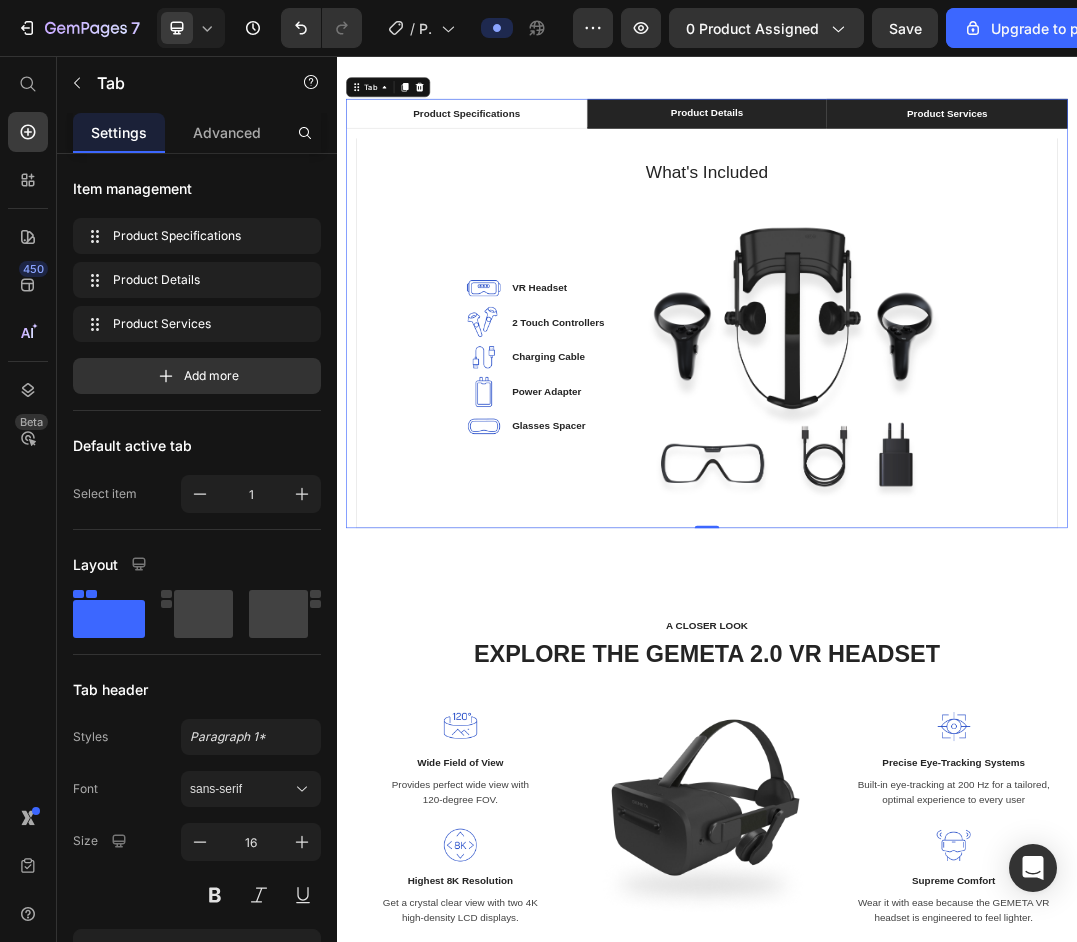click on "Product Services" at bounding box center [1326, 149] 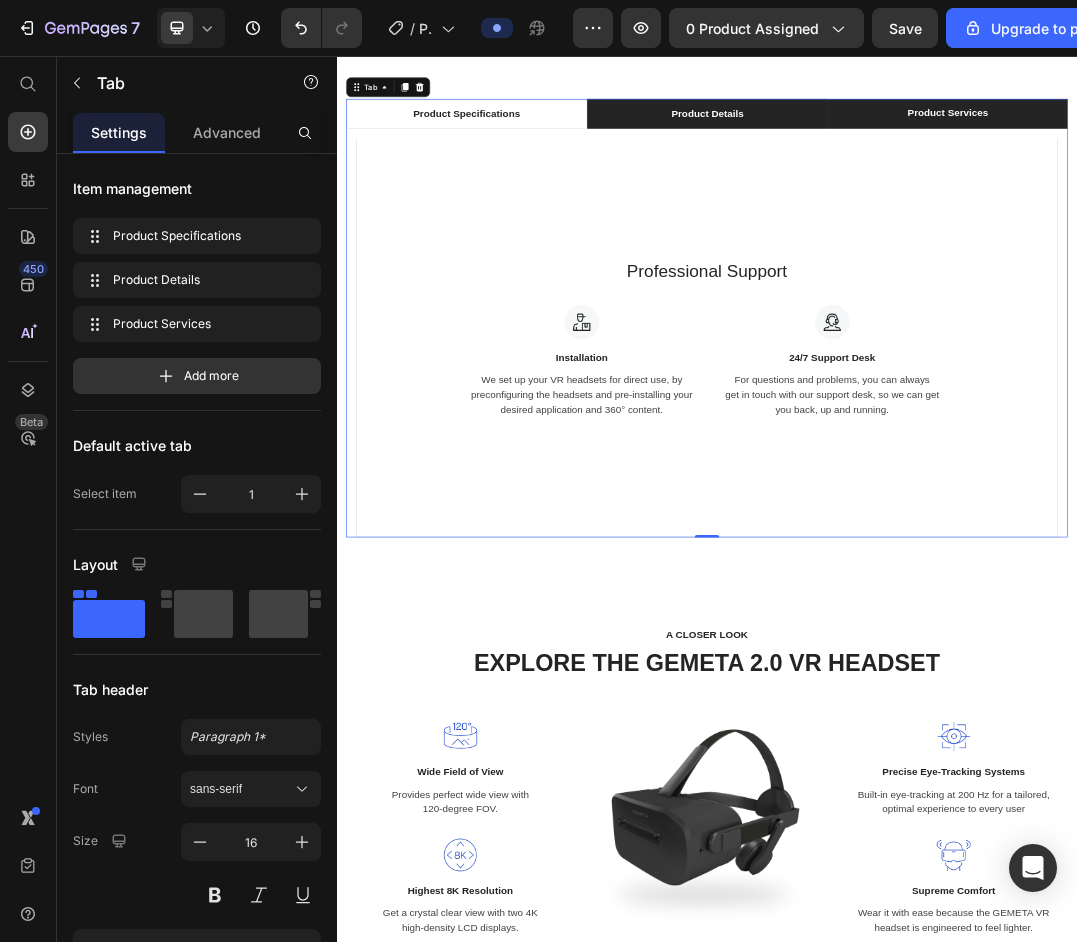 click on "Product Details" at bounding box center (938, 149) 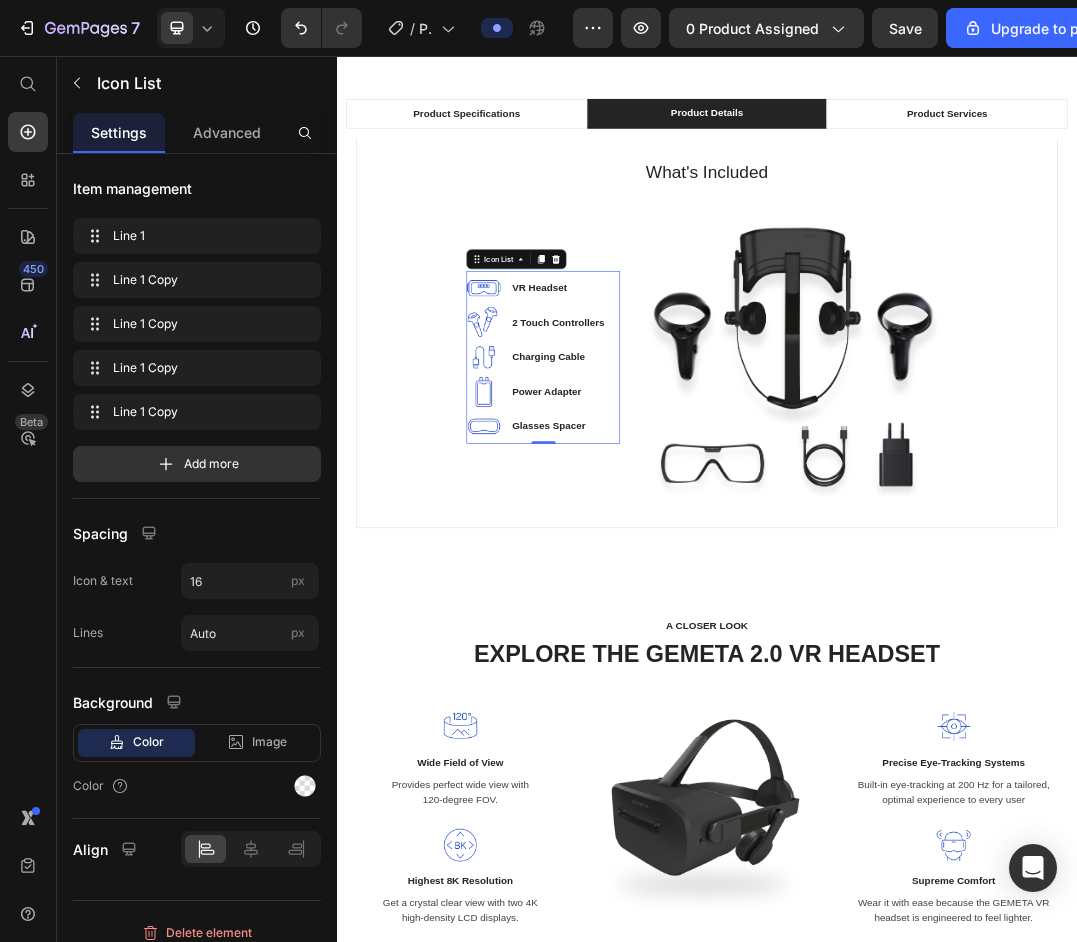 click on "Image VR Headset Text block" at bounding box center [660, 432] 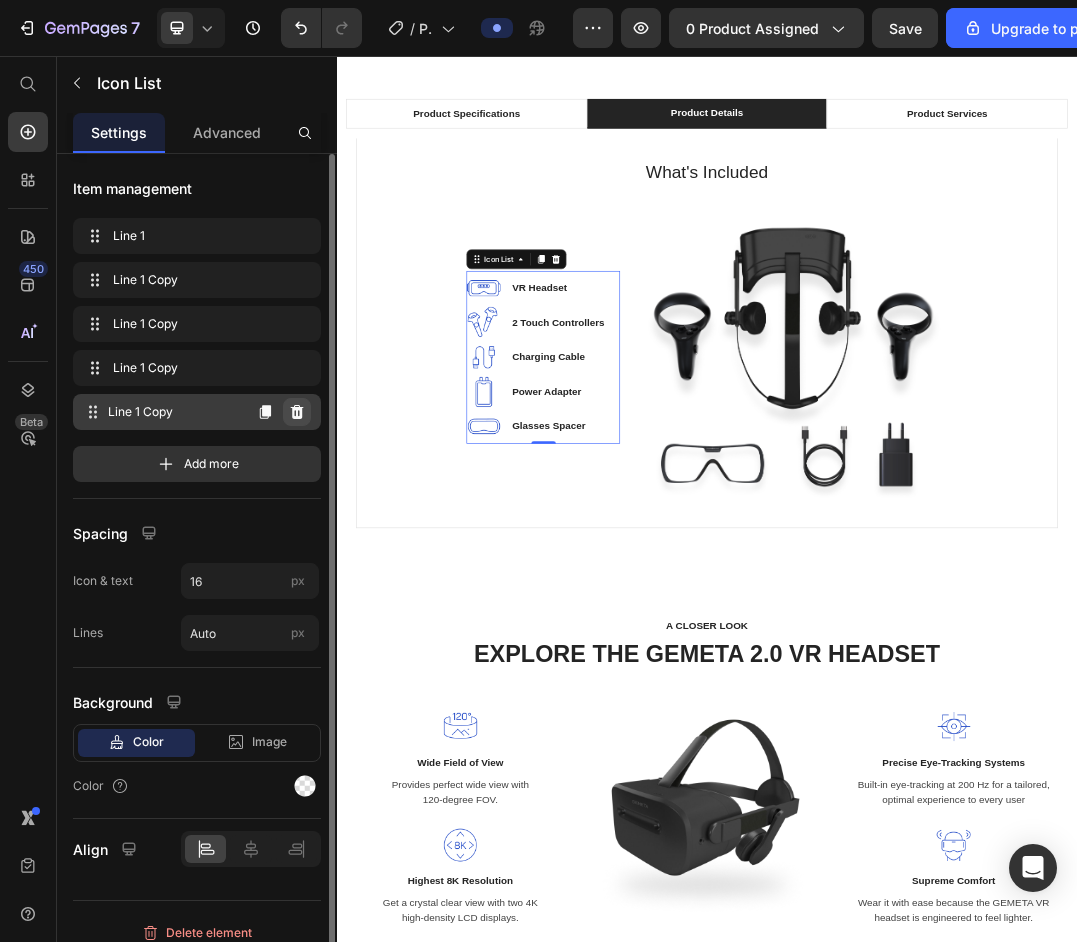 click 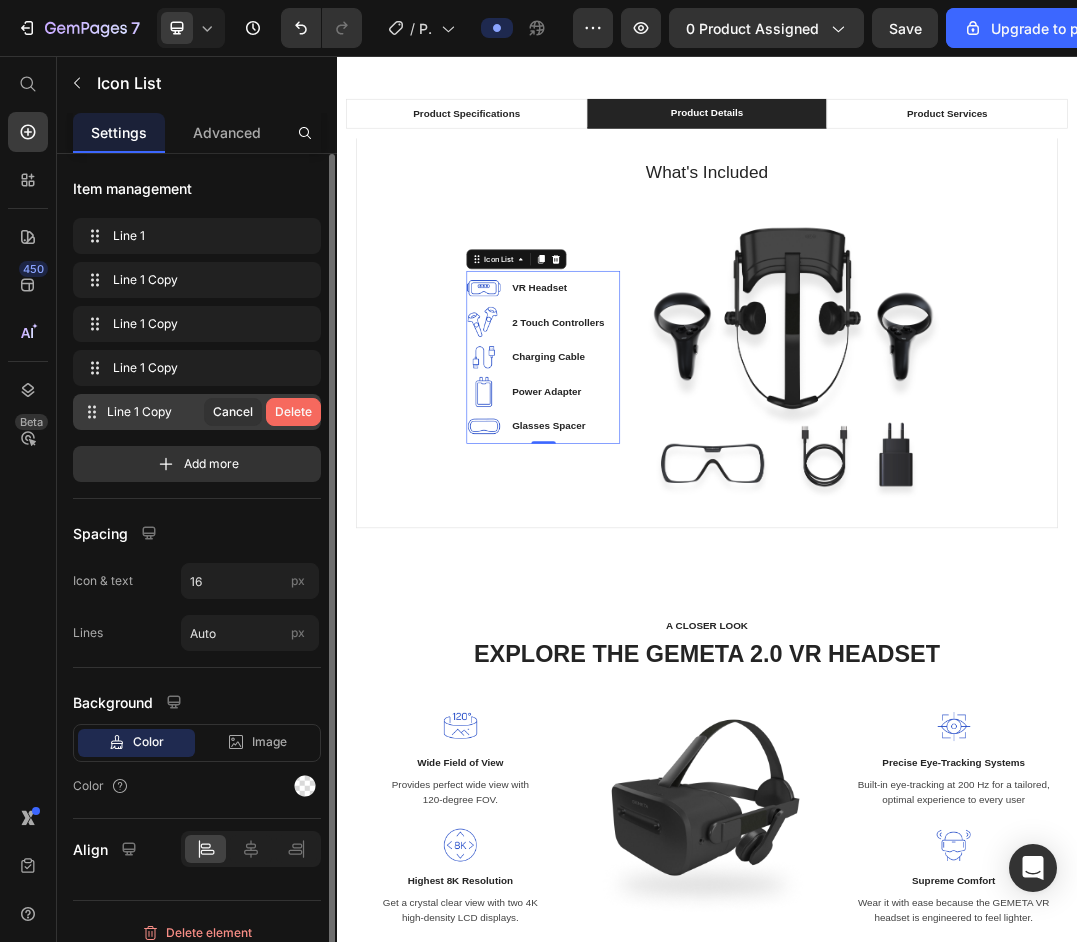 click on "Delete" at bounding box center [293, 412] 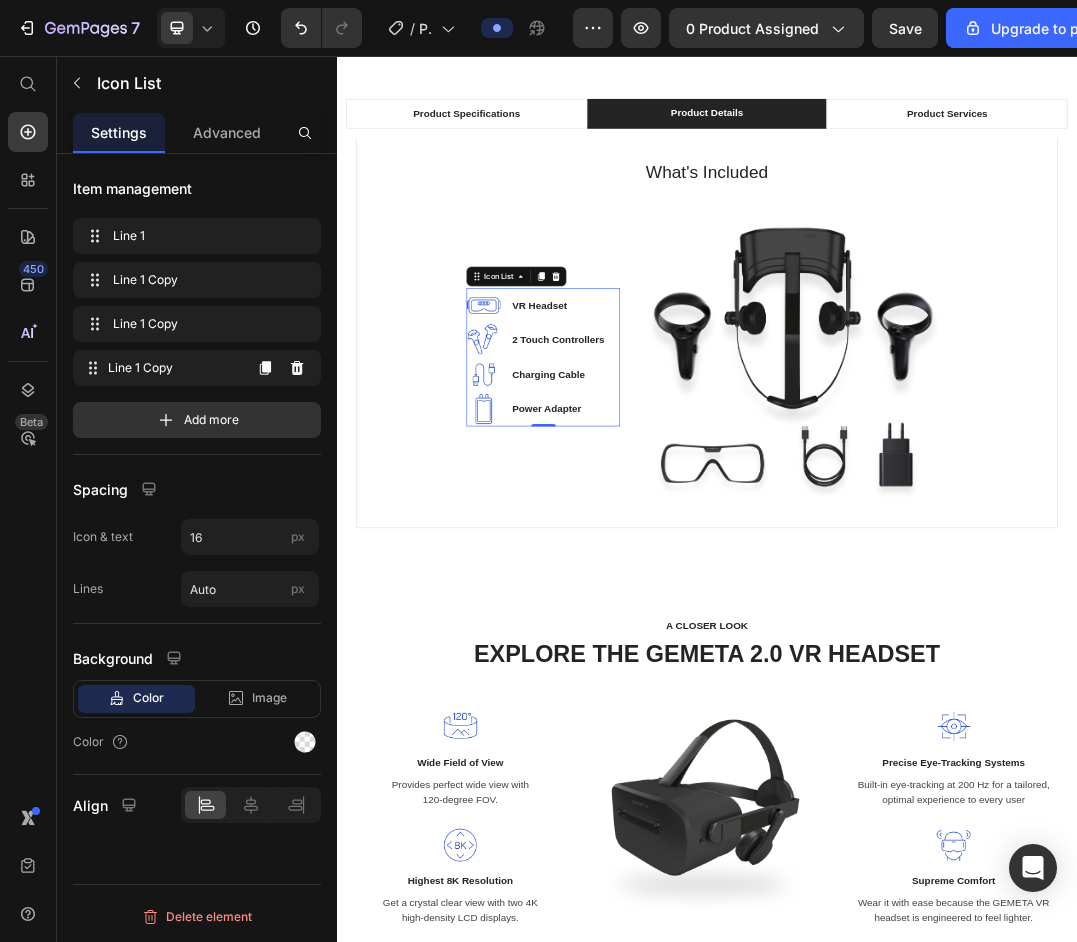 click 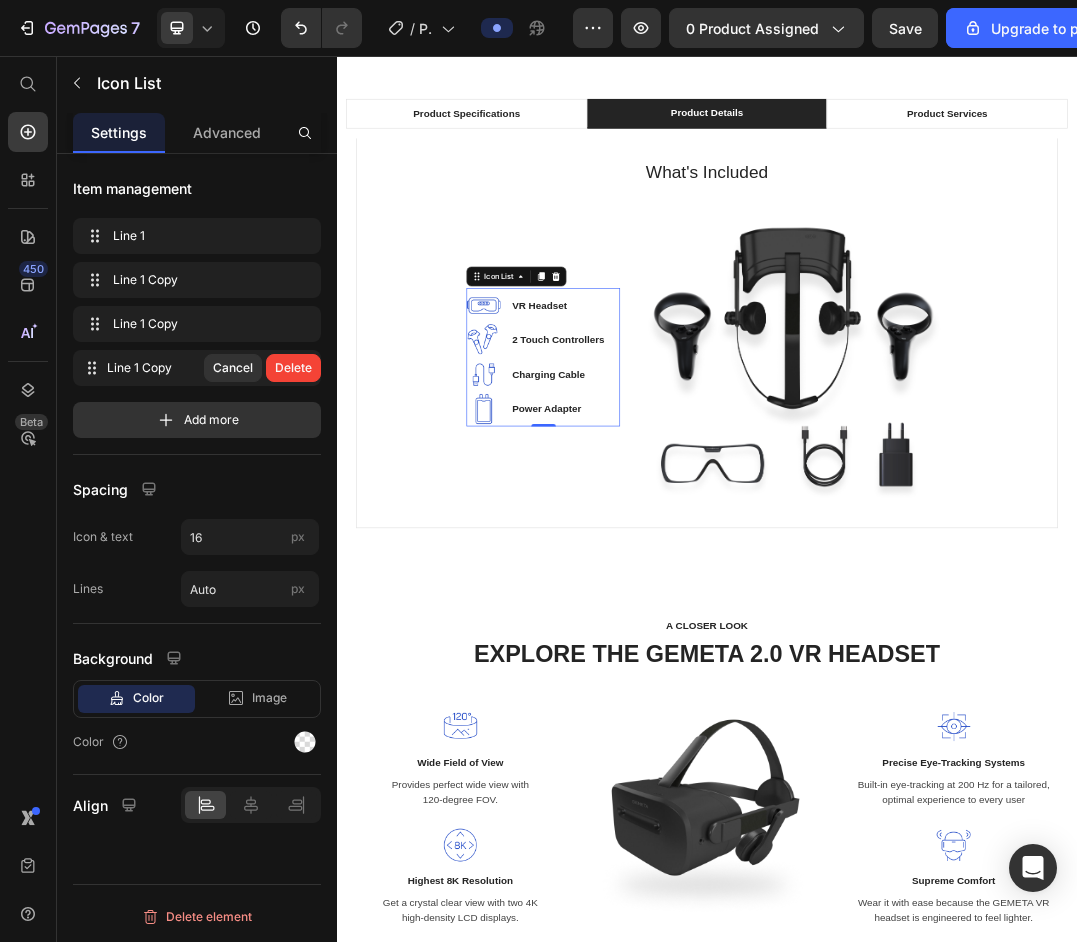 click on "Line 1 Line 1 Line 1 Copy Line 1 Copy Line 1 Copy Line 1 Copy Line 1 Copy Line 1 Copy Cancel   Delete  Add more" 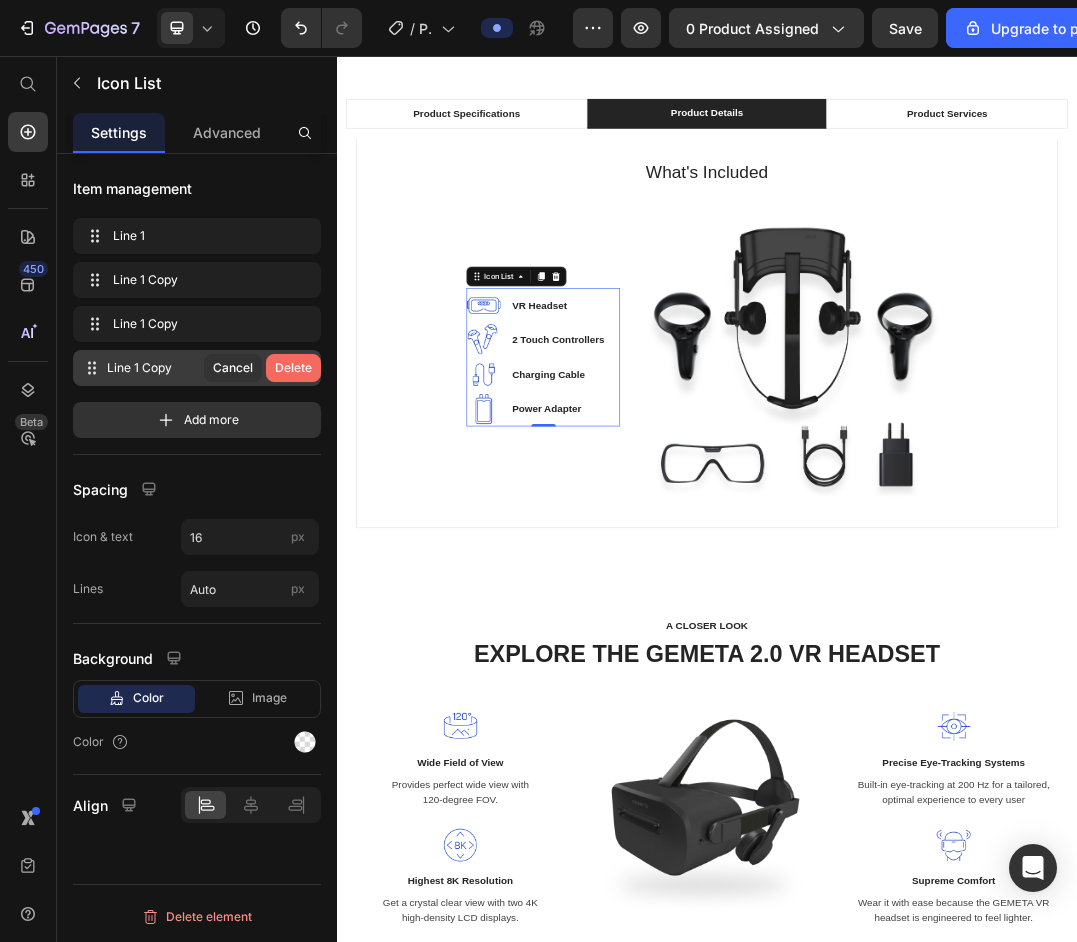 click on "Delete" at bounding box center (293, 368) 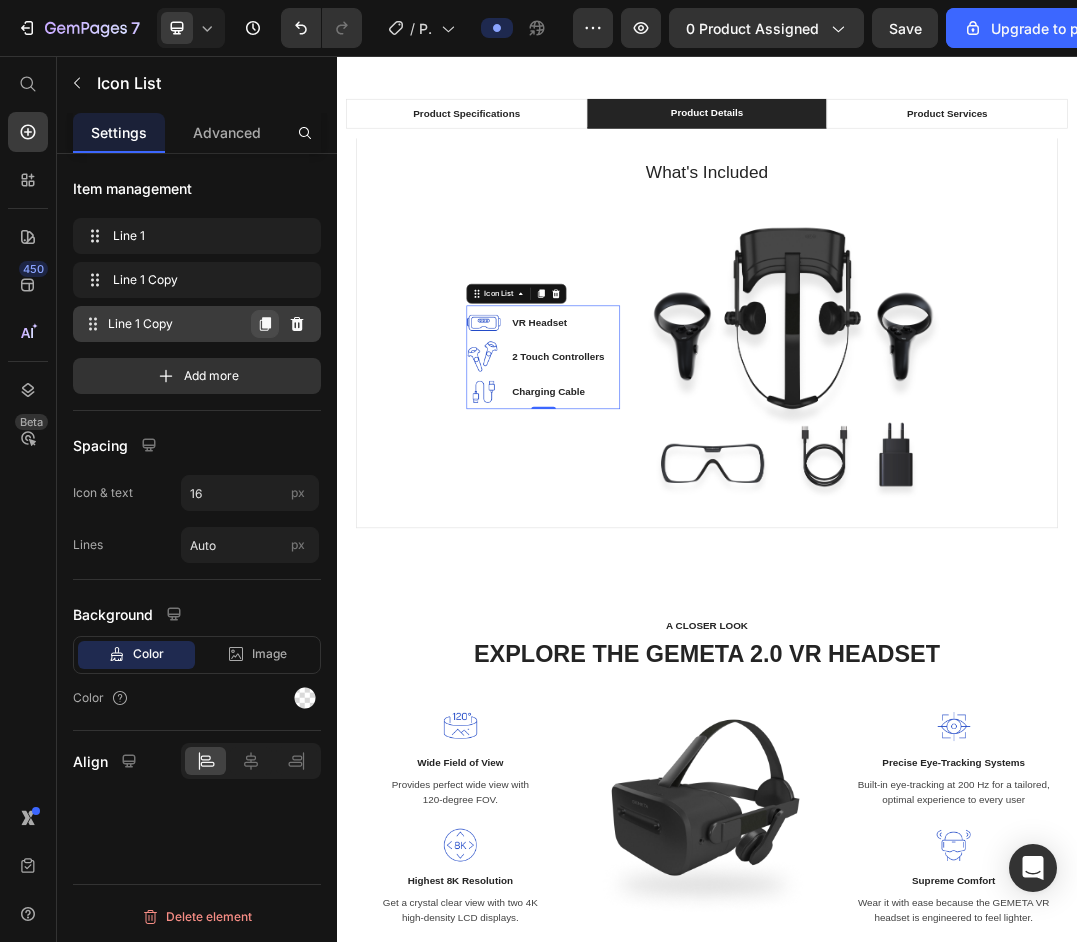 click 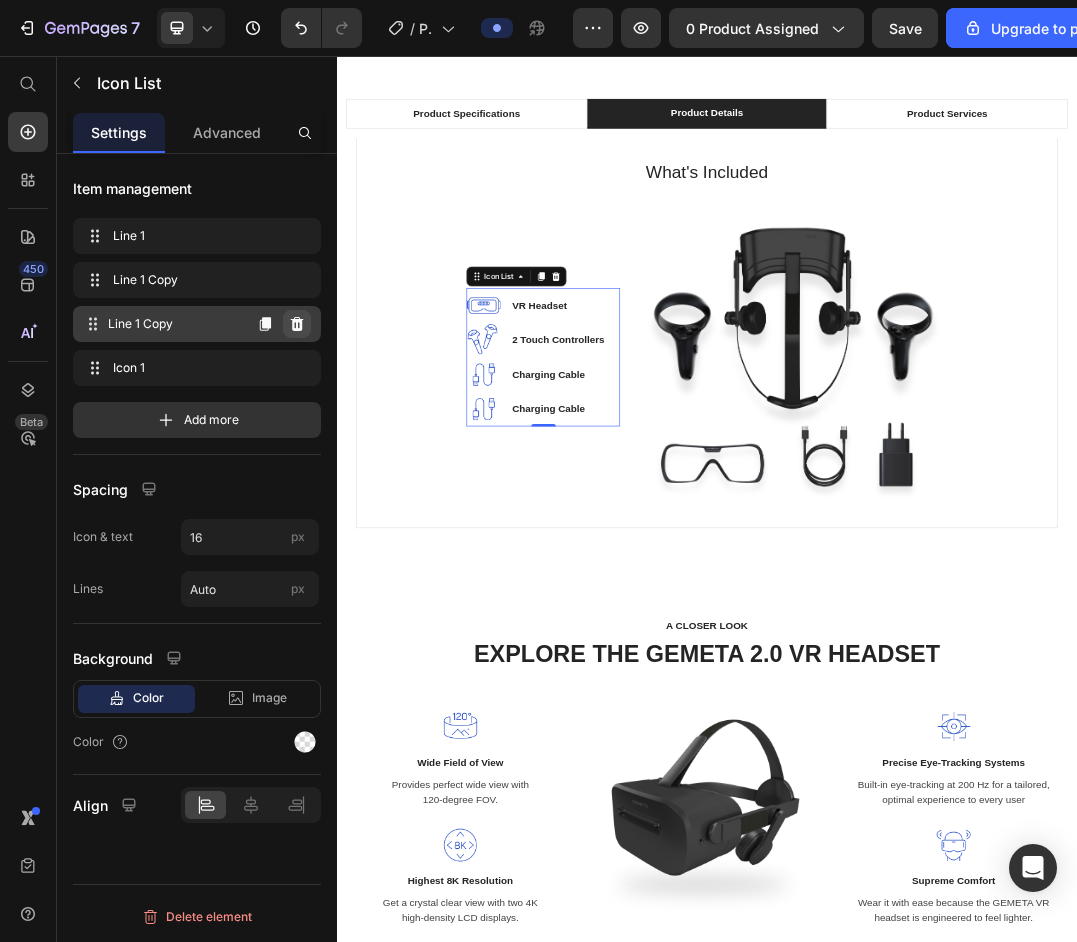 click 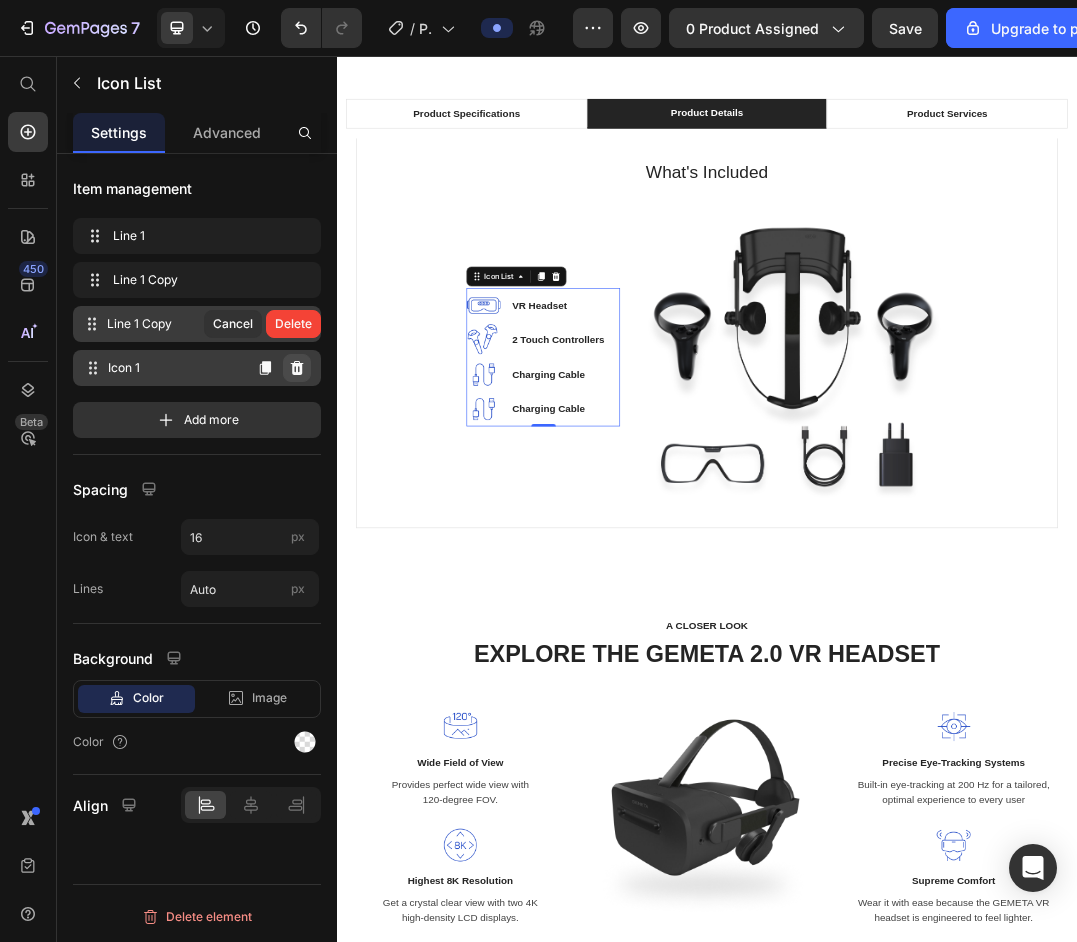 click 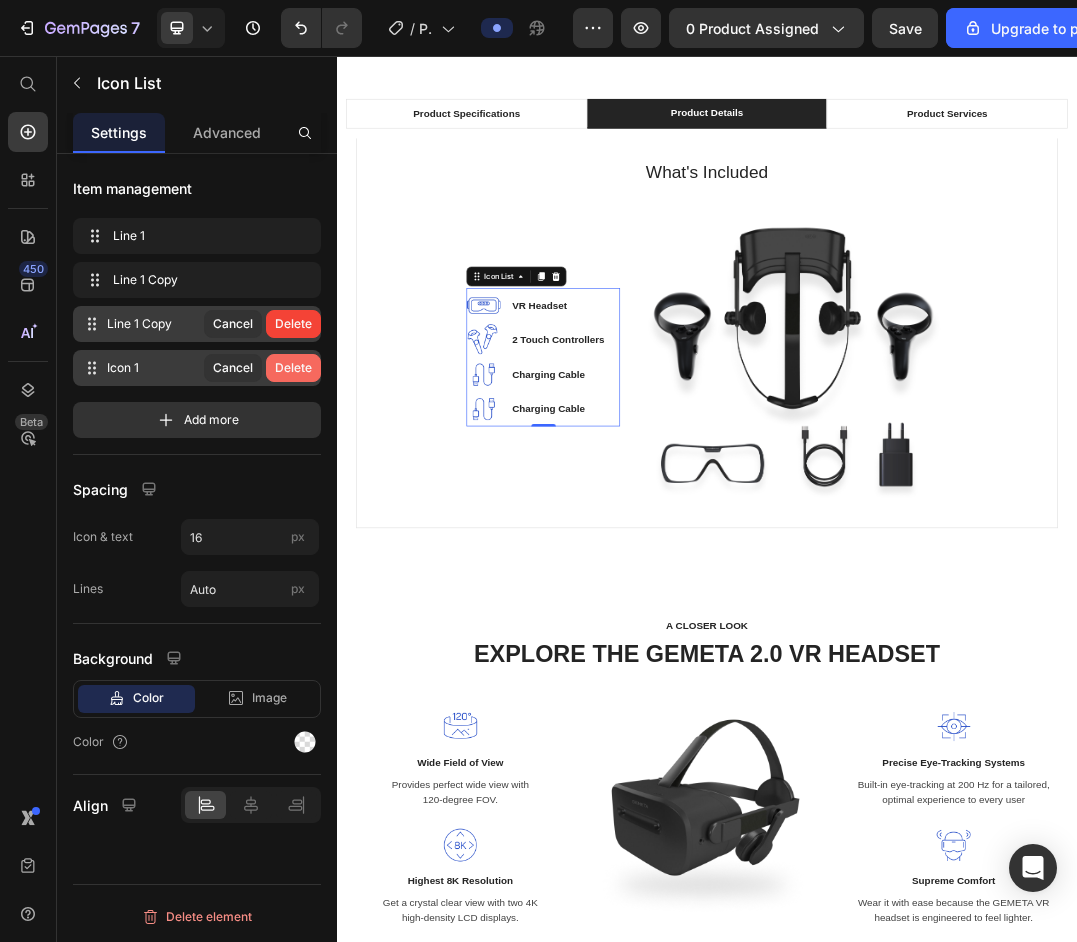 click on "Delete" at bounding box center [293, 368] 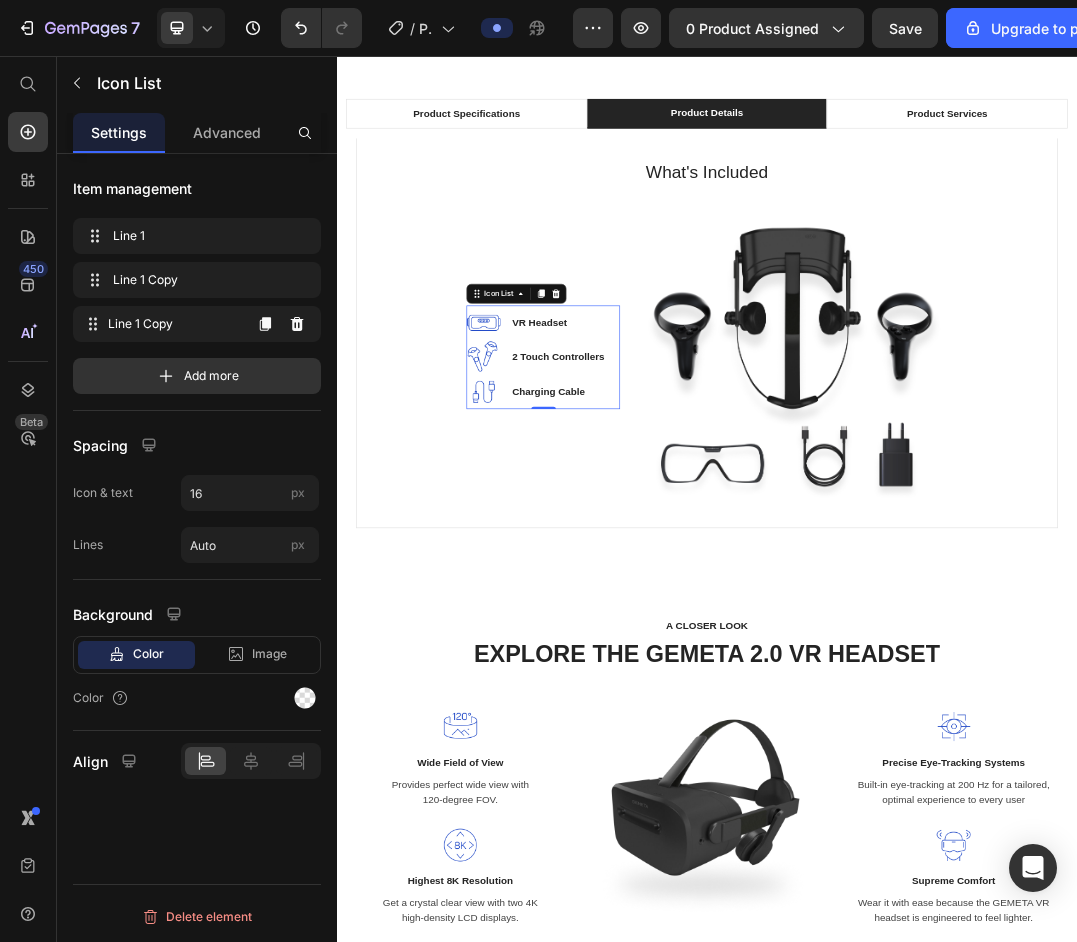 click 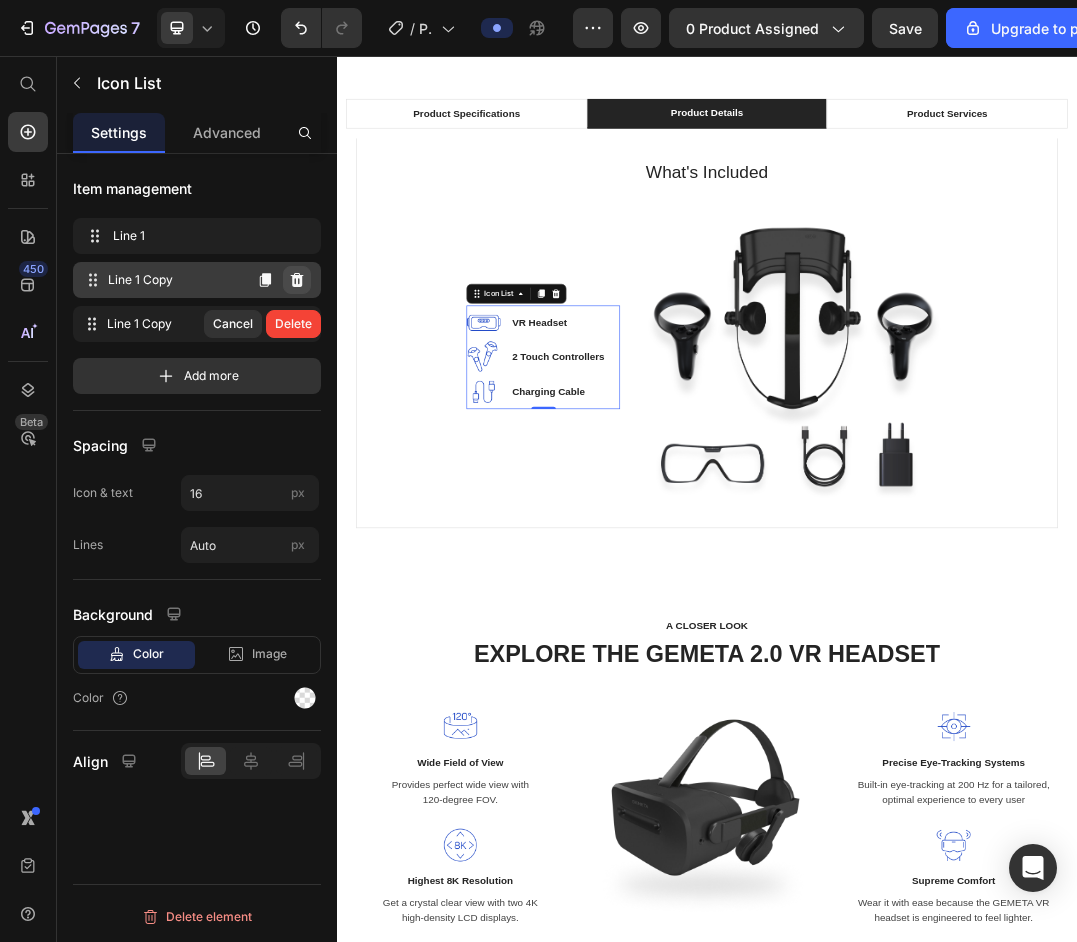 click 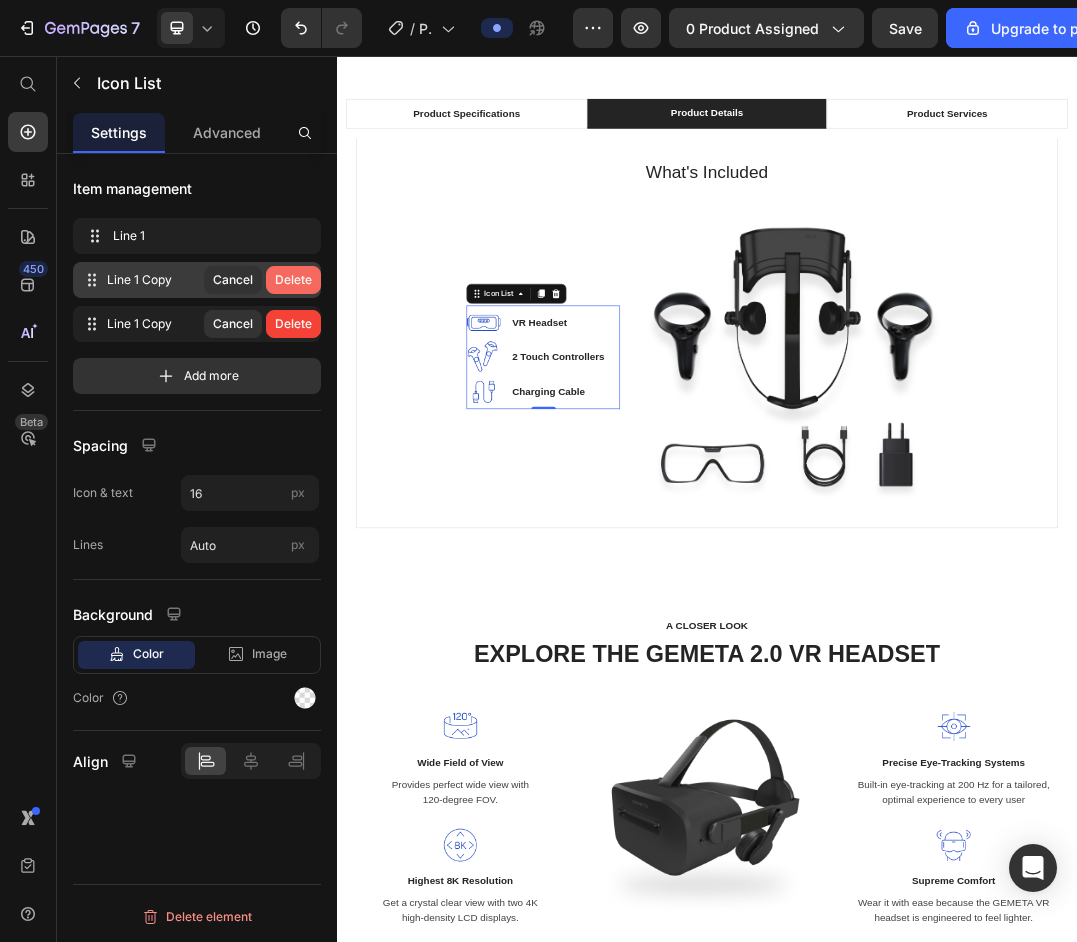 click on "Delete" at bounding box center (293, 280) 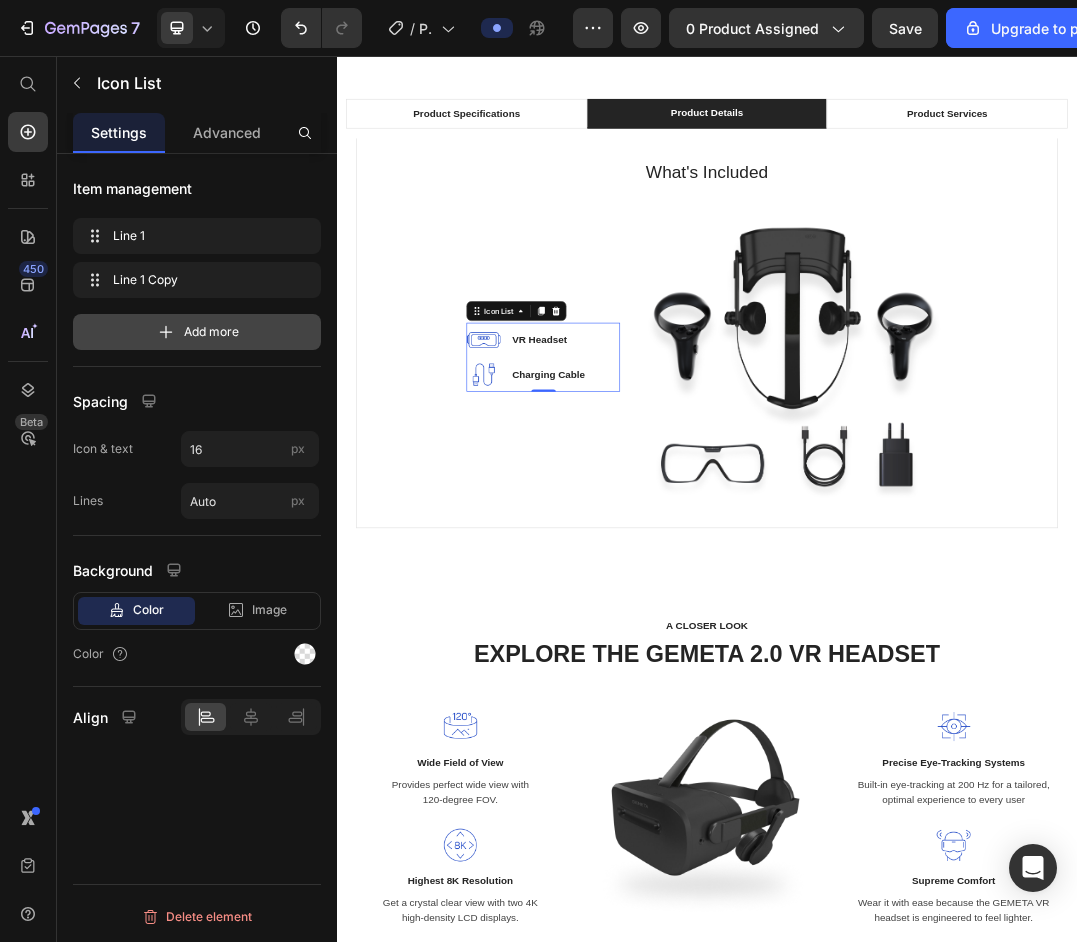 click on "Add more" at bounding box center [197, 332] 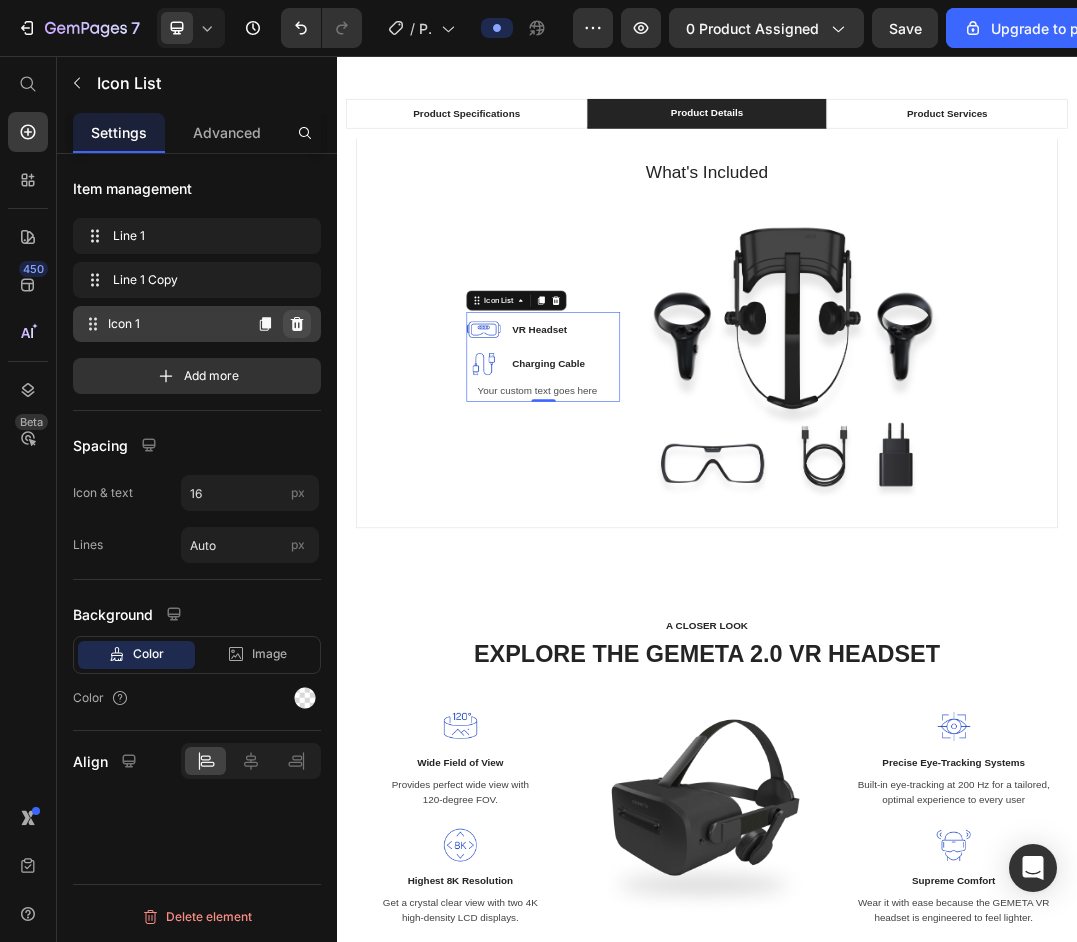 click 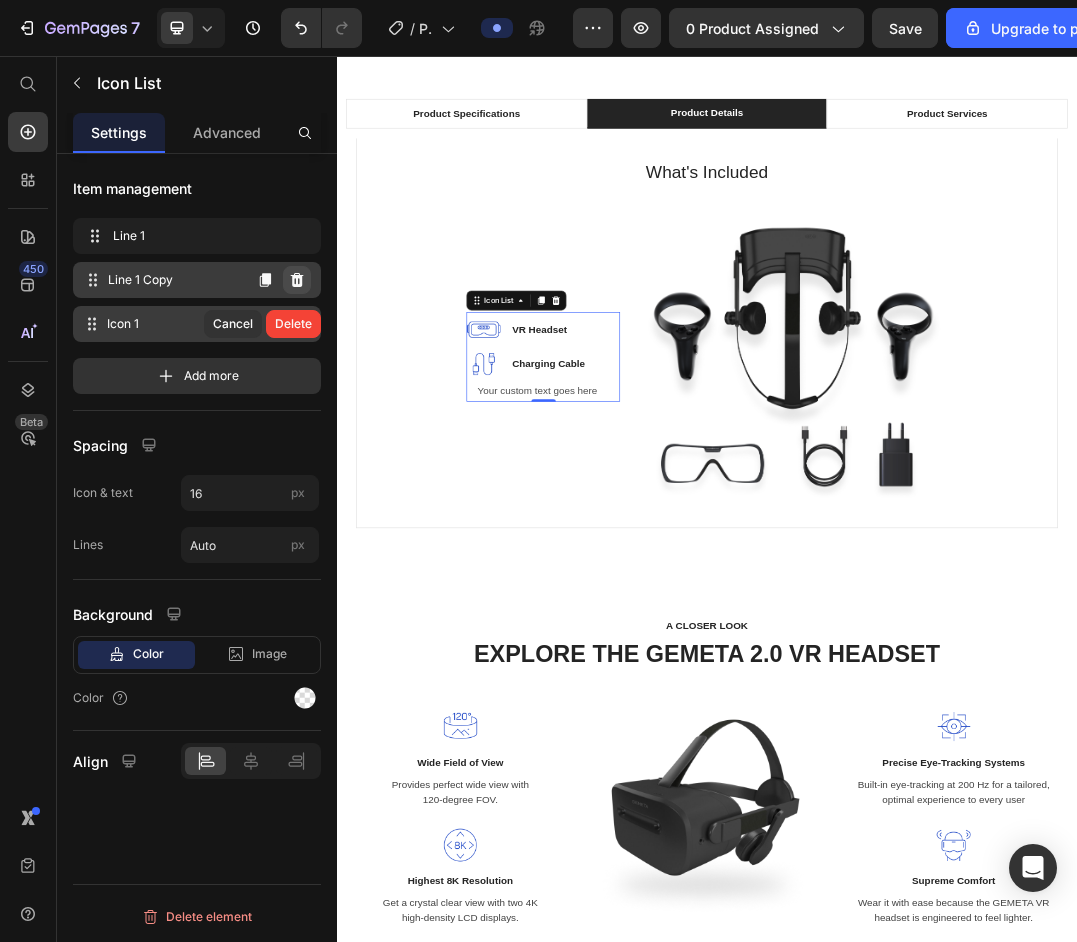 click 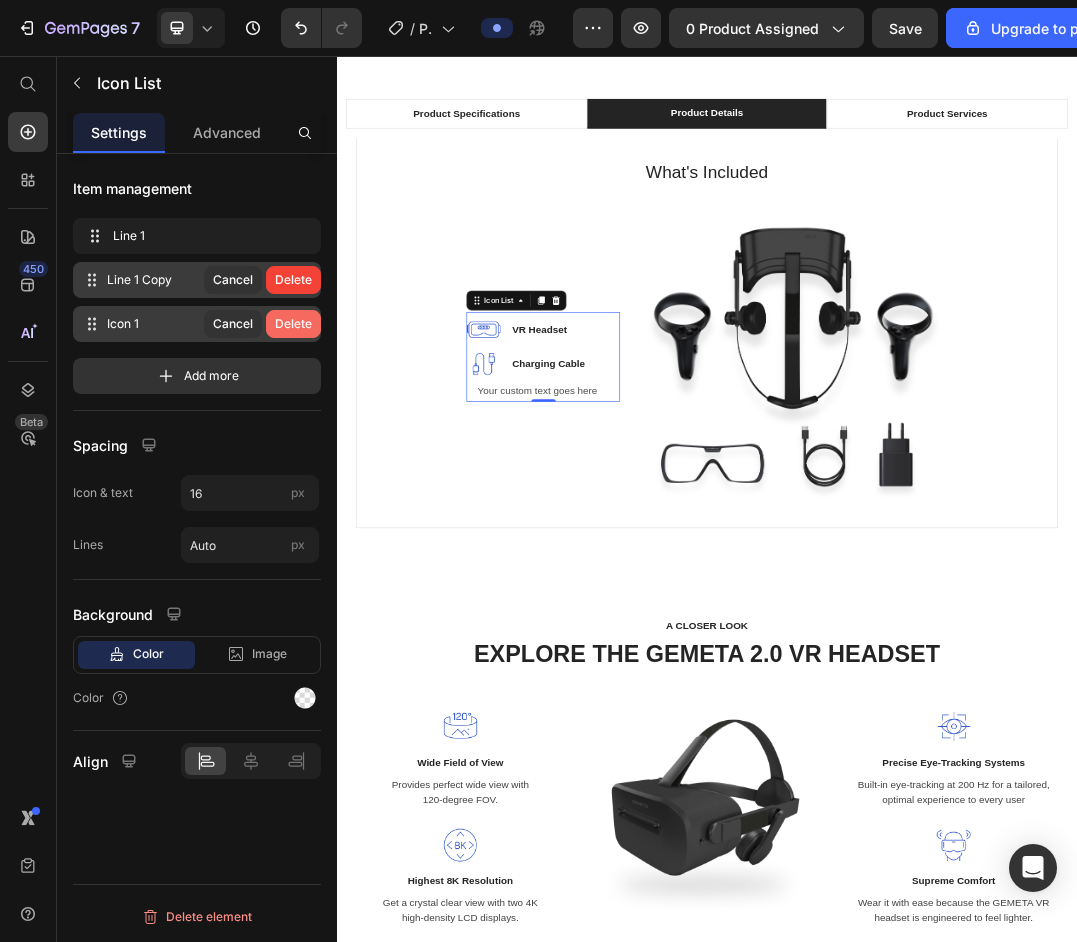 click on "Delete" at bounding box center [293, 324] 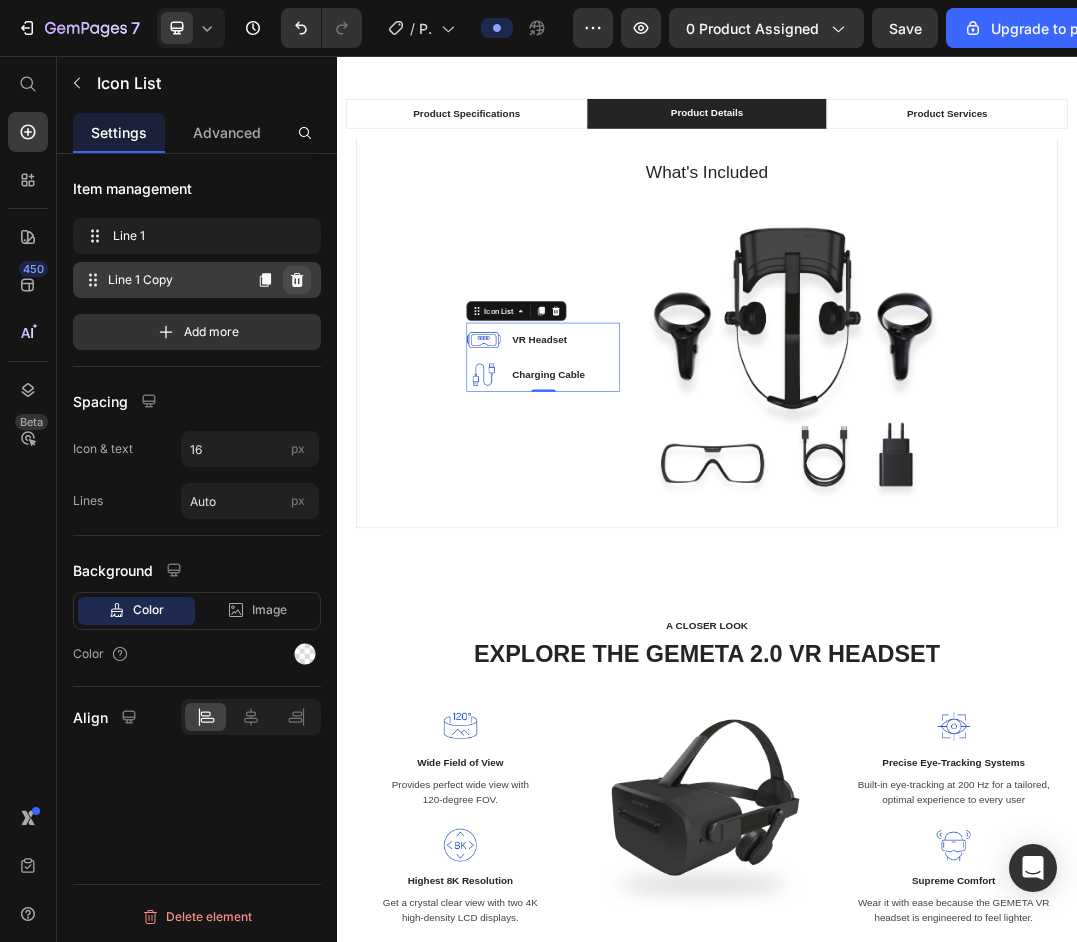 click 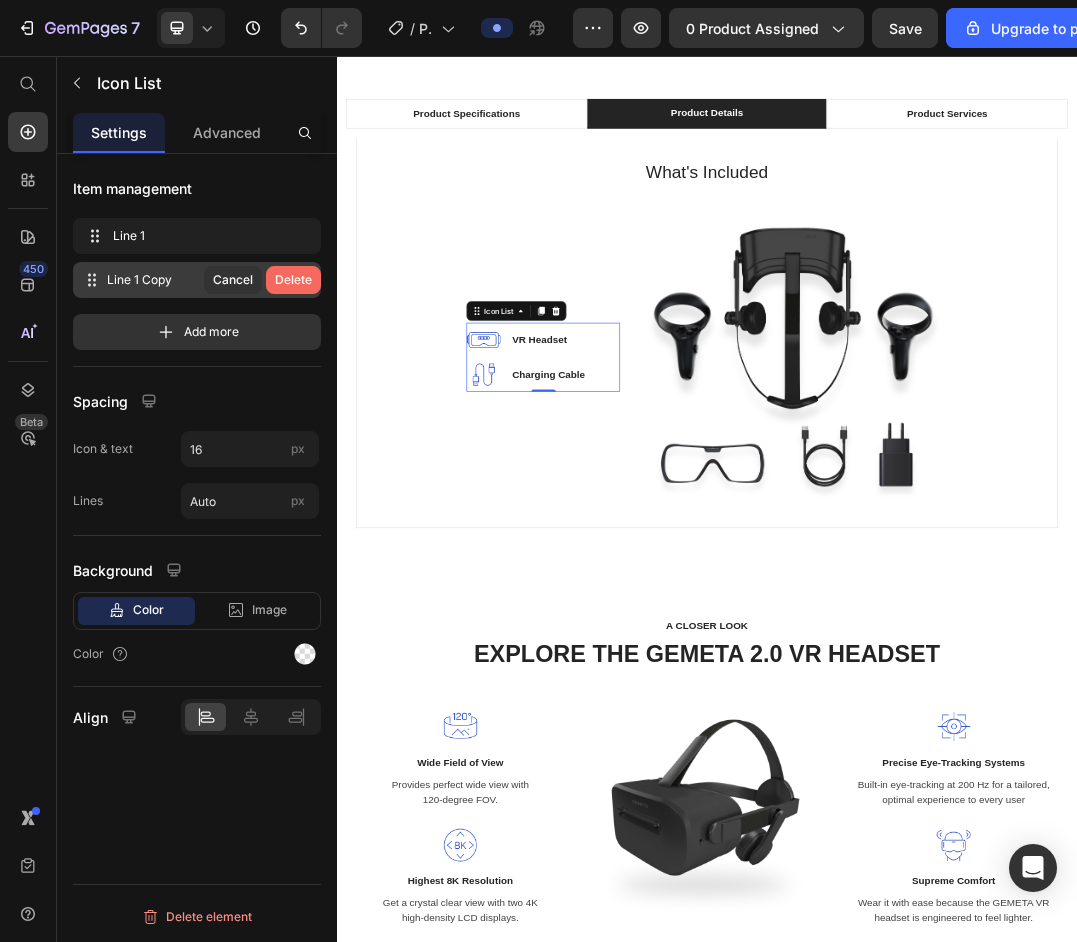 click on "Delete" at bounding box center (293, 280) 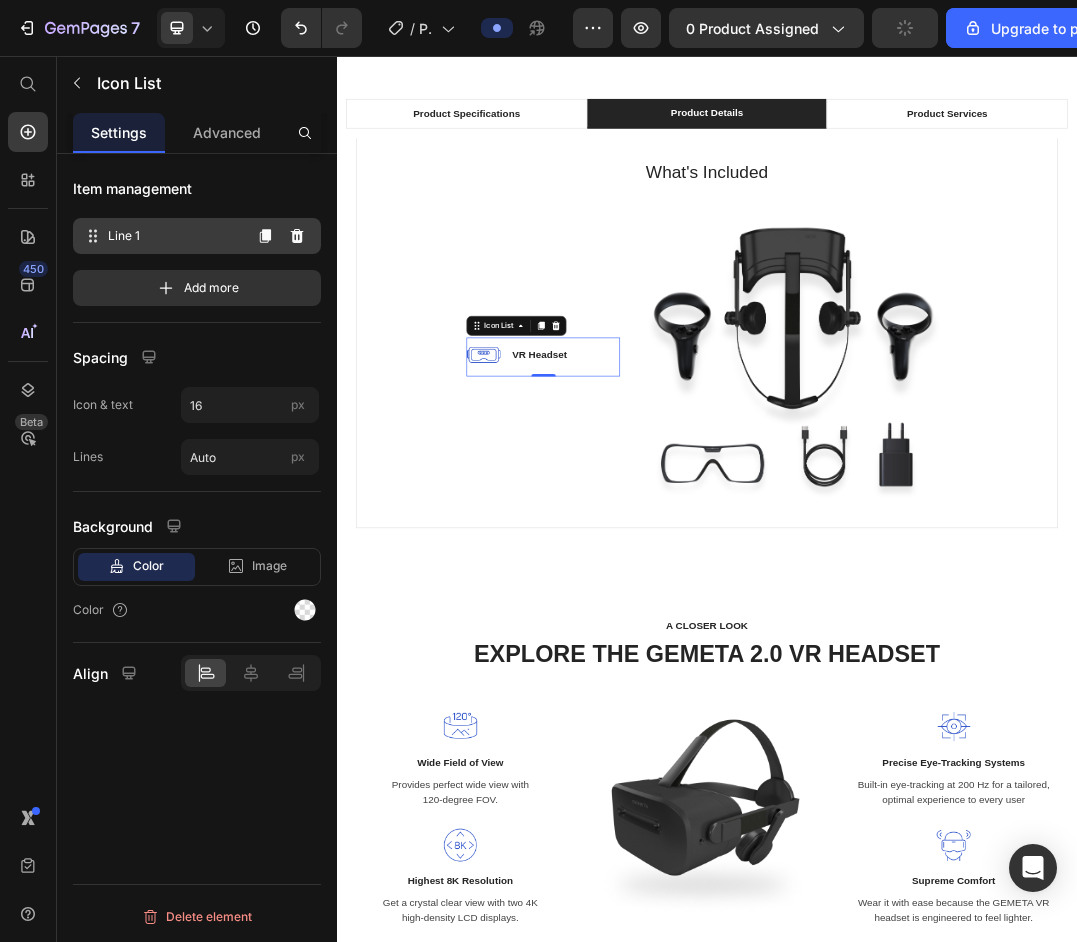 click on "Line 1 Line 1" at bounding box center [161, 236] 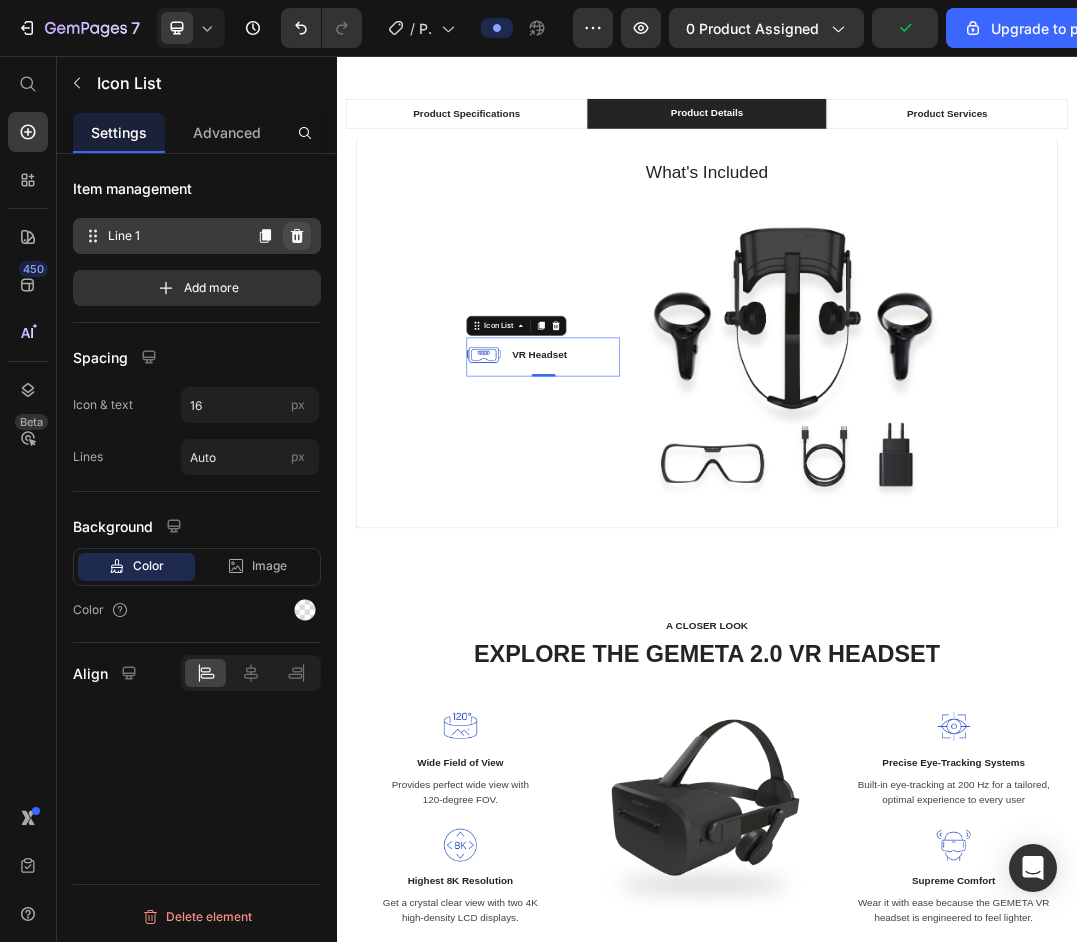 click 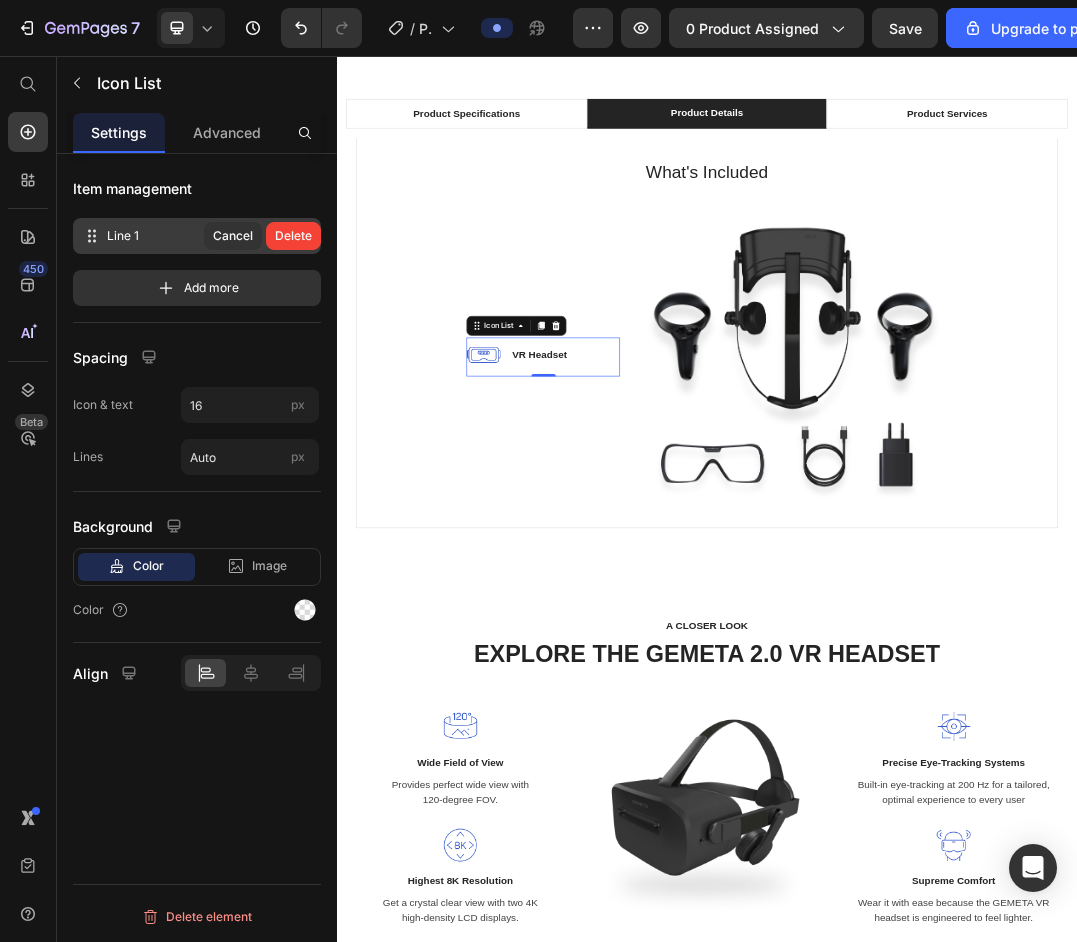 click on "Delete" at bounding box center [293, 236] 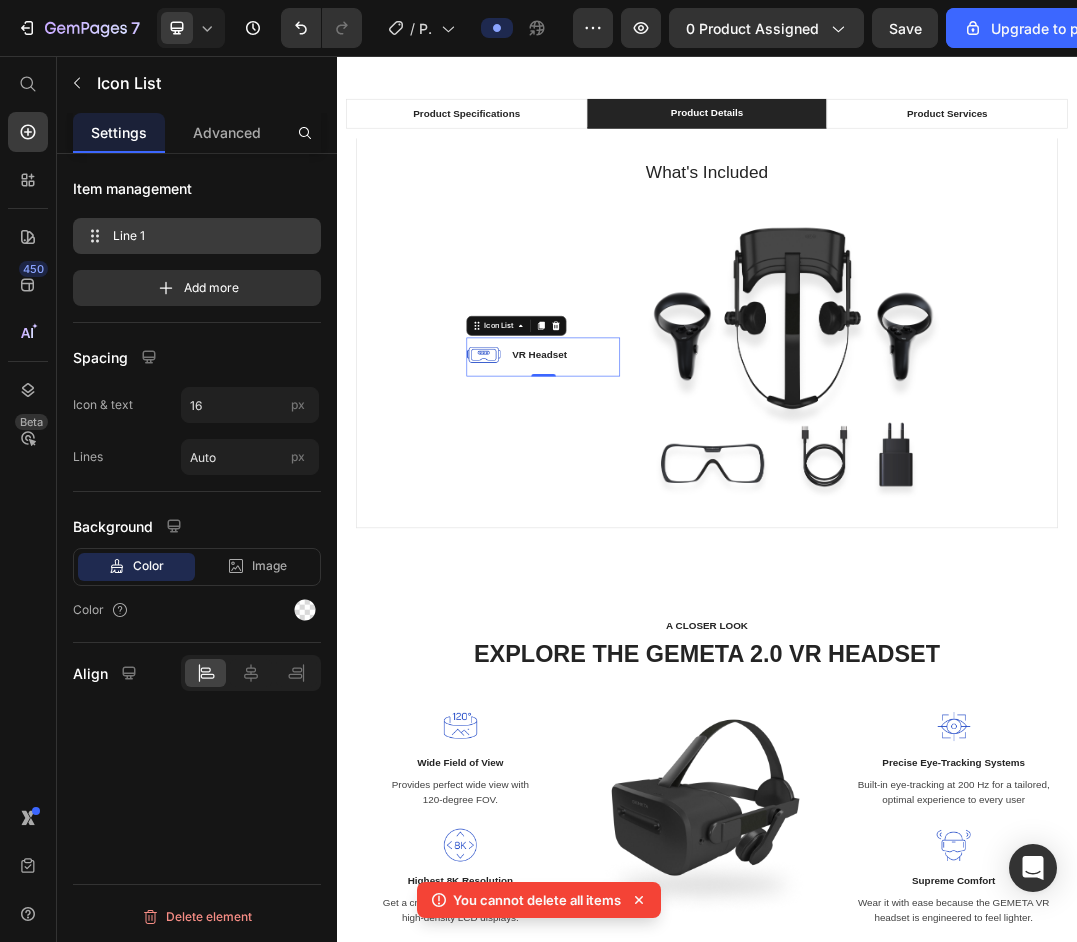 click on "Line 1 Line 1 Add more" 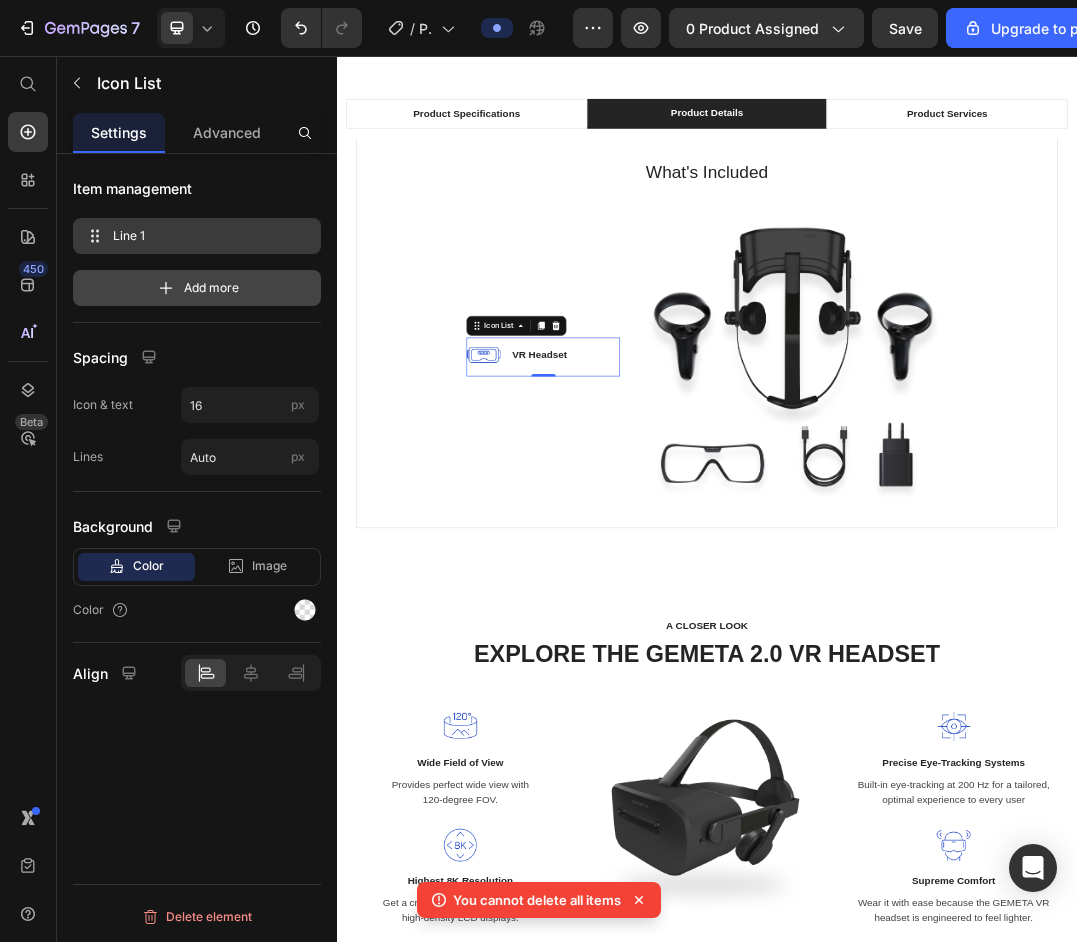 click on "Add more" at bounding box center [197, 288] 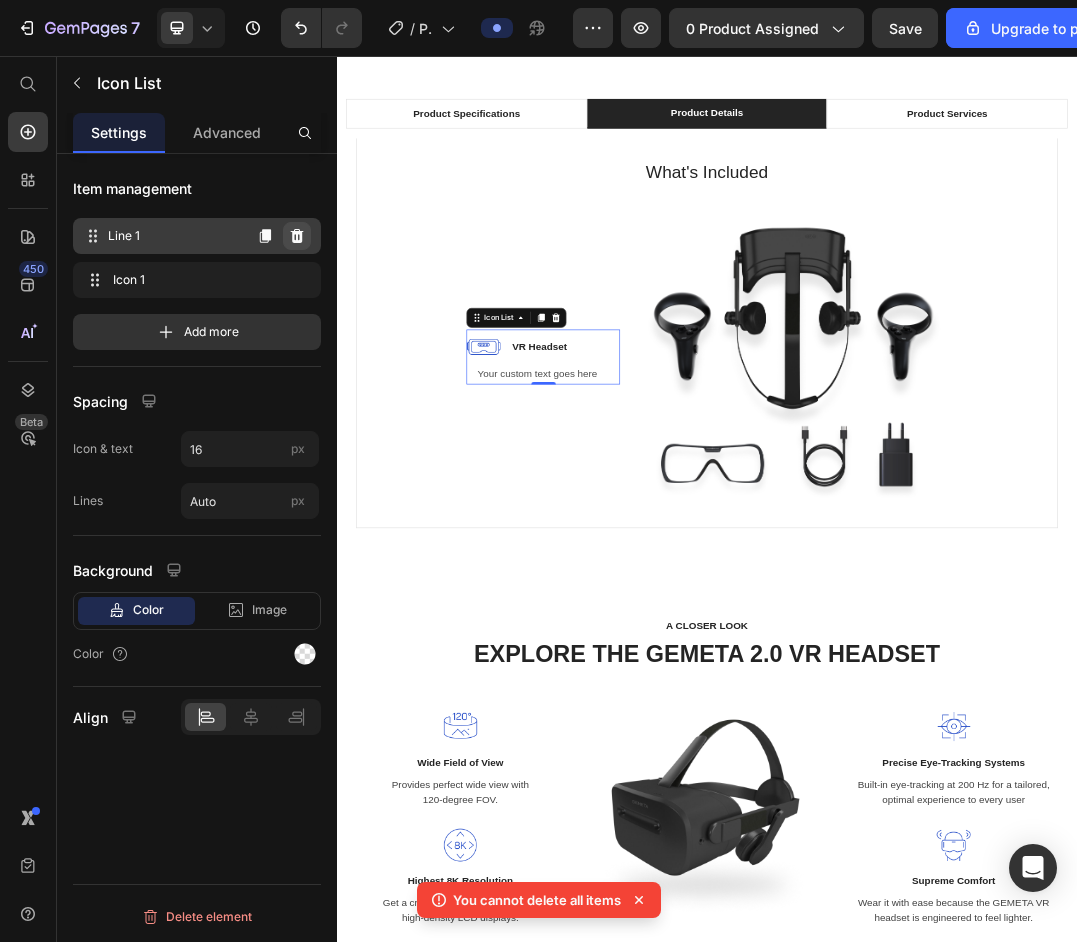 click 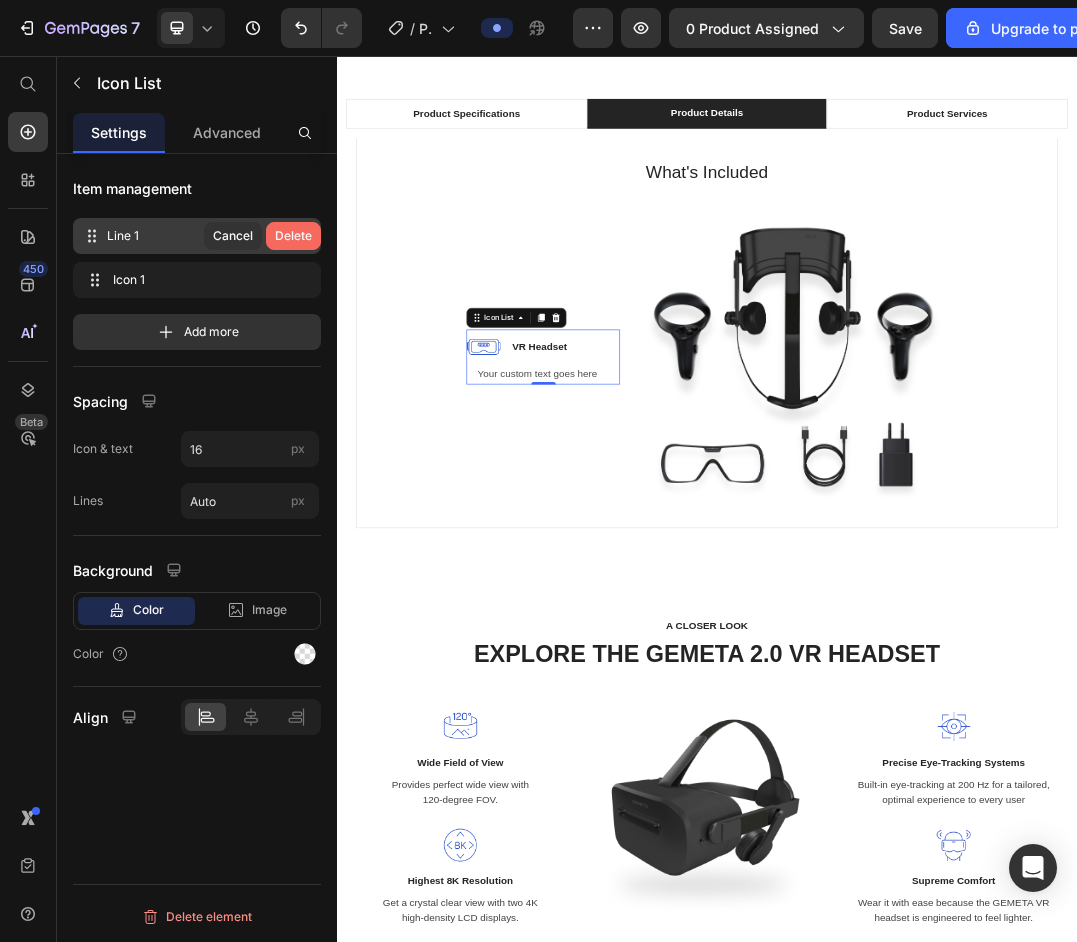 click on "Delete" at bounding box center [293, 236] 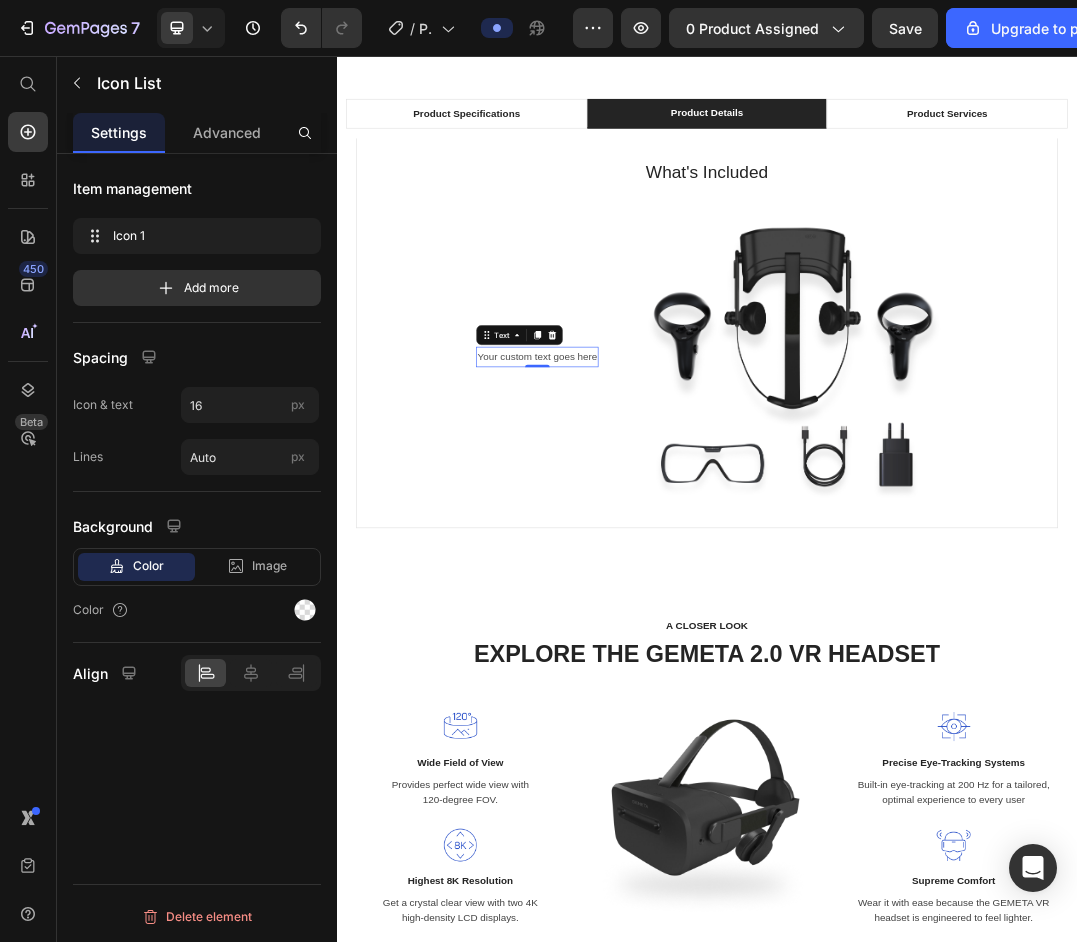 click on "Your custom text goes here" at bounding box center (662, 543) 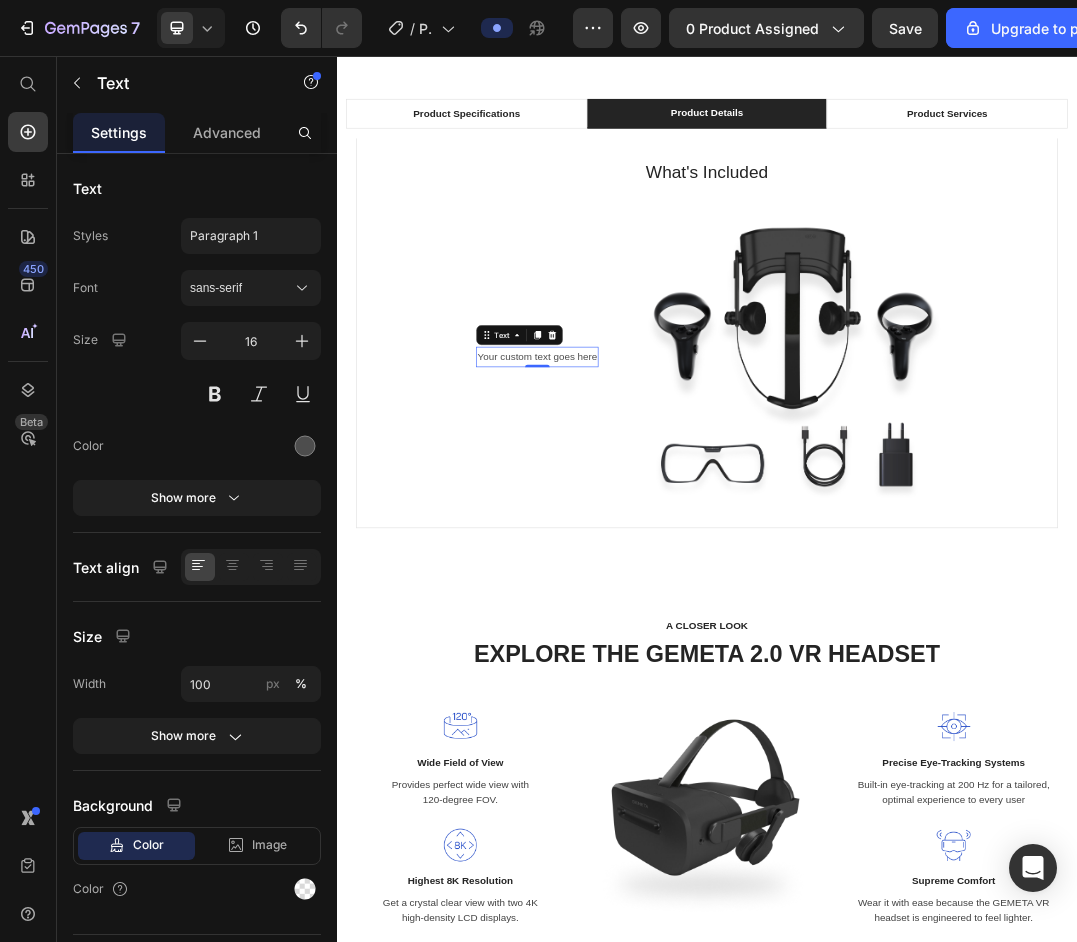 click on "Your custom text goes here" at bounding box center [662, 543] 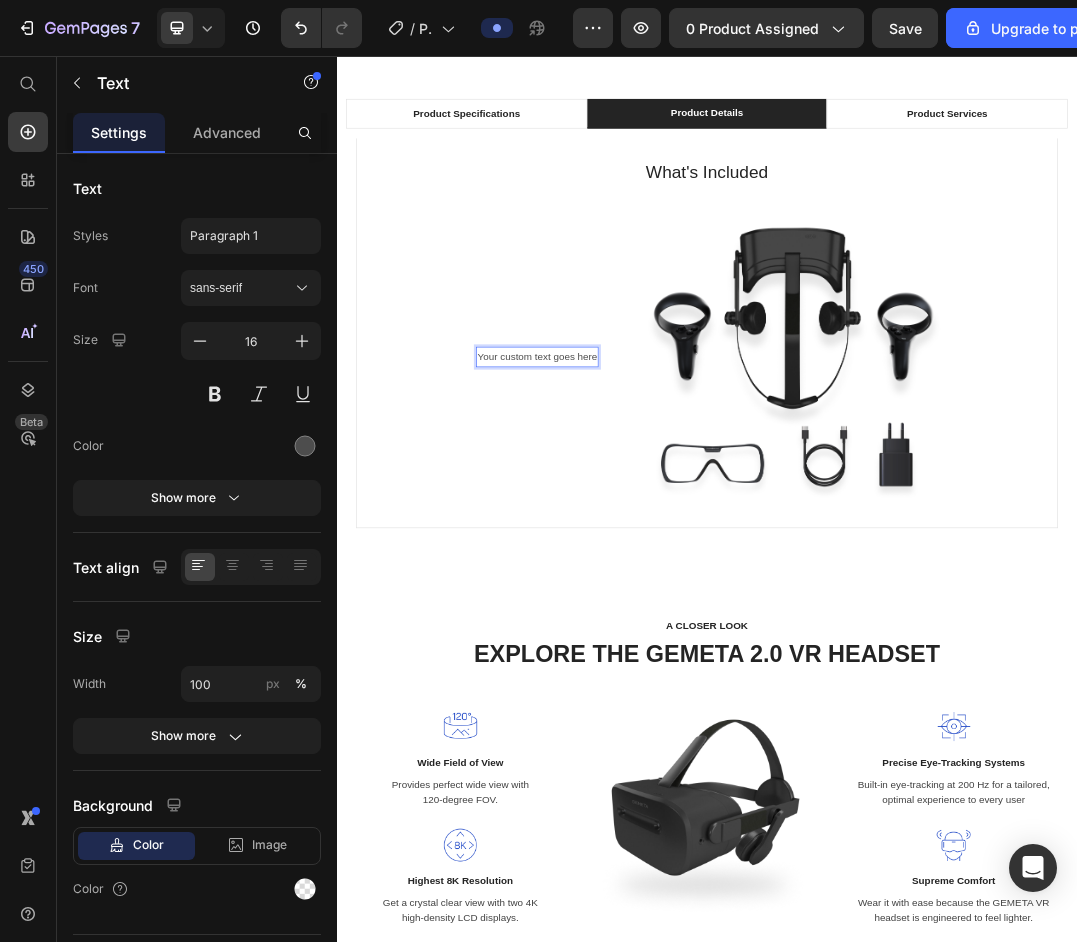 click on "Your custom text goes here" at bounding box center (662, 543) 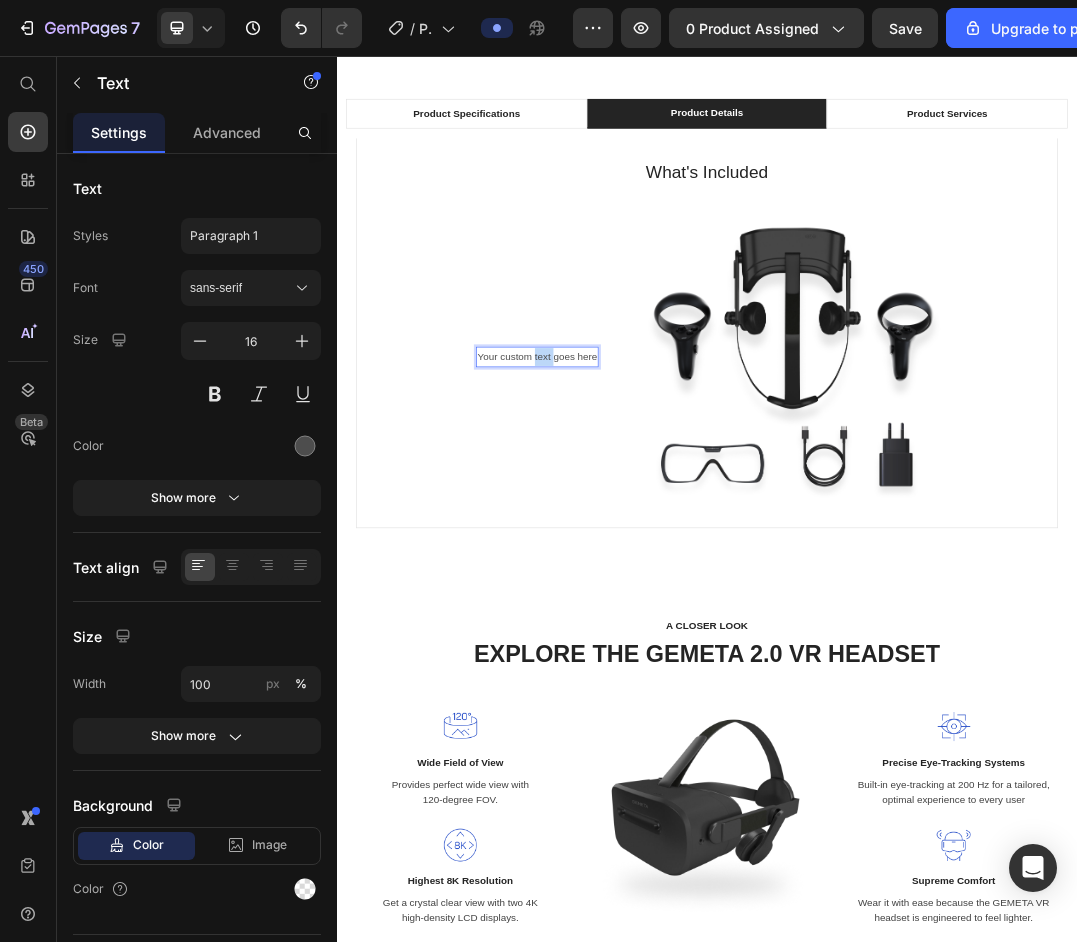 click on "Your custom text goes here" at bounding box center (662, 543) 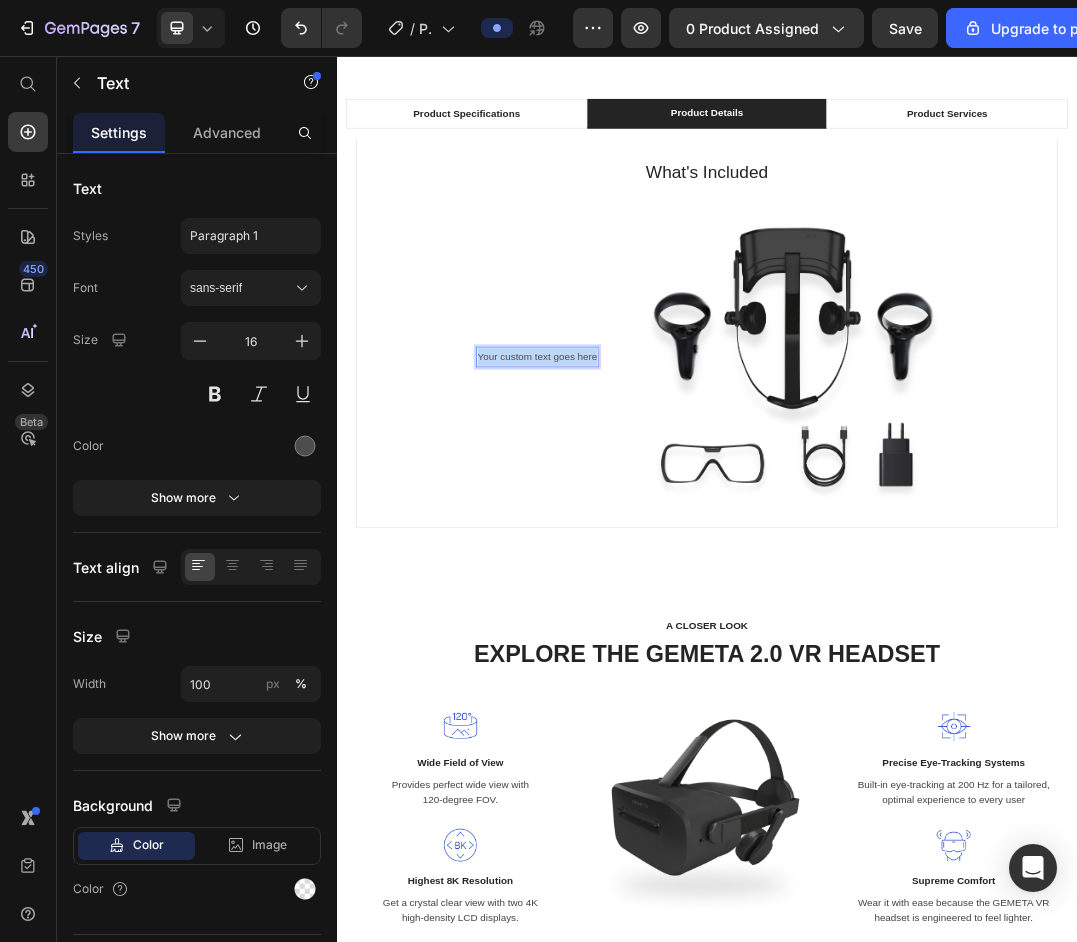 click on "Your custom text goes here" at bounding box center [662, 543] 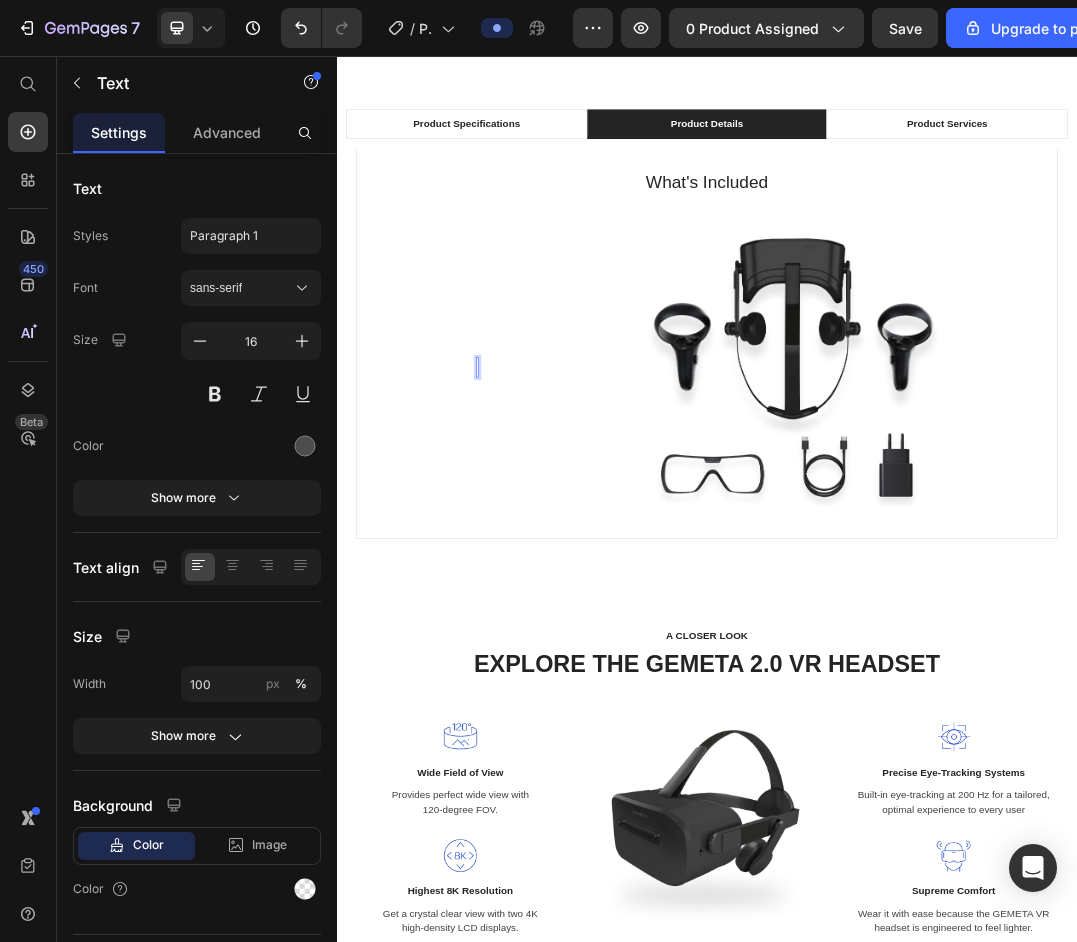 scroll, scrollTop: 1766, scrollLeft: 0, axis: vertical 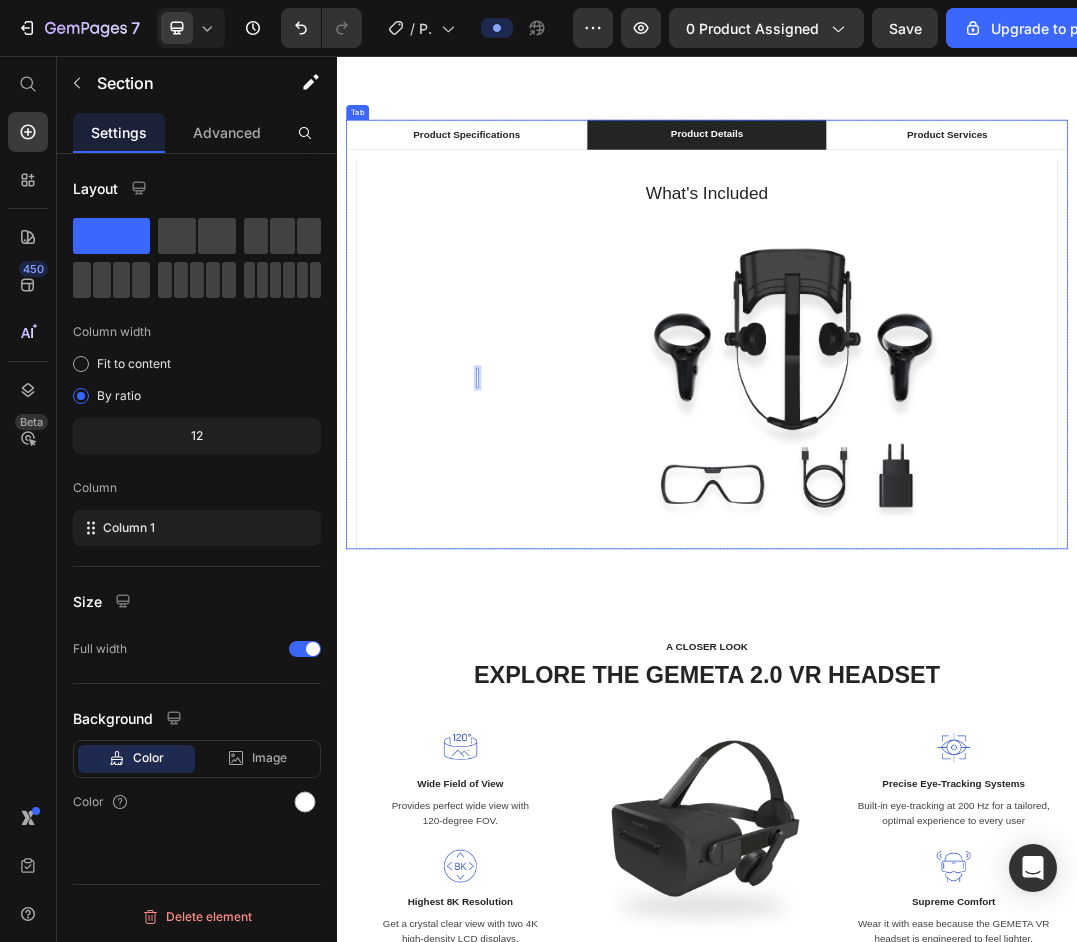 click on "Product Specifications Product Details Product Services Technical Specifications Heading Text block Windows 10 May 2019 update or higher - Significant improvements have been added to the Windows Mixed Reality platform to optimize for the visual quality of this device. For the best performance, please ensure you have the latest updates from Windows 10: version 1903/1909 (KB4577062 or later) or 2004 (KB4577063 or later). Text block Row Memory Text block 128GB/256GB Text block Row Field of view Text block 120 degrees Text block Row Product Dimensions Text block Text block Row Weight Text block 4.6 ounces Text block Row Material Text block Plastic Text block Row Color Text block Black Text block Row Row What's Included Heading                Icon Text   0 Icon List Image Row Row Professional Support Heading Image Installation Text block We set up your VR headsets for direct use, by preconfiguring the headsets and pre-installing your desired application and 360° content. Text block Image 24/7 Support Desk Row Row" at bounding box center (937, 506) 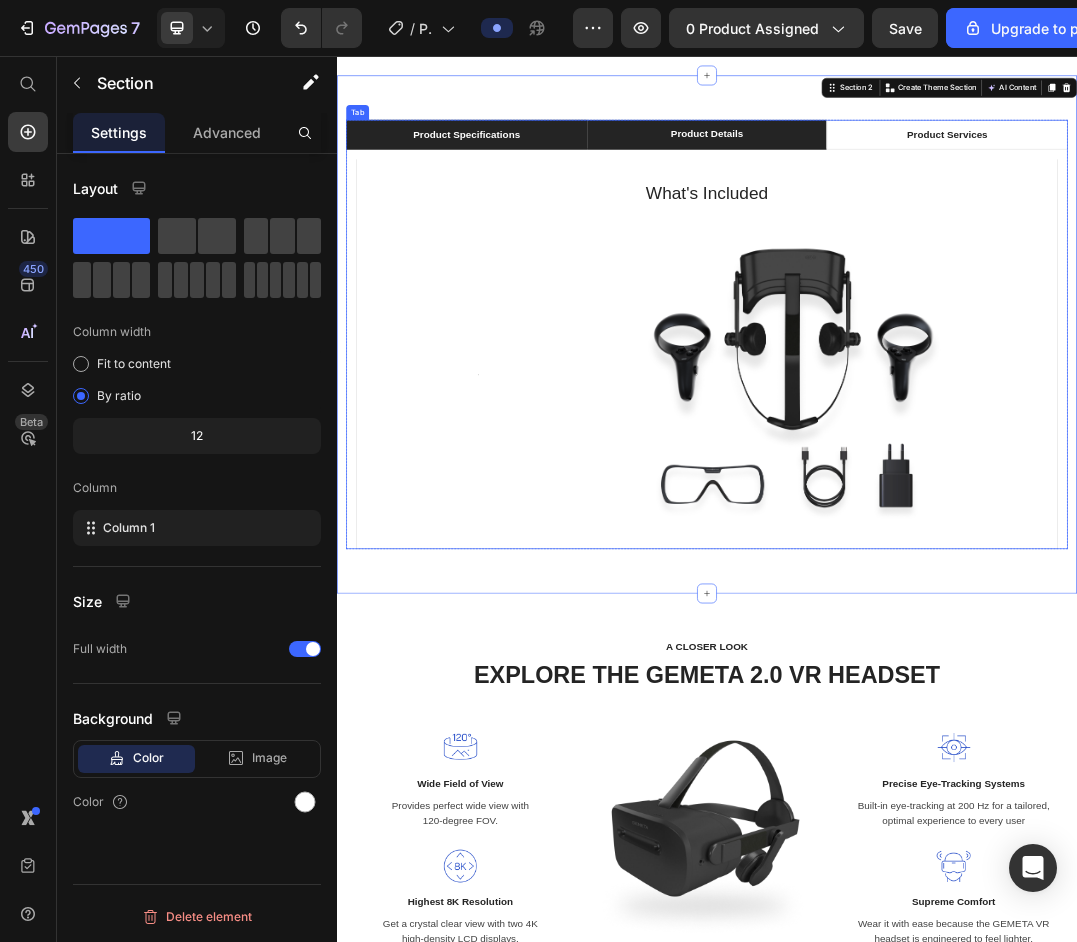 click on "Product Specifications" at bounding box center [547, 183] 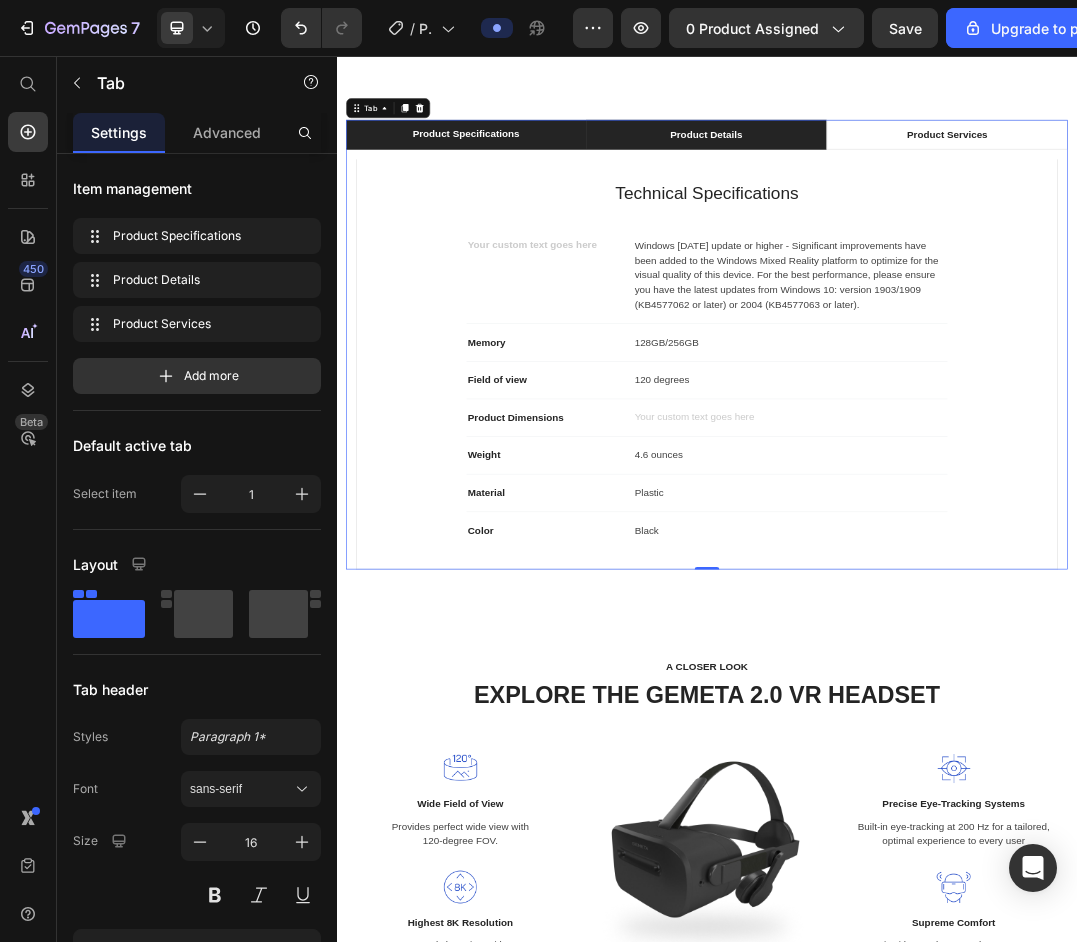 click on "Product Details" at bounding box center [935, 183] 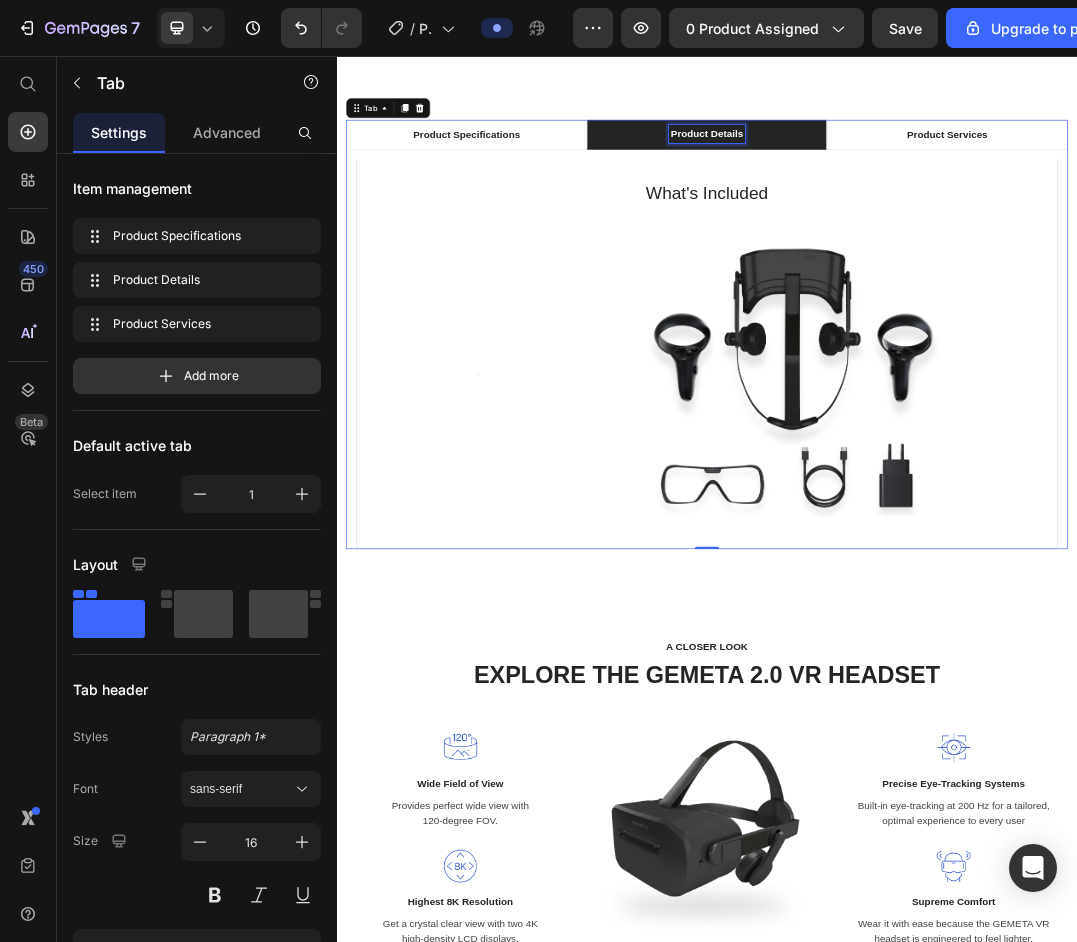 scroll, scrollTop: 1765, scrollLeft: 0, axis: vertical 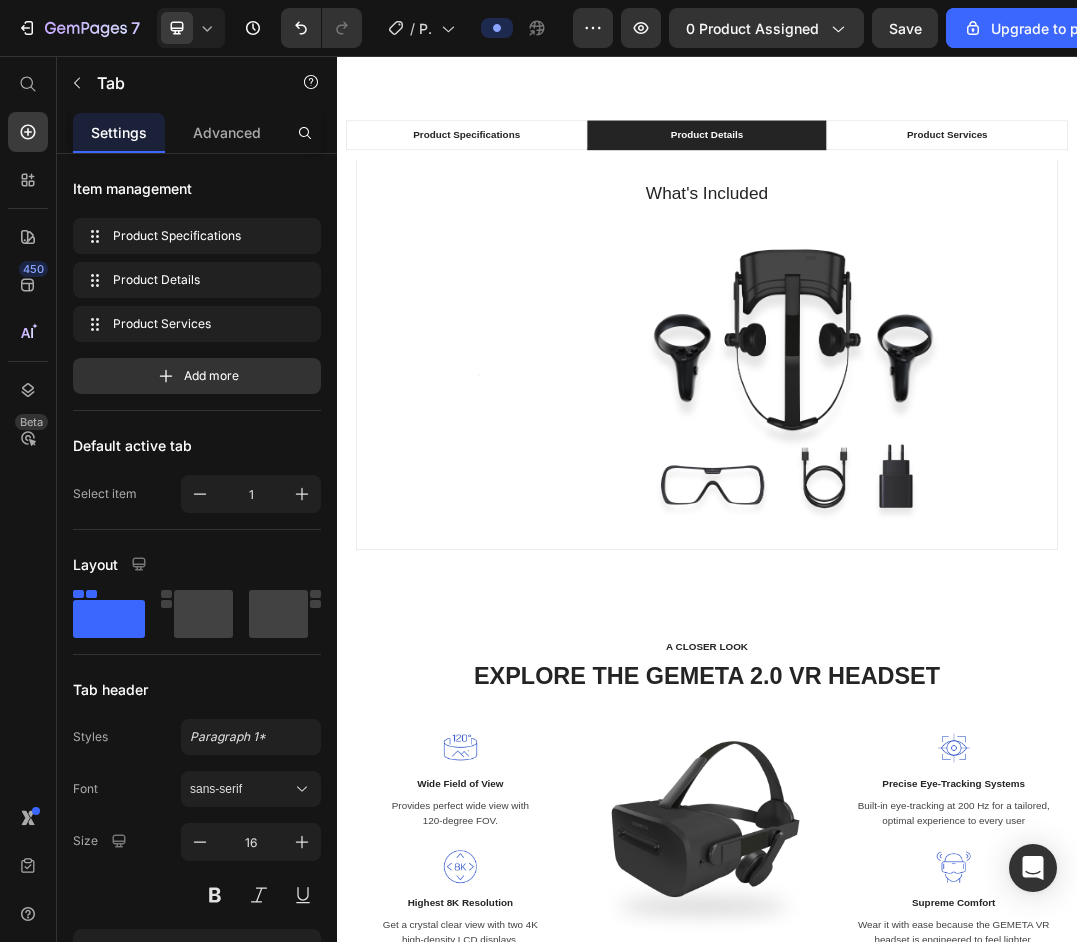 click on "Product Details" at bounding box center (937, 184) 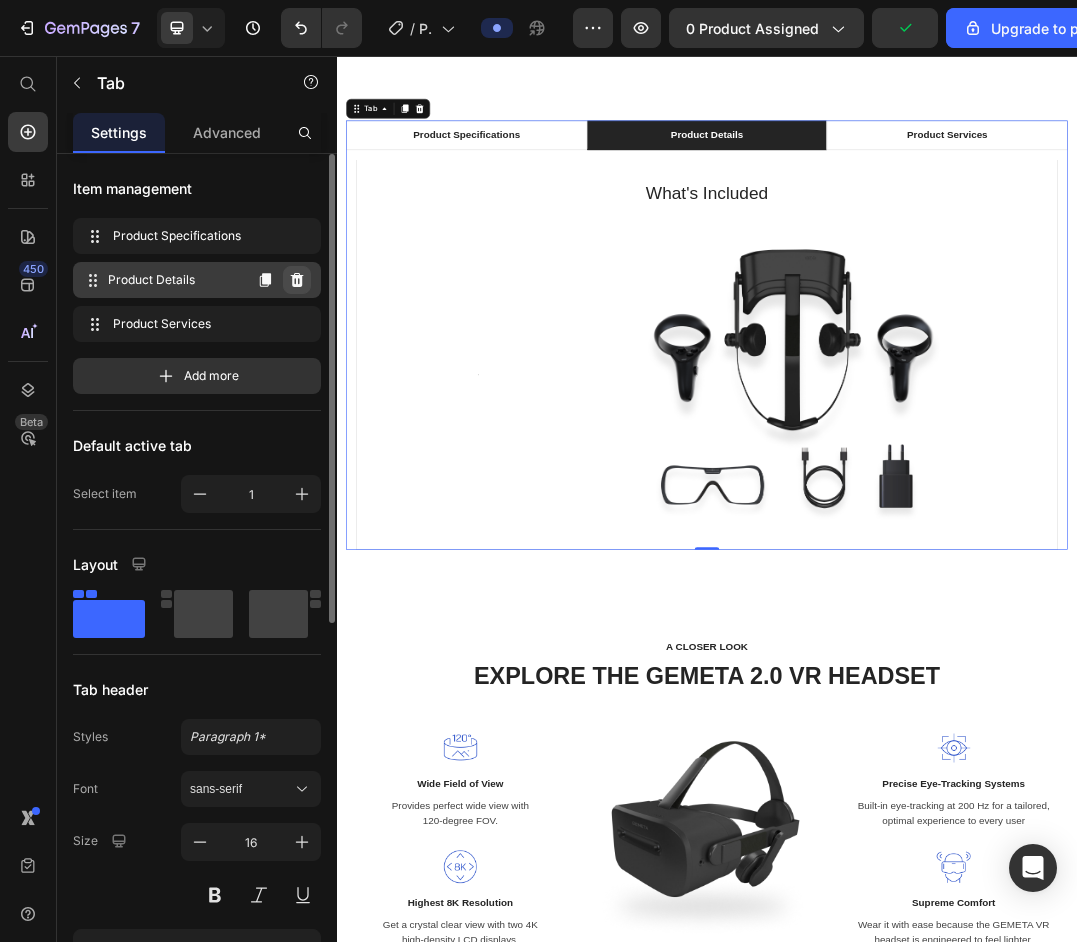click 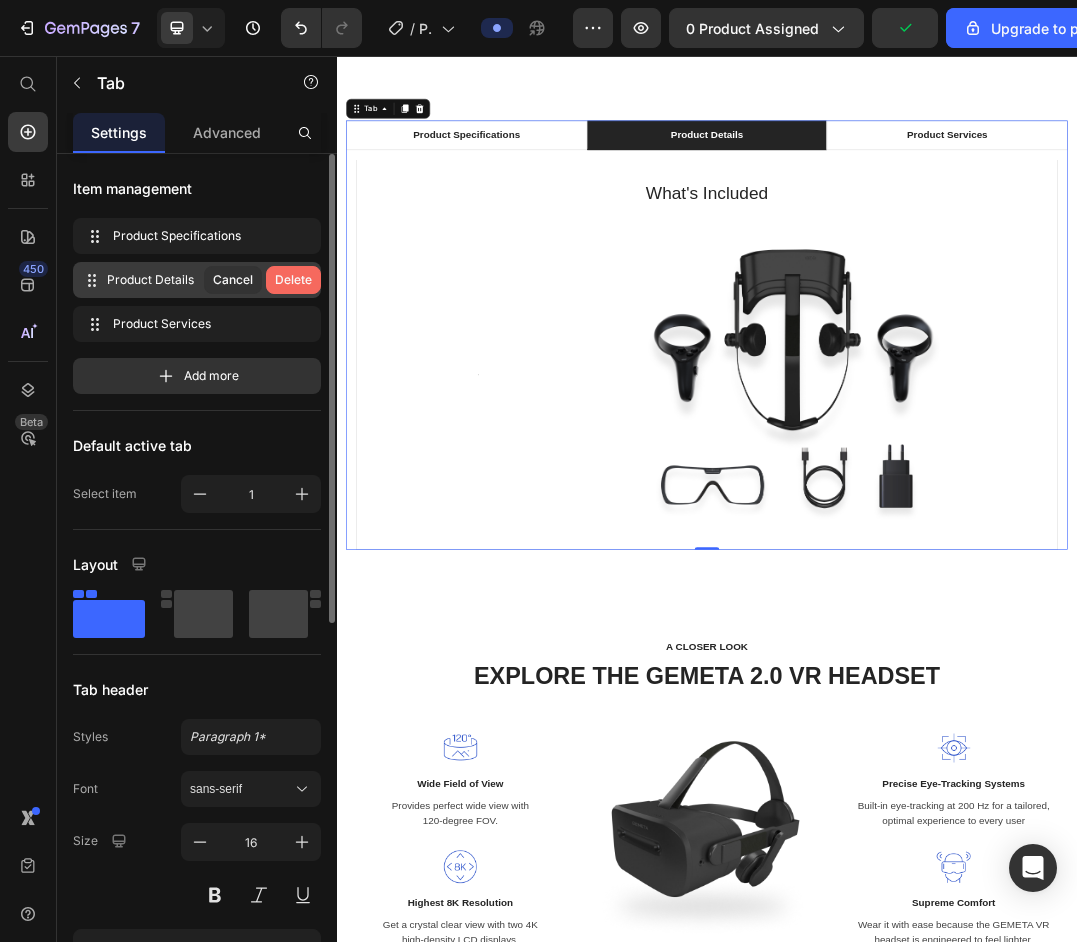 click on "Delete" at bounding box center (293, 280) 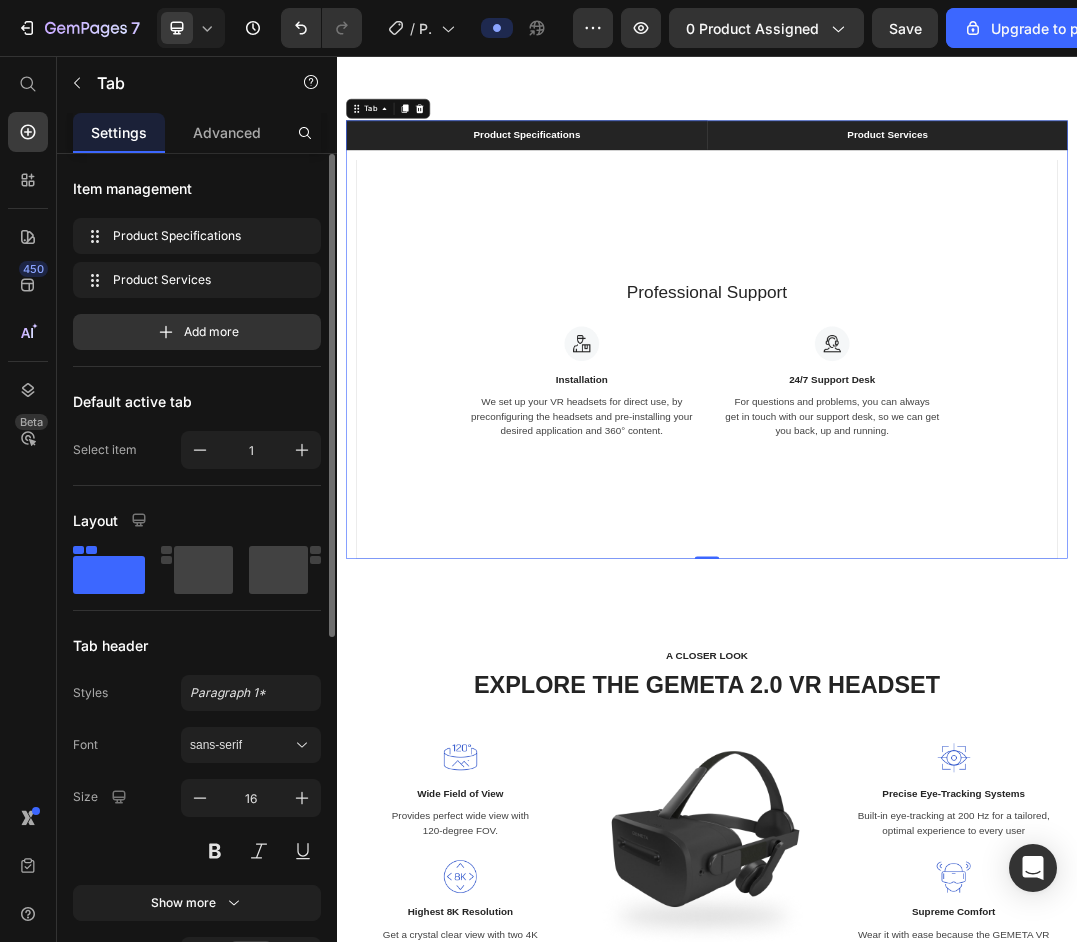 click on "Product Specifications" at bounding box center (645, 184) 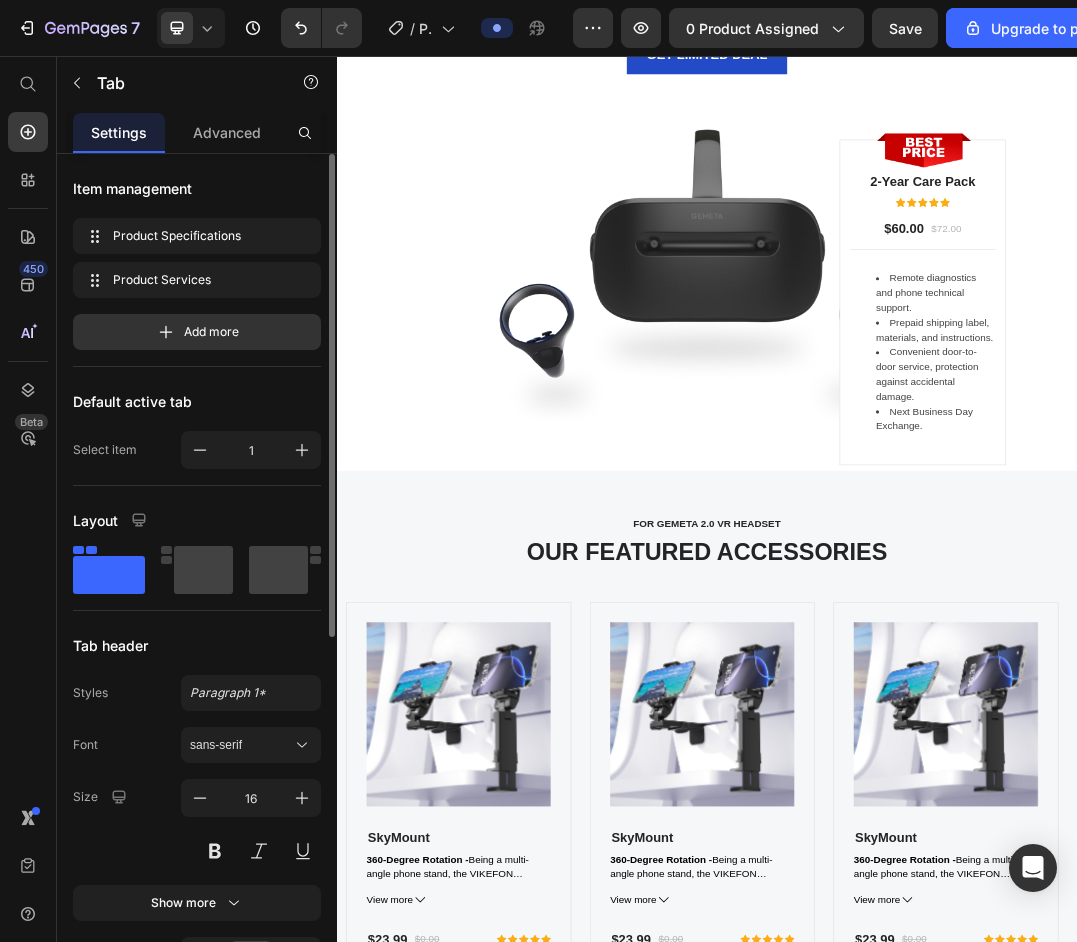 scroll, scrollTop: 6750, scrollLeft: 0, axis: vertical 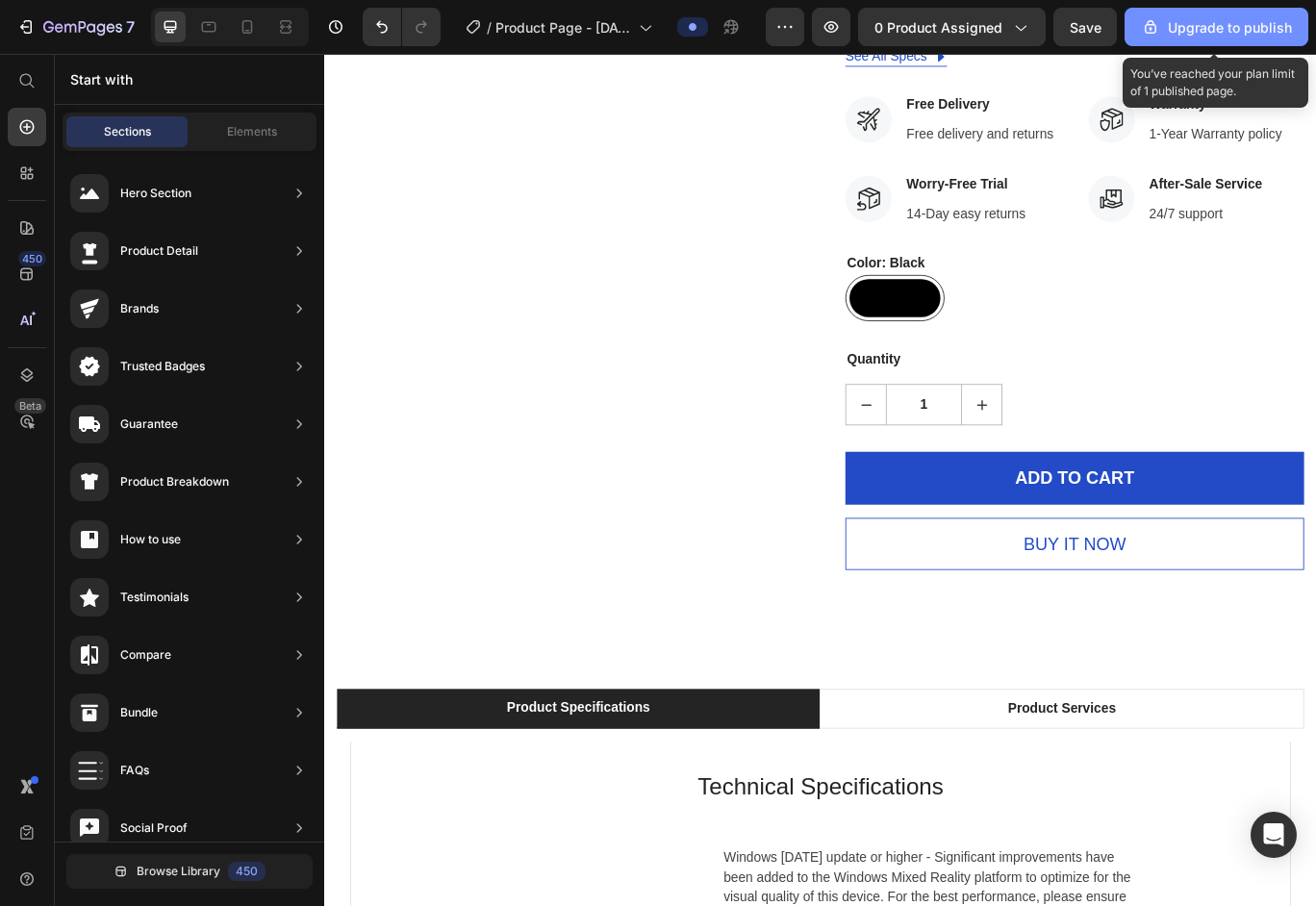 click on "Upgrade to publish" 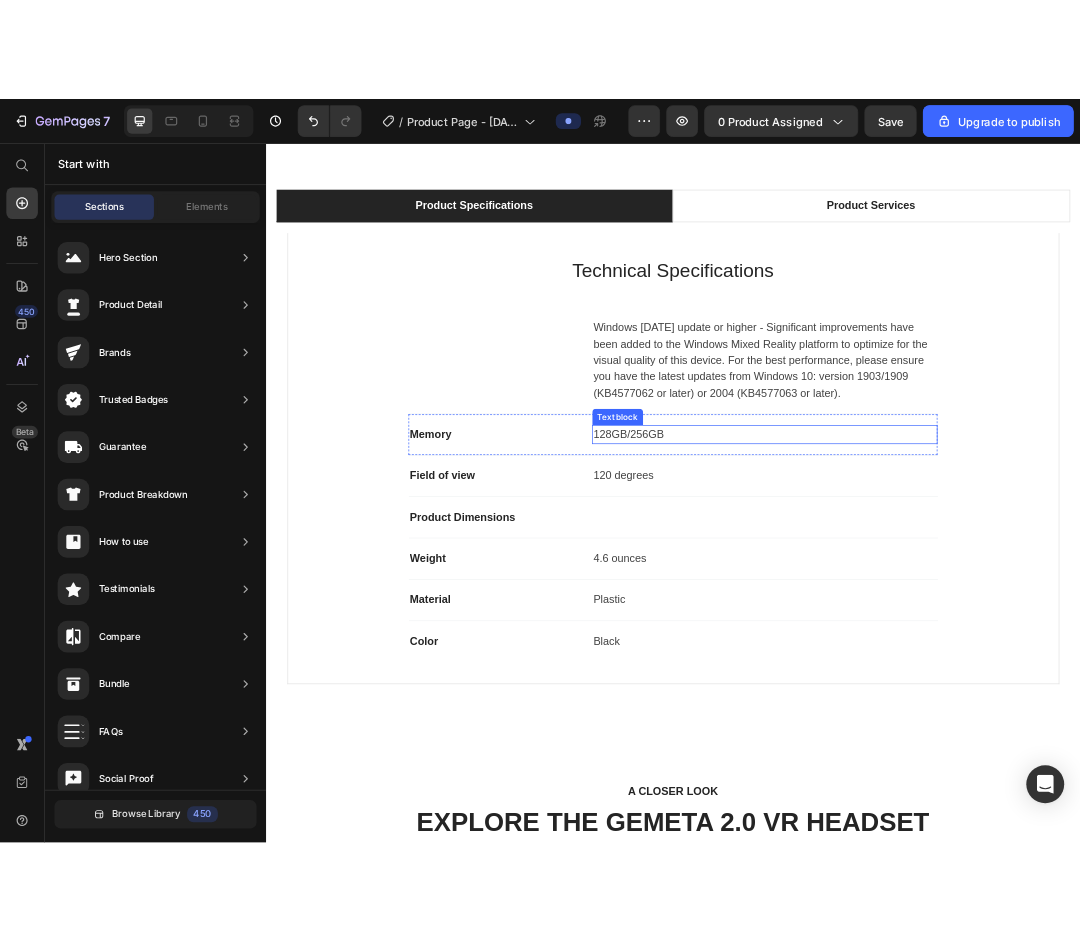 scroll, scrollTop: 1700, scrollLeft: 0, axis: vertical 